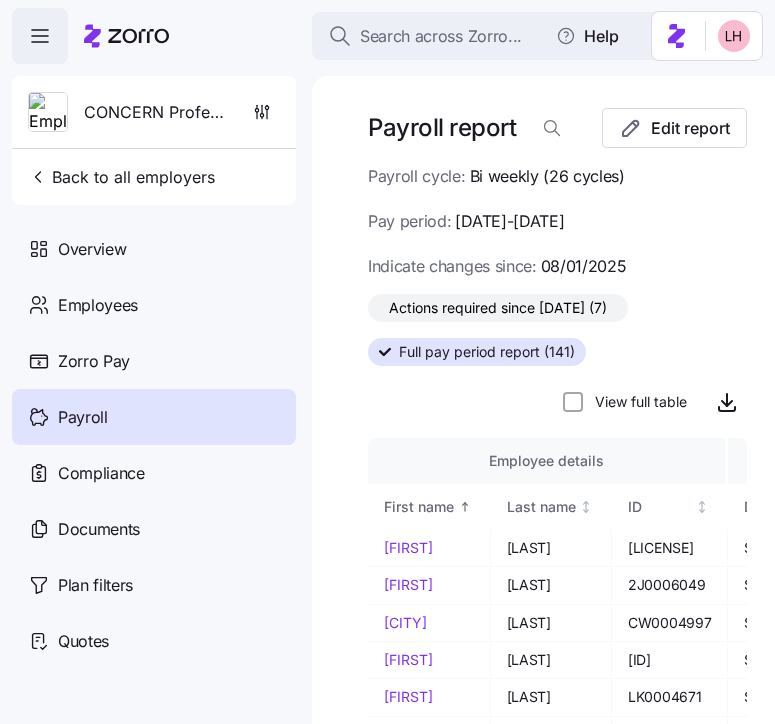 scroll, scrollTop: 0, scrollLeft: 0, axis: both 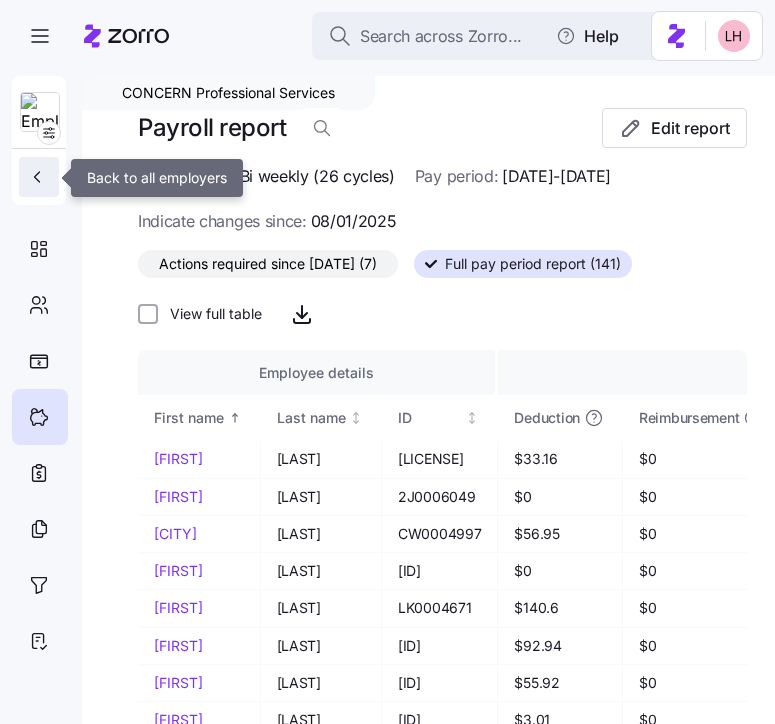 click 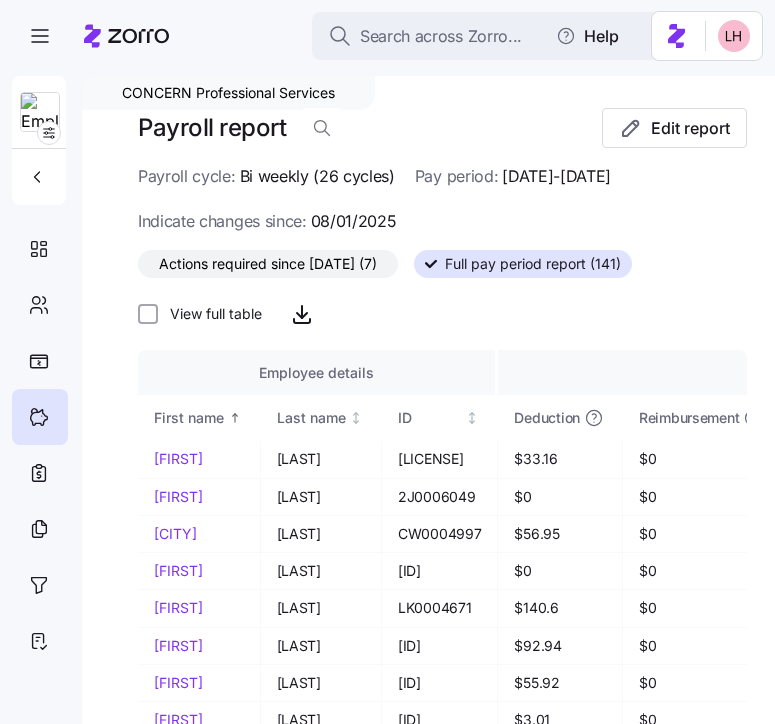 click at bounding box center [41, 394] 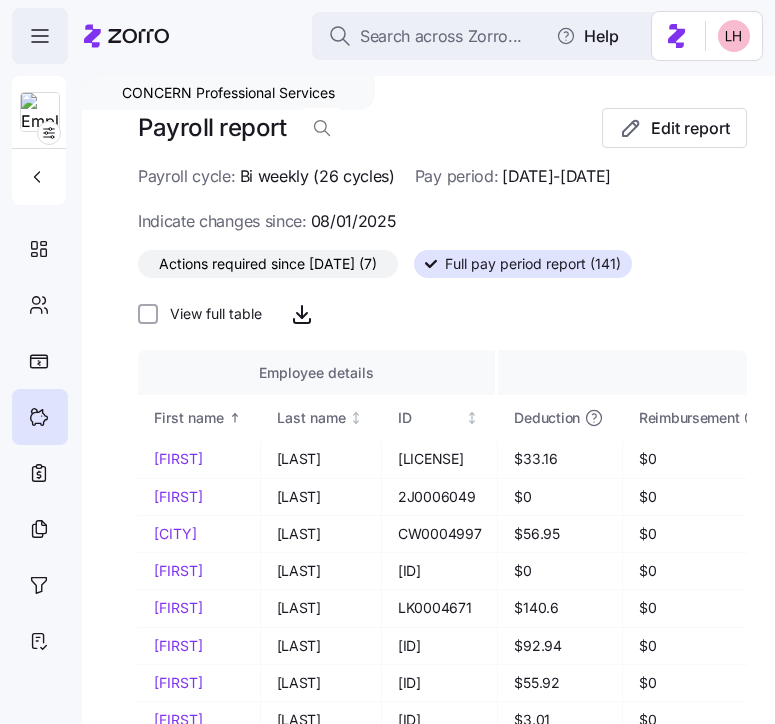 click 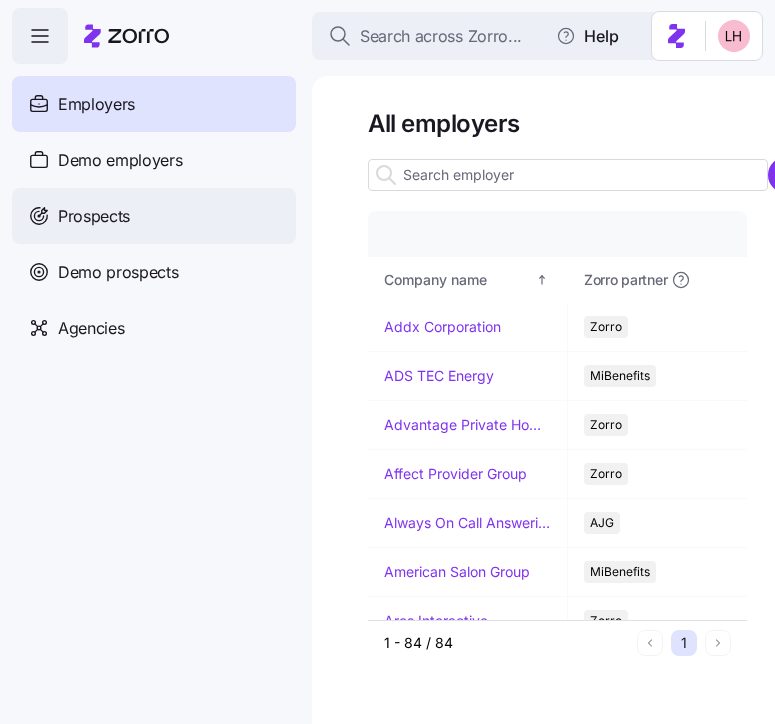 click on "Prospects" at bounding box center [94, 216] 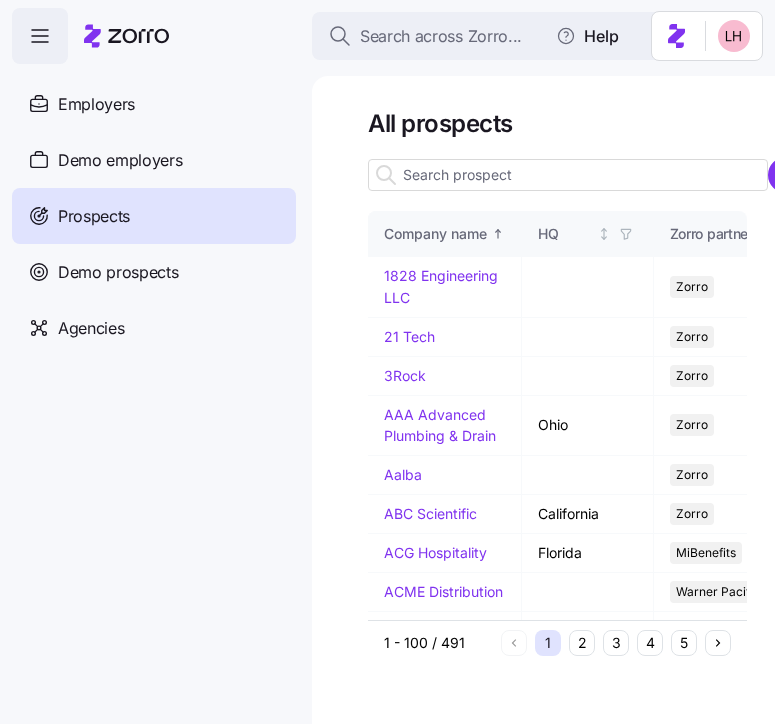 click at bounding box center (568, 175) 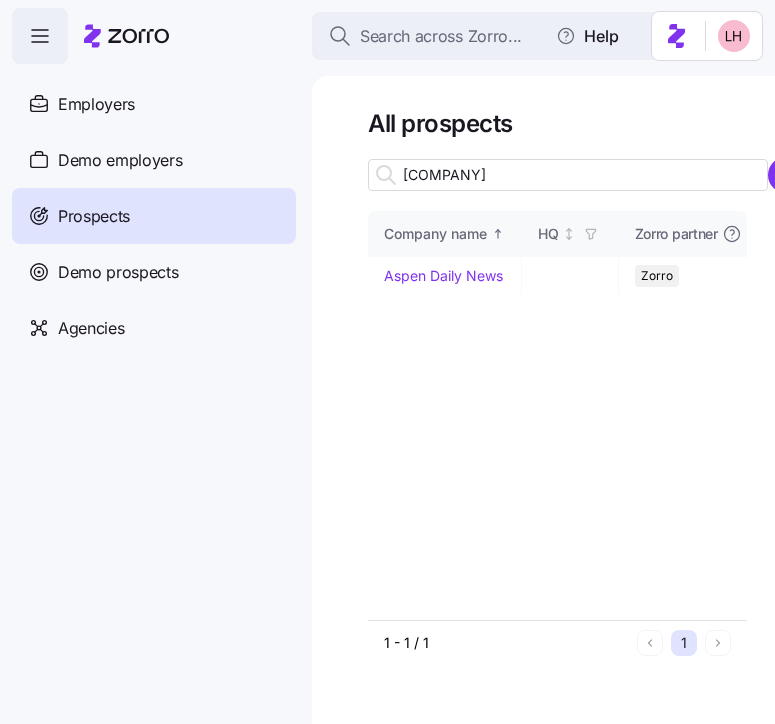click on "[COMPANY]" at bounding box center [568, 175] 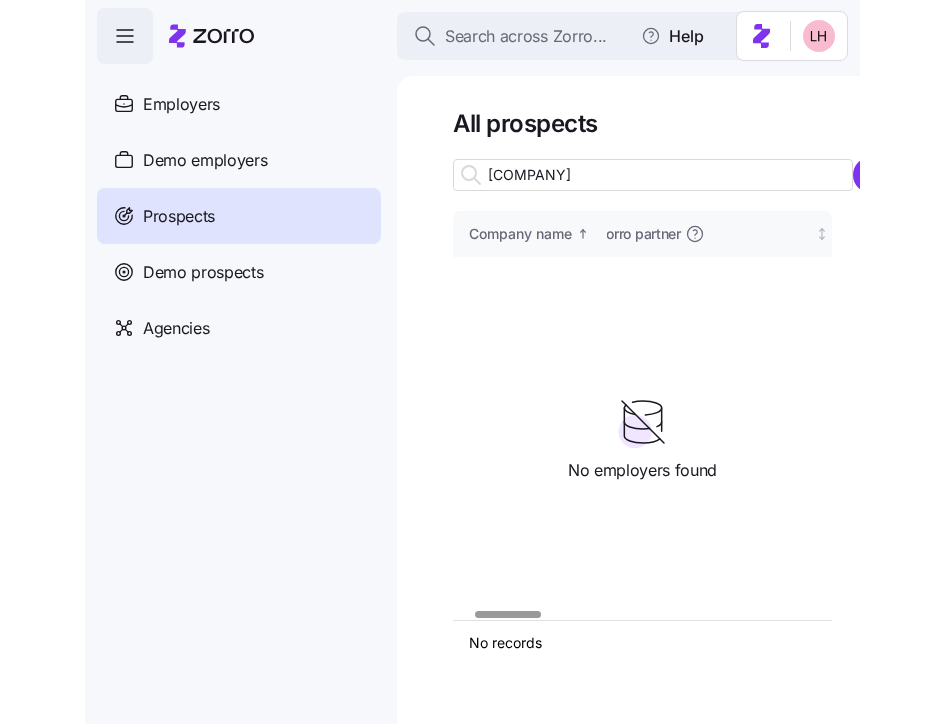 scroll, scrollTop: 0, scrollLeft: 173, axis: horizontal 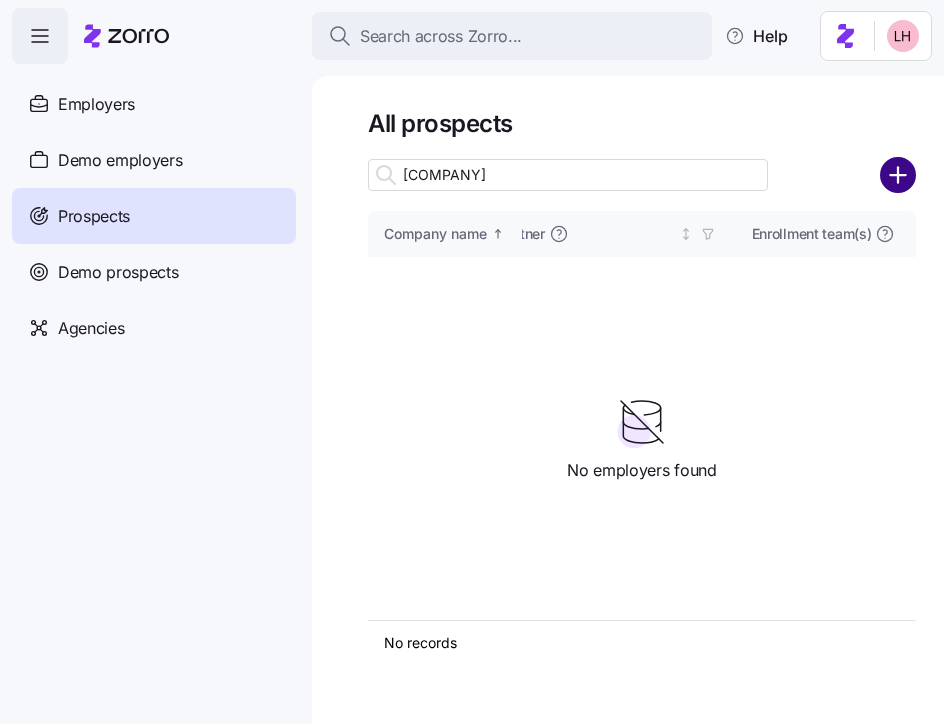 type on "[COMPANY]" 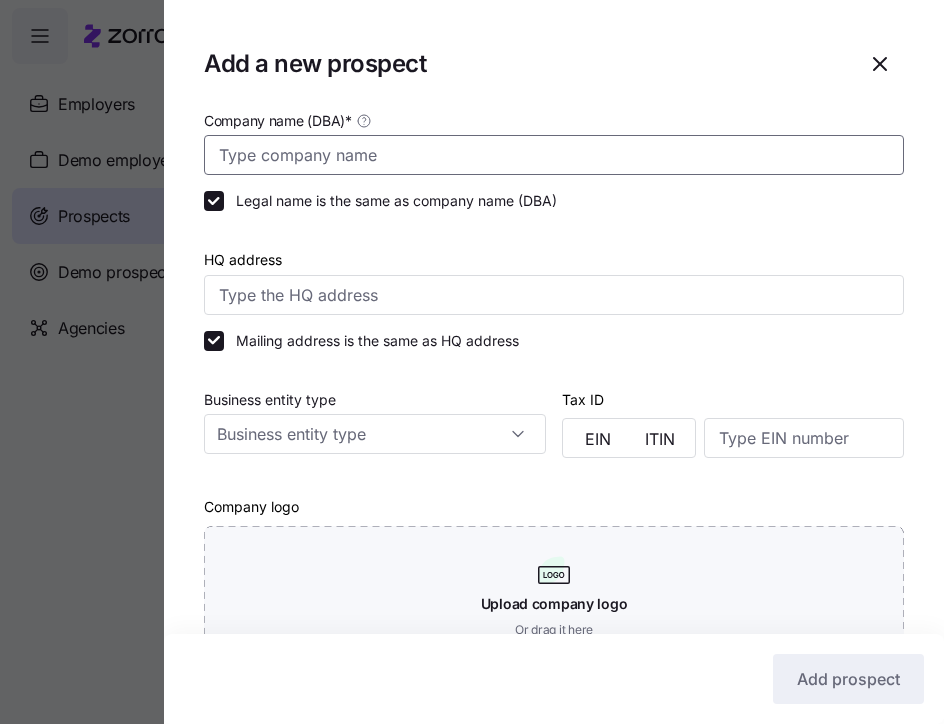 click on "Company name (DBA)  *" at bounding box center [554, 155] 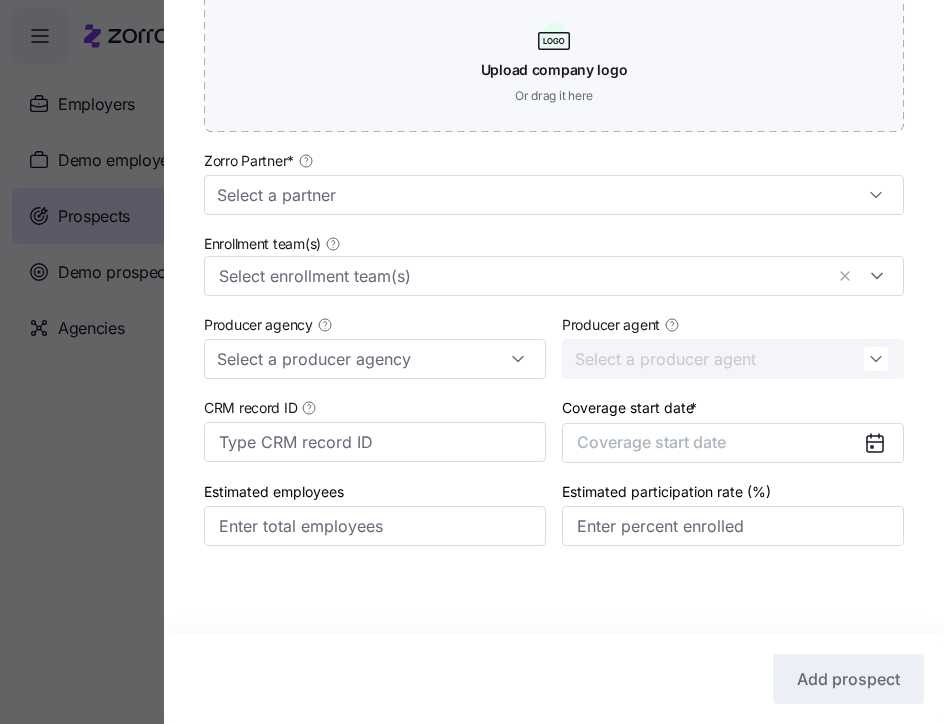 scroll, scrollTop: 536, scrollLeft: 0, axis: vertical 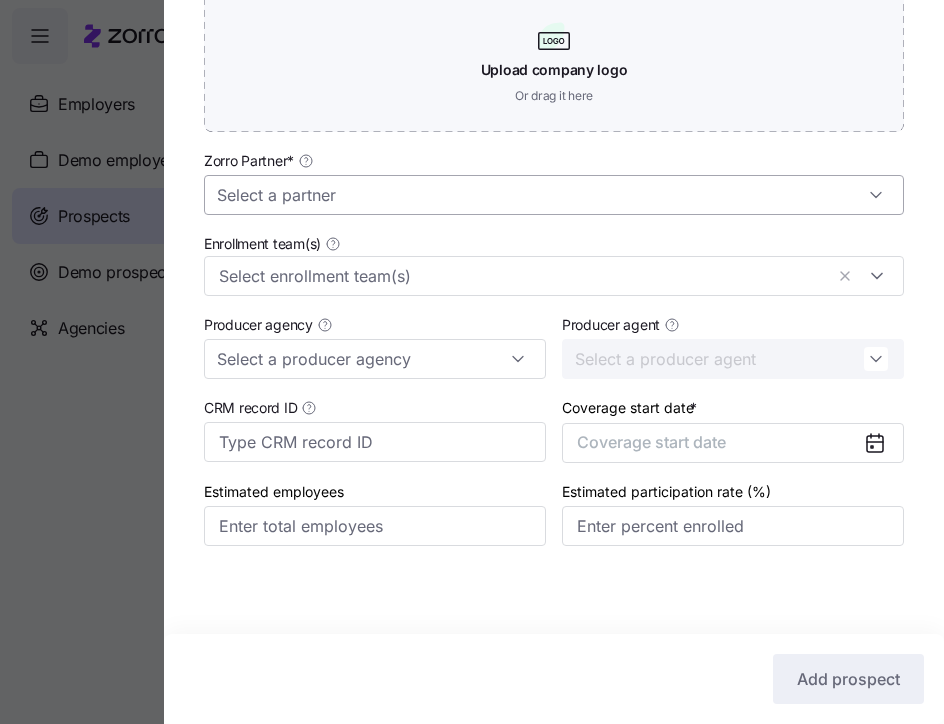 type on "[COMPANY]" 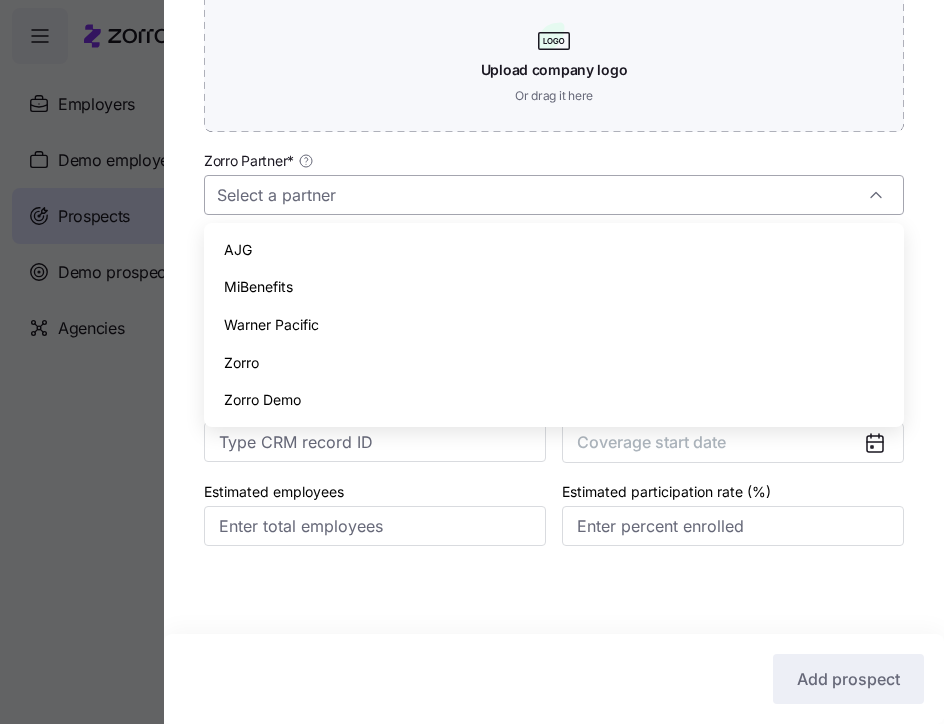 click on "Zorro Partner  *" at bounding box center [554, 195] 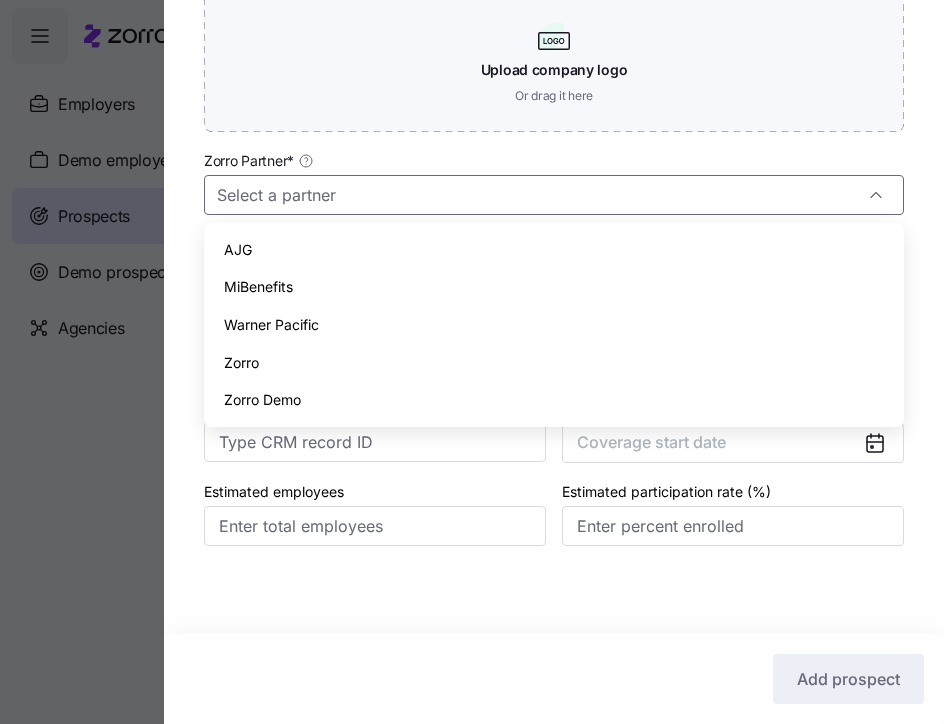 click on "Zorro" at bounding box center (554, 363) 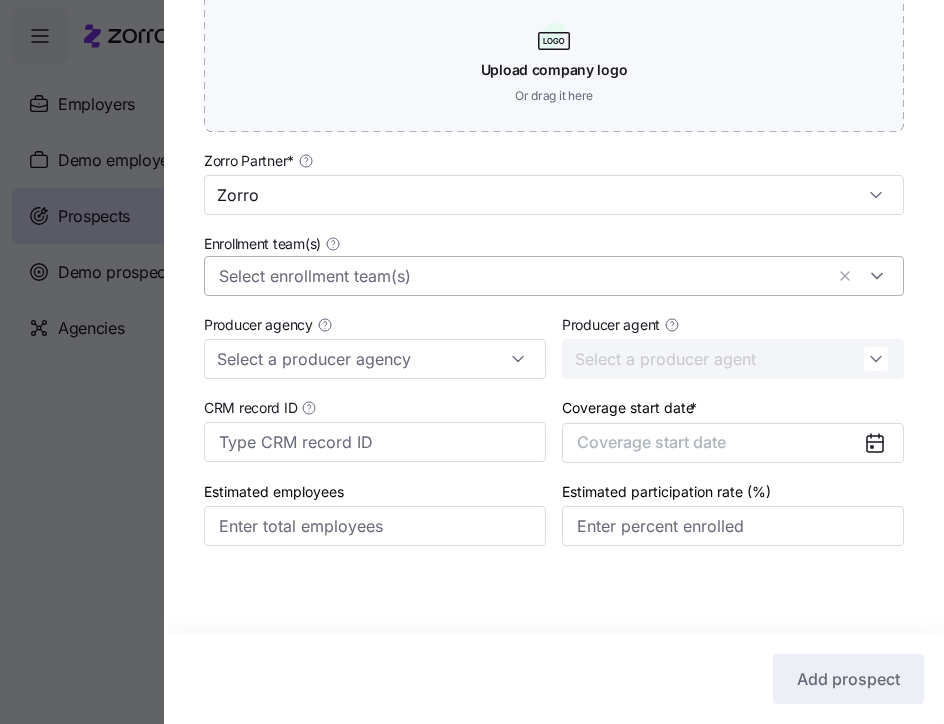 scroll, scrollTop: 537, scrollLeft: 0, axis: vertical 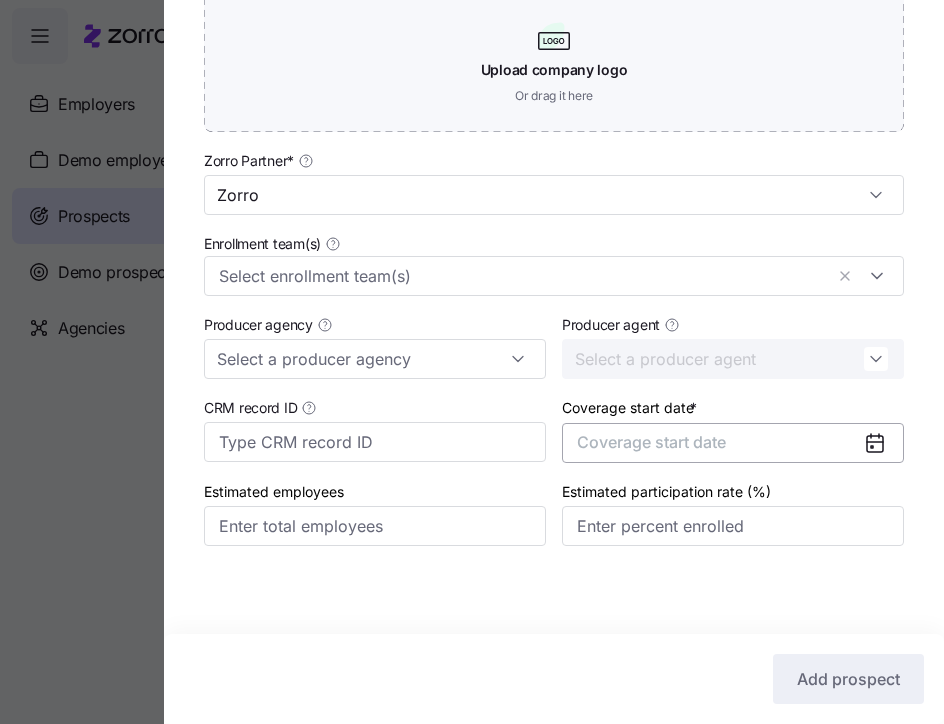 click on "Coverage start date" at bounding box center [651, 442] 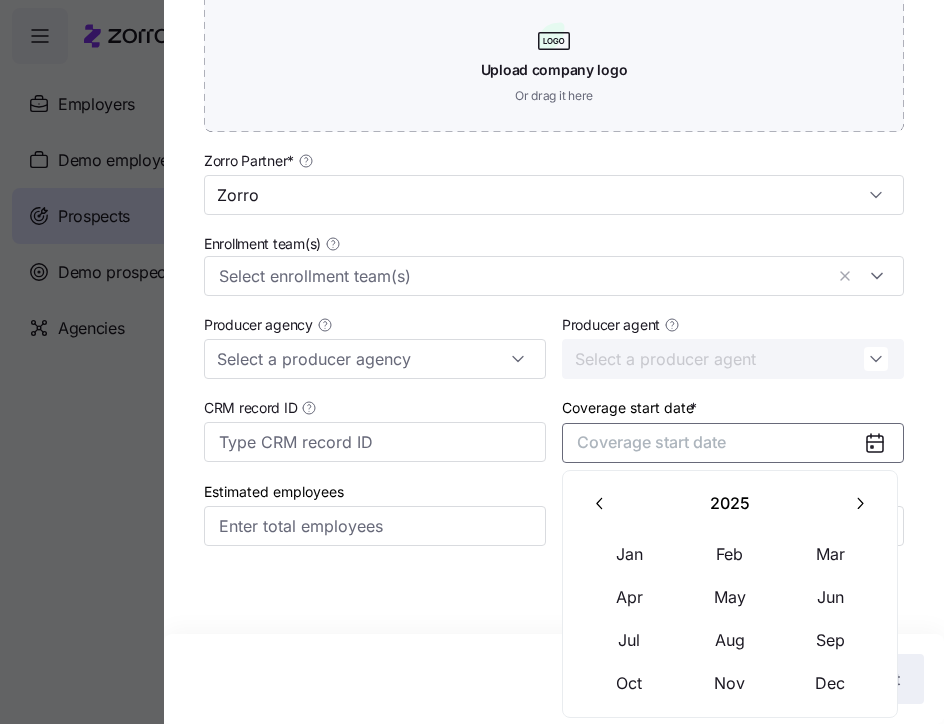 click 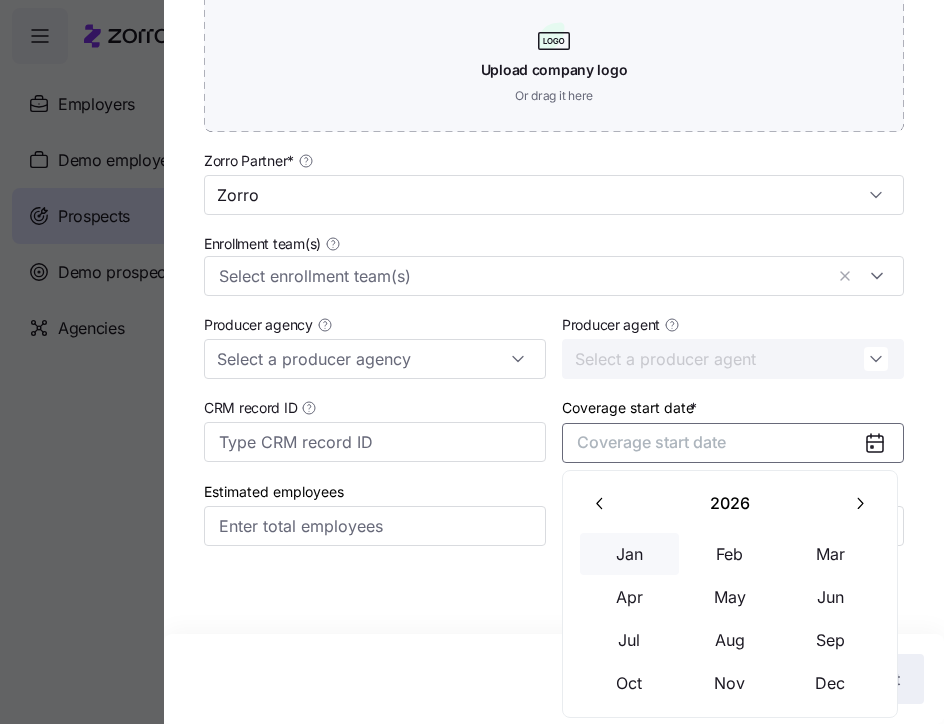 click on "Jan" at bounding box center (630, 554) 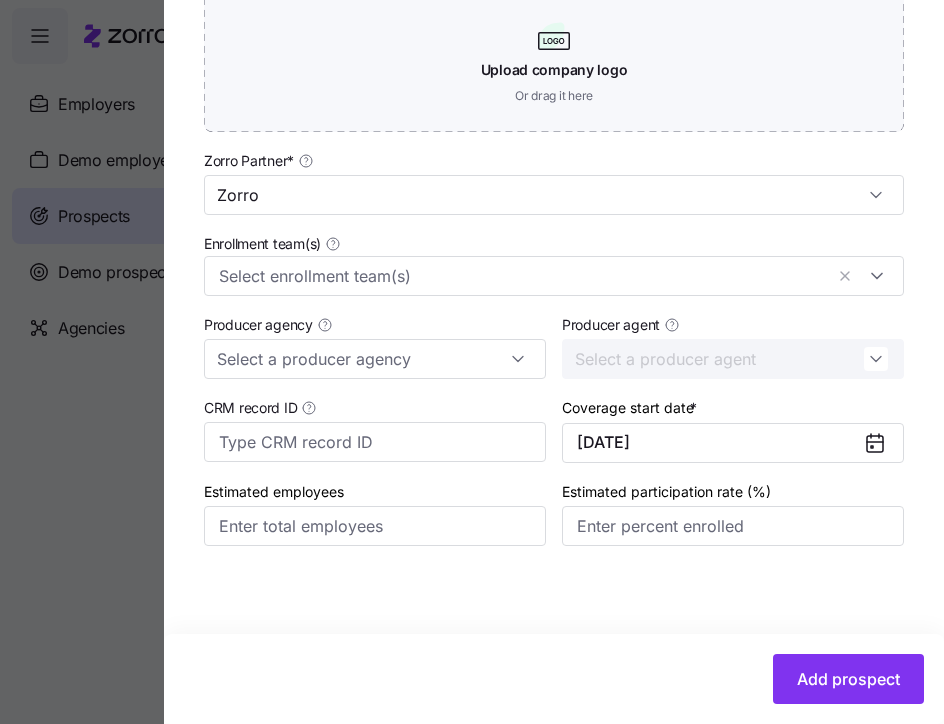 click on "Company name (DBA)  * [COMPANY] Legal name is the same as company name (DBA) HQ address Mailing address is the same as HQ address Business entity type Tax ID EIN ITIN   Company logo Upload company logo Or drag it here Zorro Partner  * Zorro Enrollment team(s)   Producer agency Producer agent CRM record ID Coverage start date  * [DATE] Estimated employees Estimated participation rate (%)" at bounding box center [554, 80] 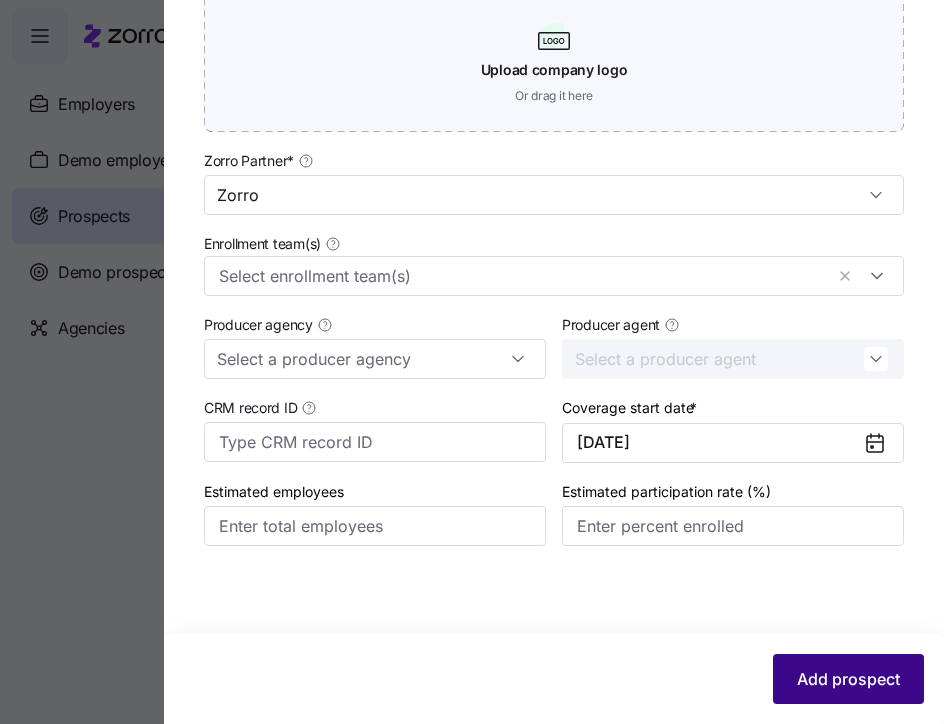click on "Add prospect" at bounding box center [848, 679] 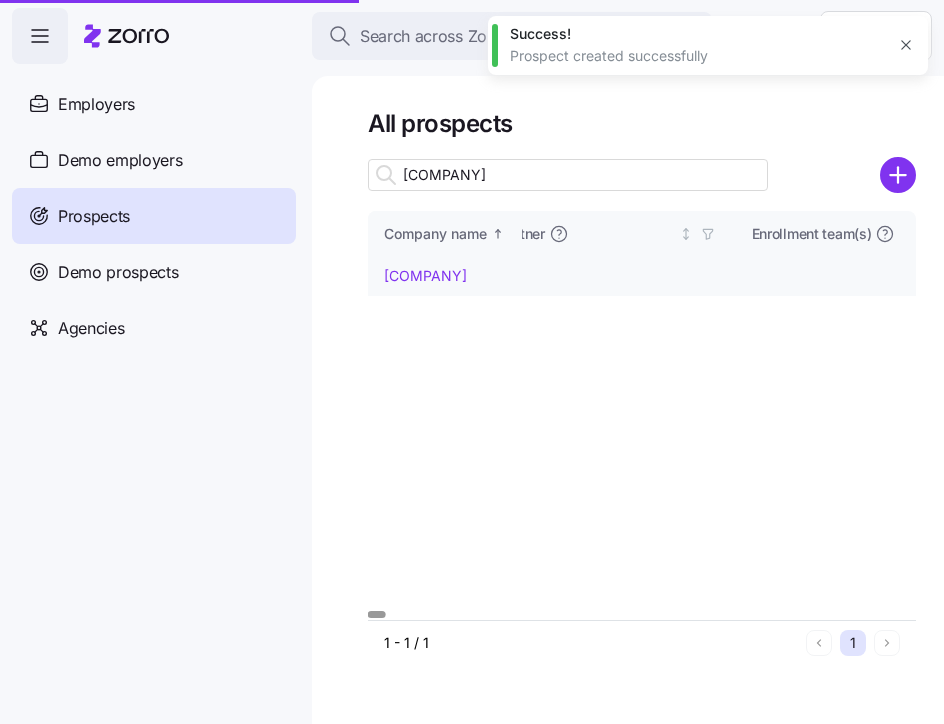click on "[COMPANY]" at bounding box center [425, 275] 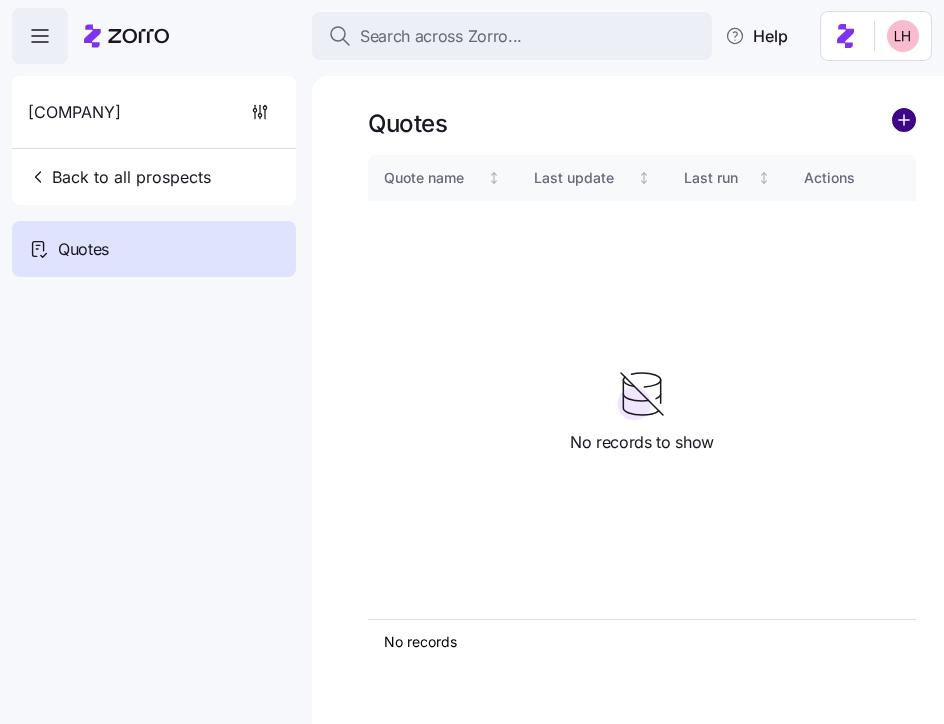 click 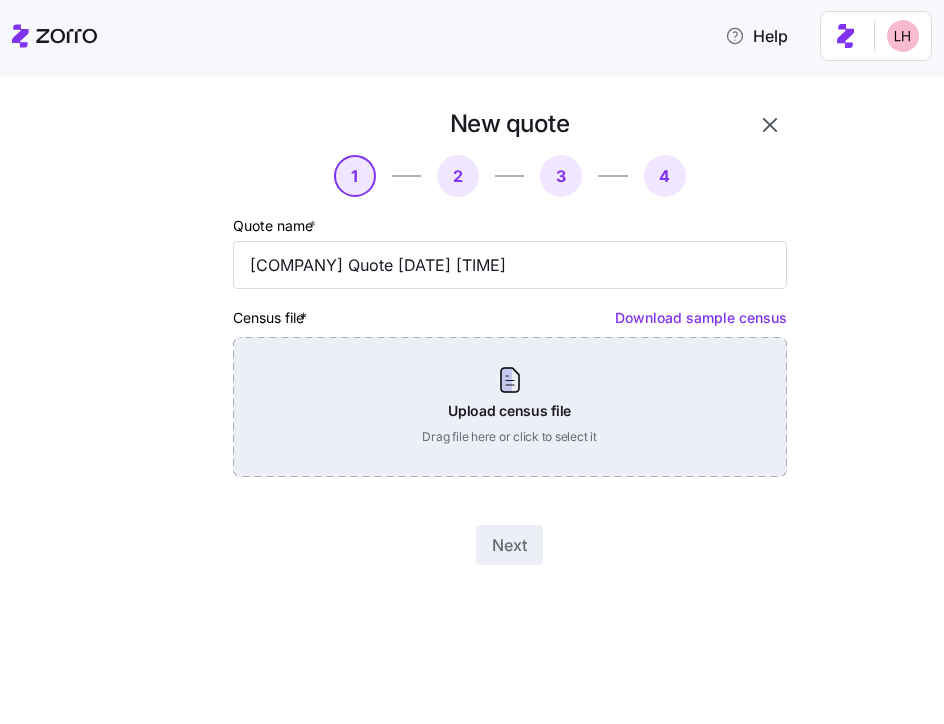 click on "Upload census file Drag file here or click to select it" at bounding box center [510, 407] 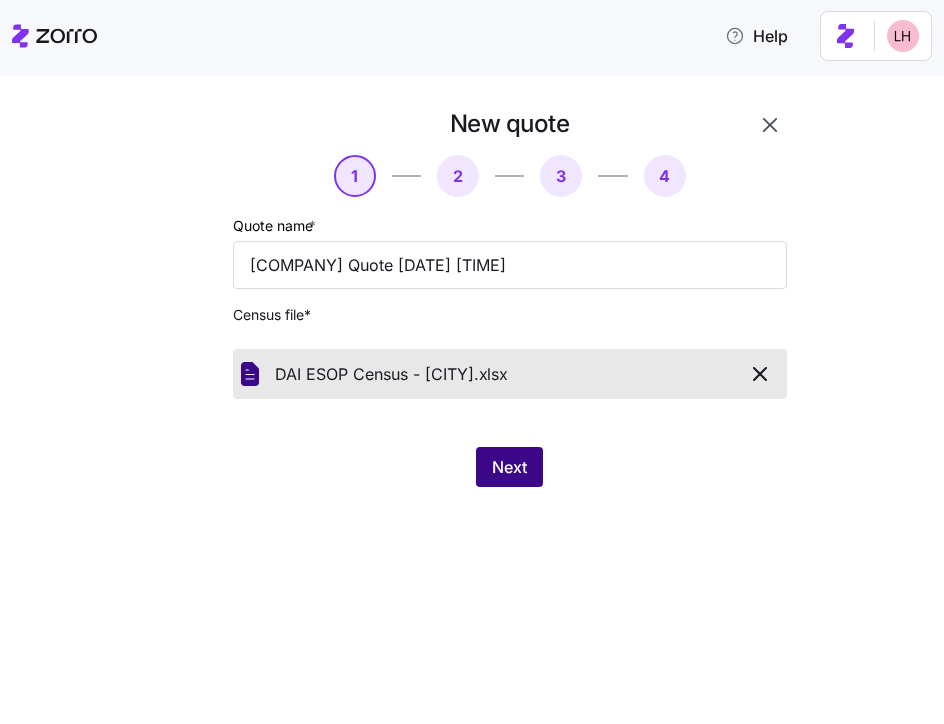 click on "Next" at bounding box center (509, 467) 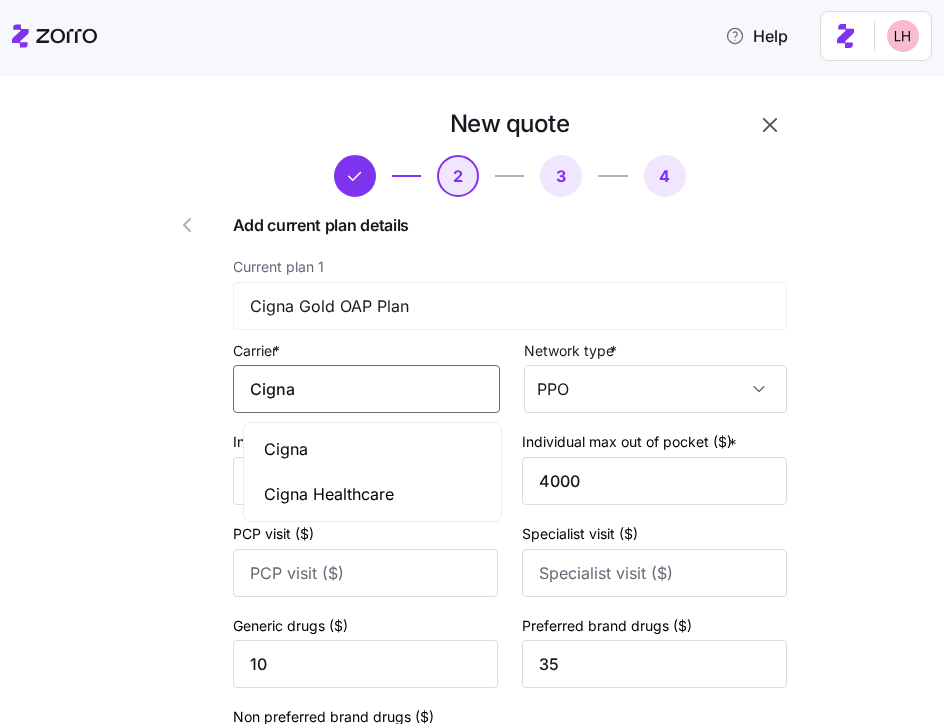 click on "Cigna" at bounding box center [366, 389] 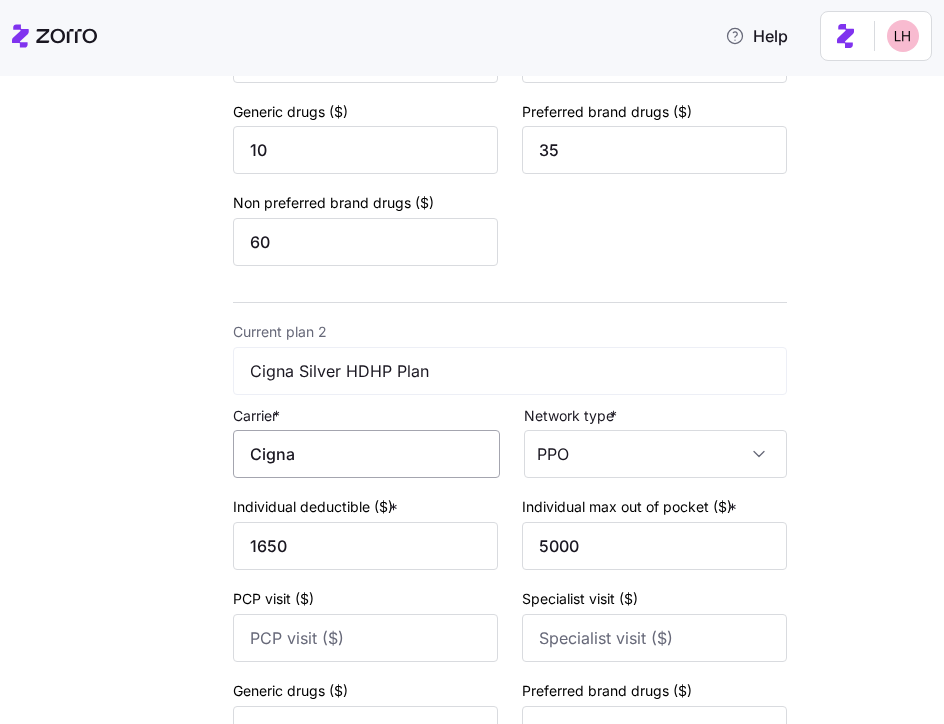 scroll, scrollTop: 520, scrollLeft: 0, axis: vertical 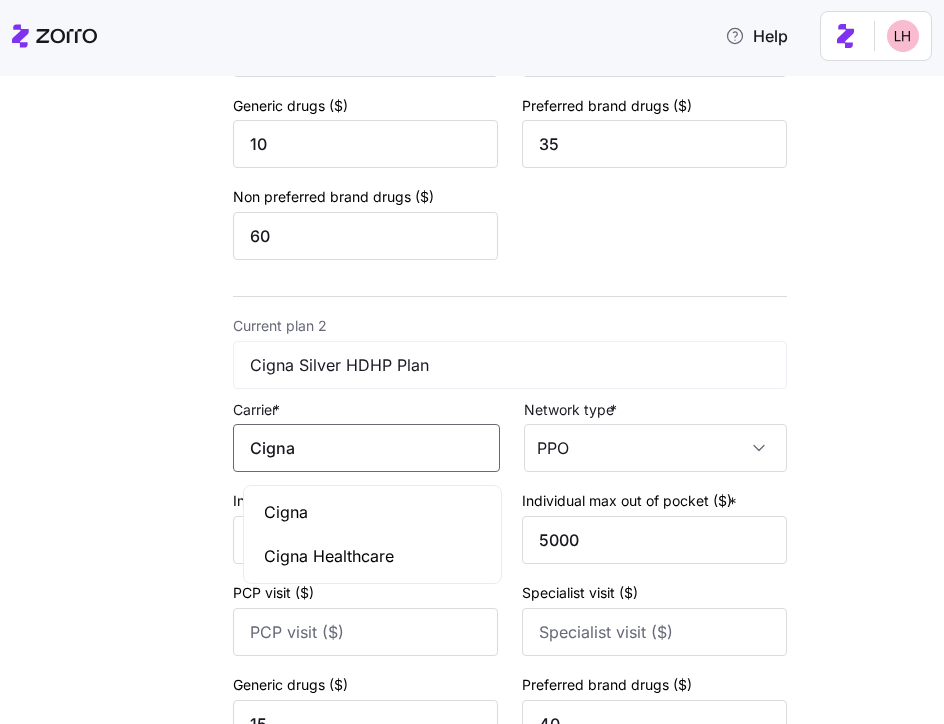 click on "Cigna" at bounding box center (366, 448) 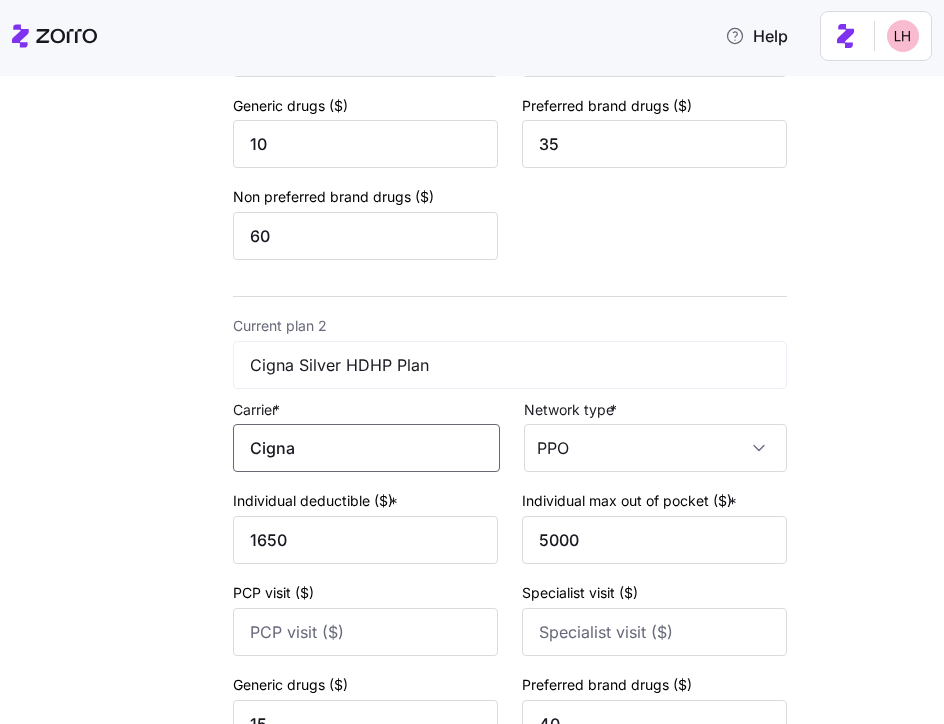 scroll, scrollTop: 838, scrollLeft: 0, axis: vertical 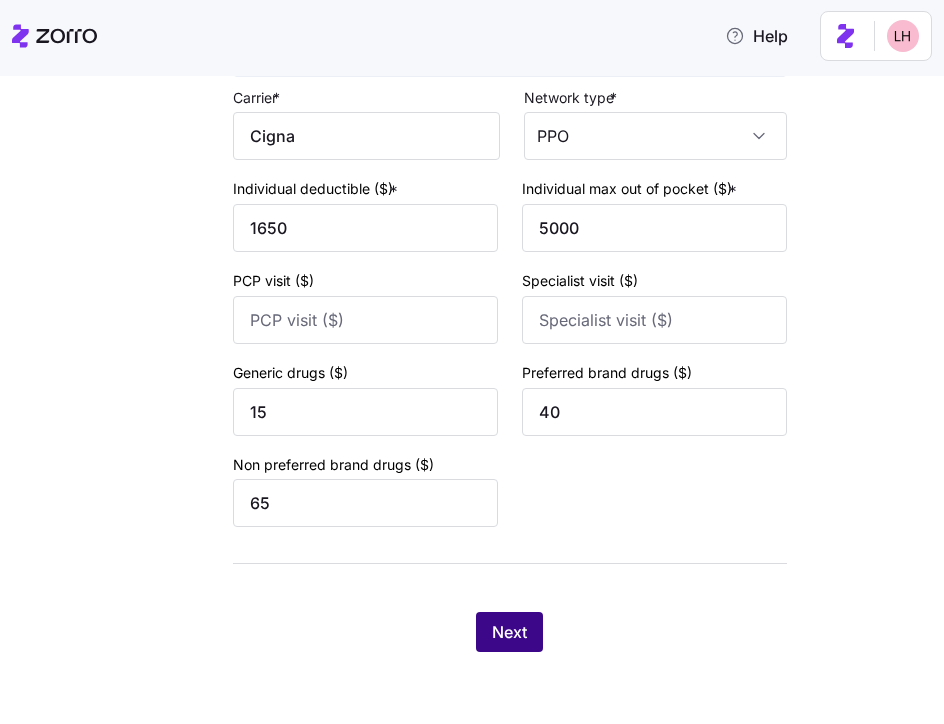 click on "Next" at bounding box center (509, 632) 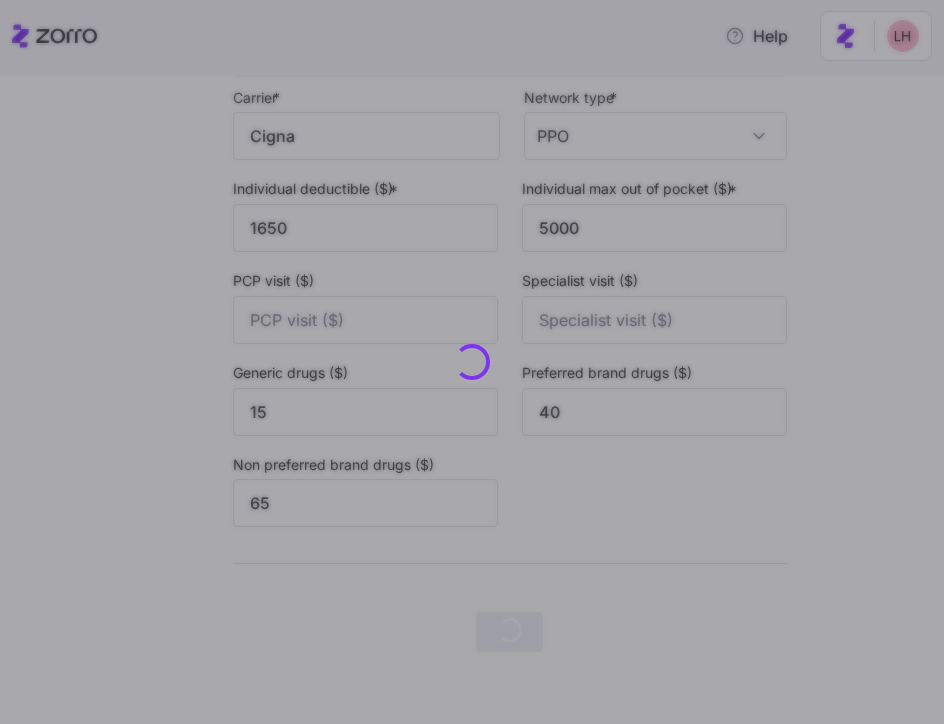 scroll, scrollTop: 0, scrollLeft: 0, axis: both 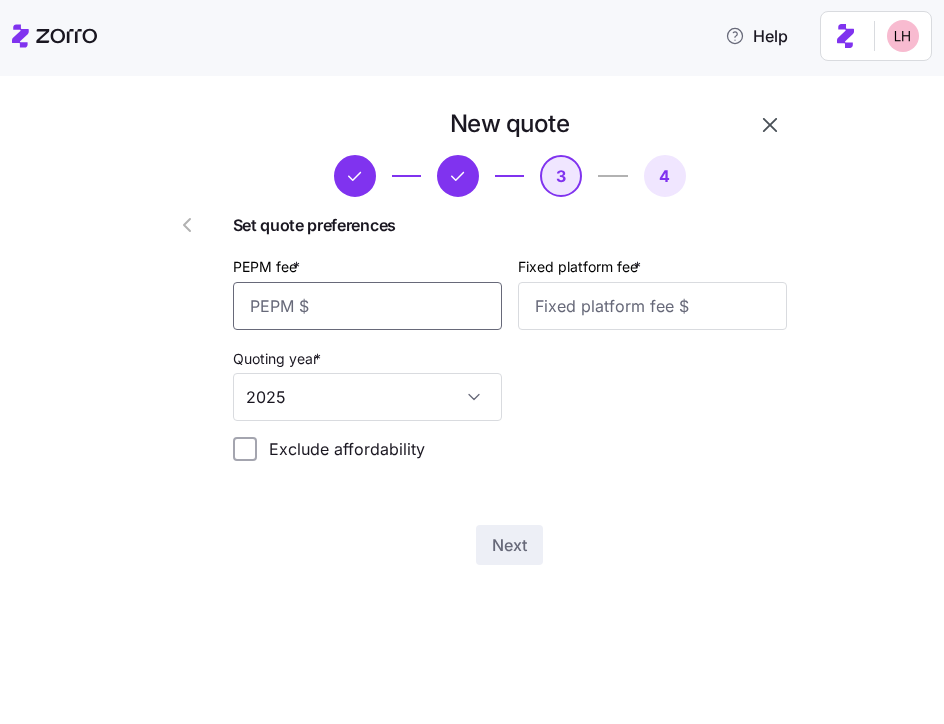 click on "PEPM fee  *" at bounding box center (367, 306) 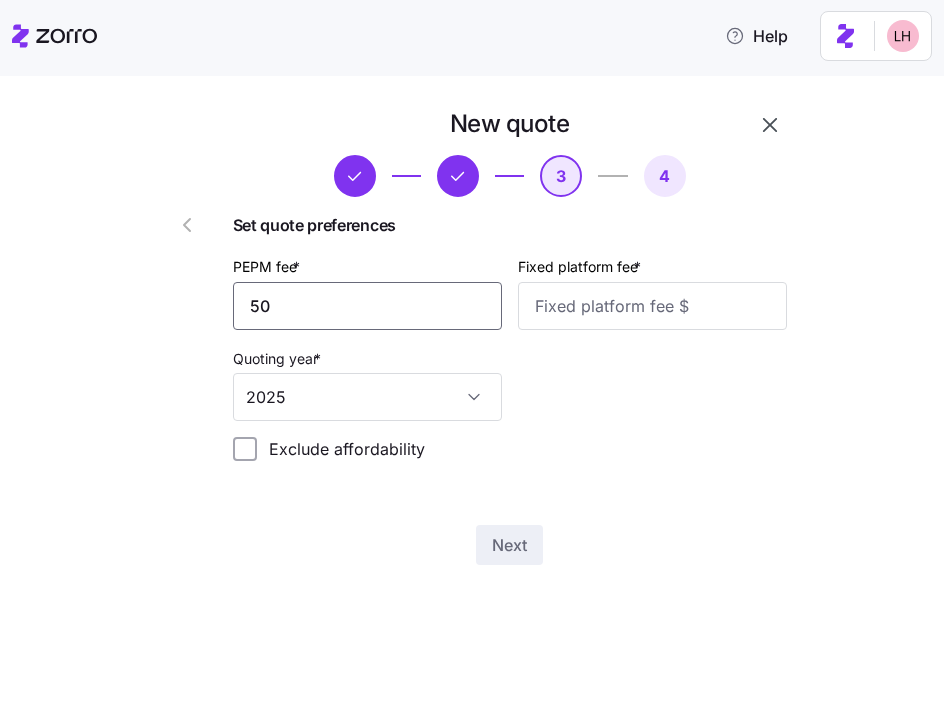 type on "50" 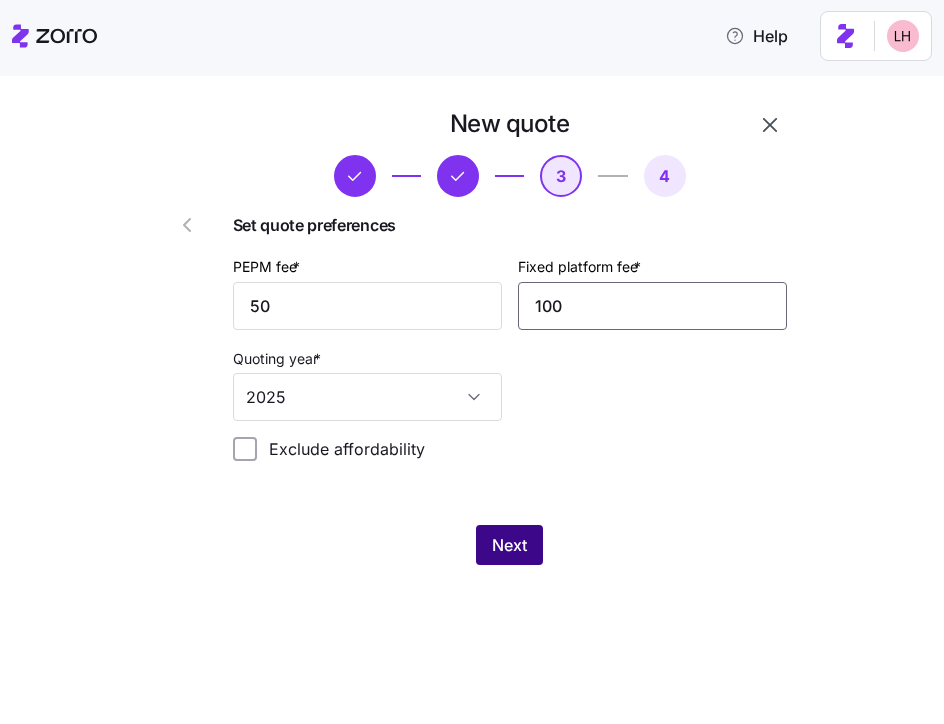 type on "100" 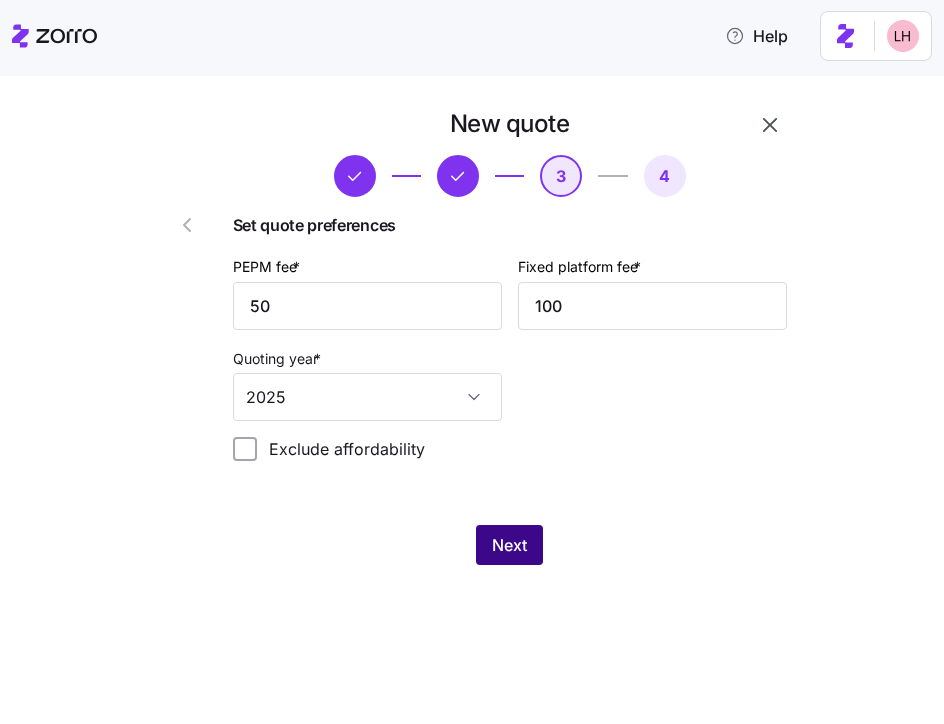 click on "Next" at bounding box center (509, 545) 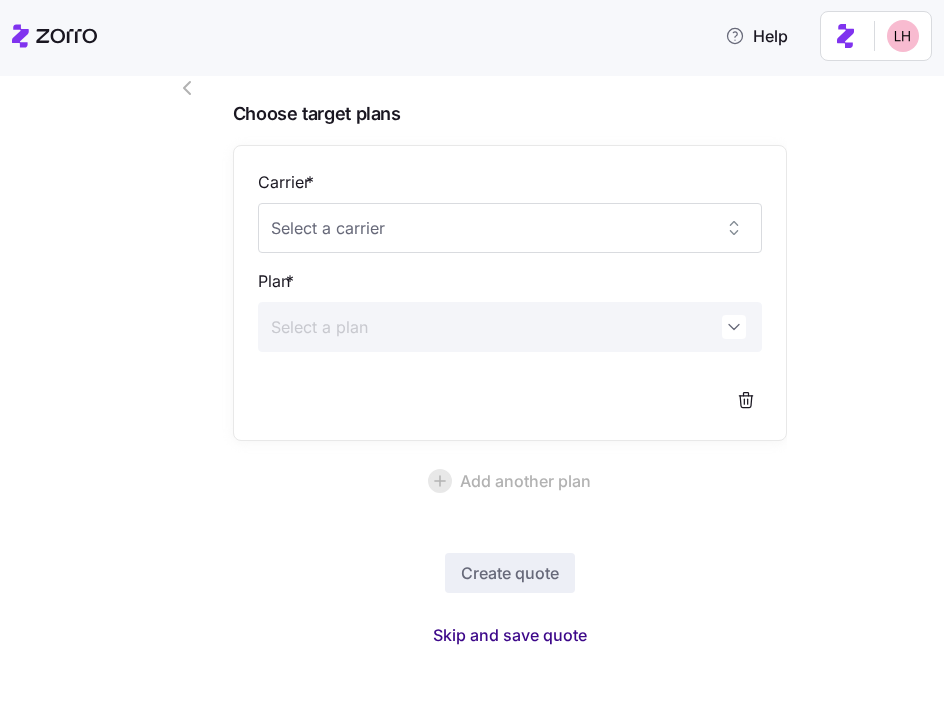 click on "Skip and save quote" at bounding box center (510, 635) 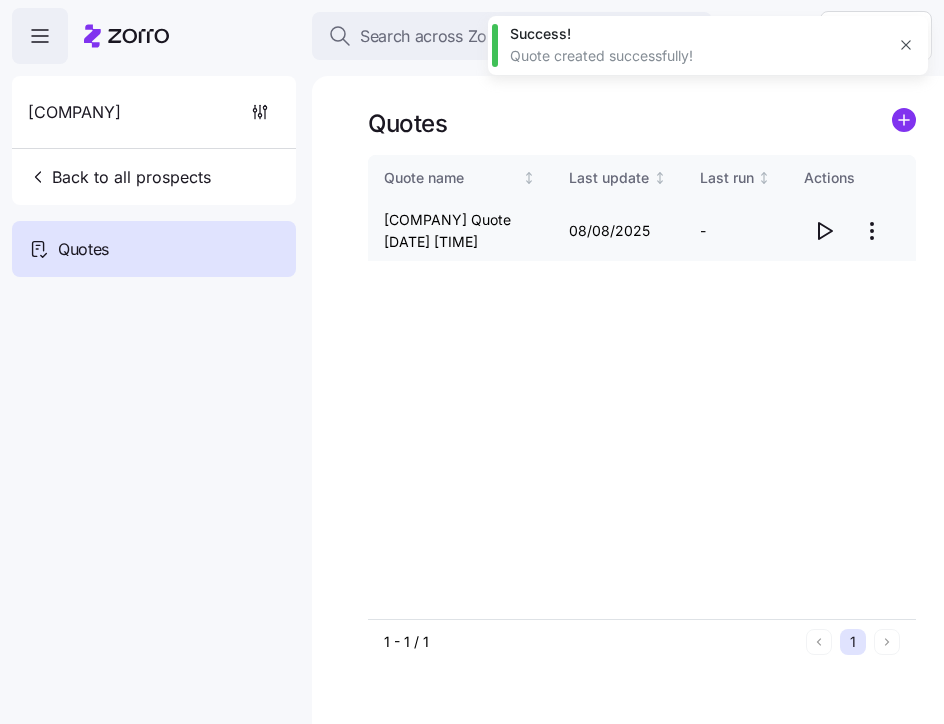 click 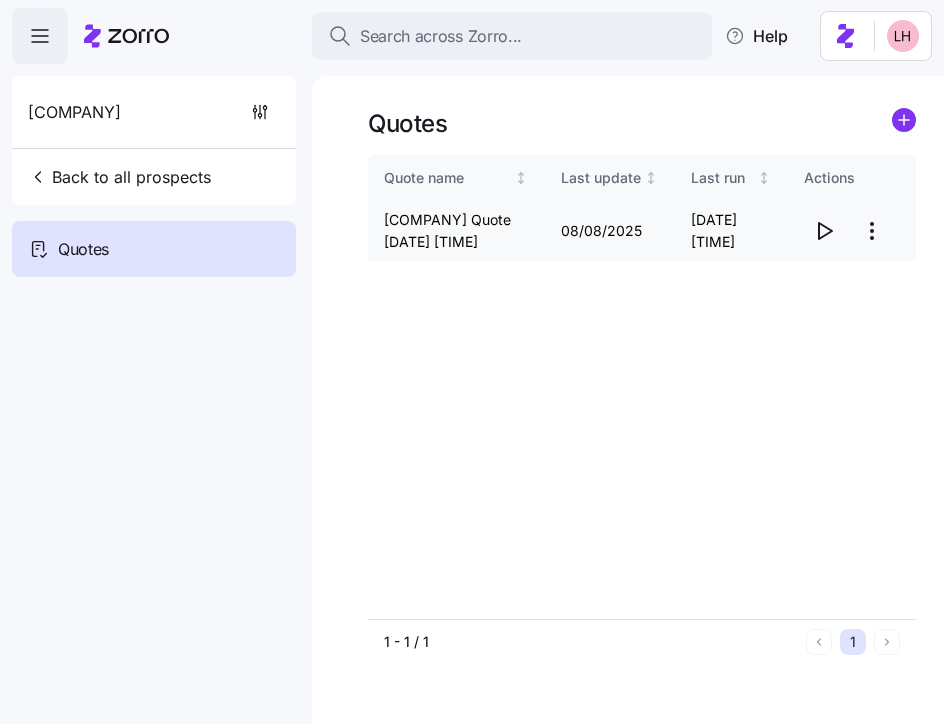 click on "Search across Zorro... Help [COMPANY] Back to all prospects Quotes Quotes Quote name Last update Last run Actions [COMPANY] Quote [DATE] [TIME] [DATE] [DATE] [TIME] 1 - 1 / 1 1 Quotes" at bounding box center [472, 356] 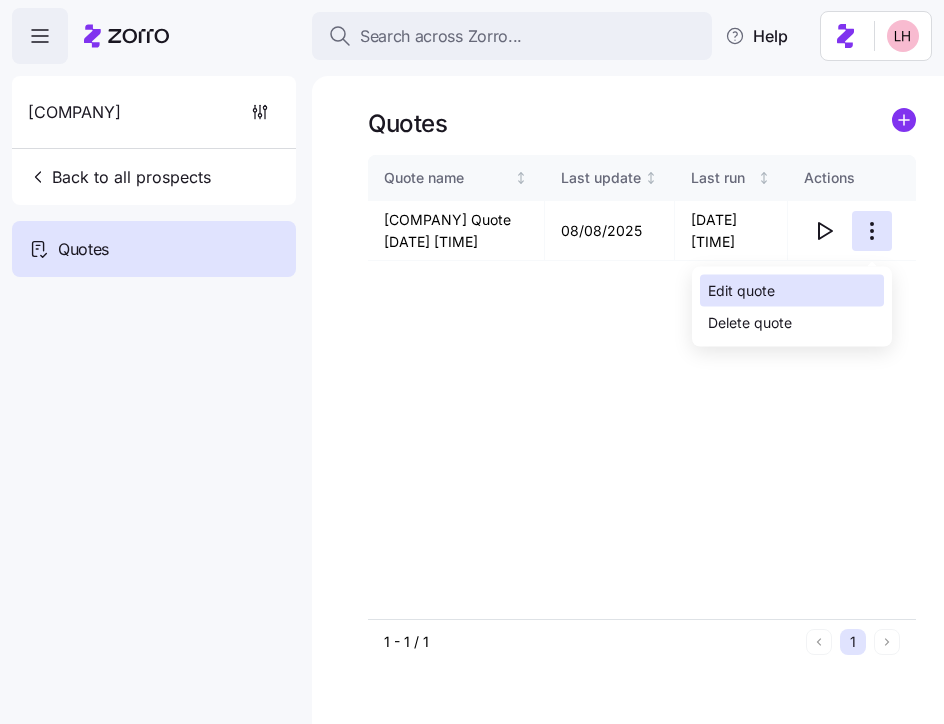 click on "Edit quote" at bounding box center (792, 291) 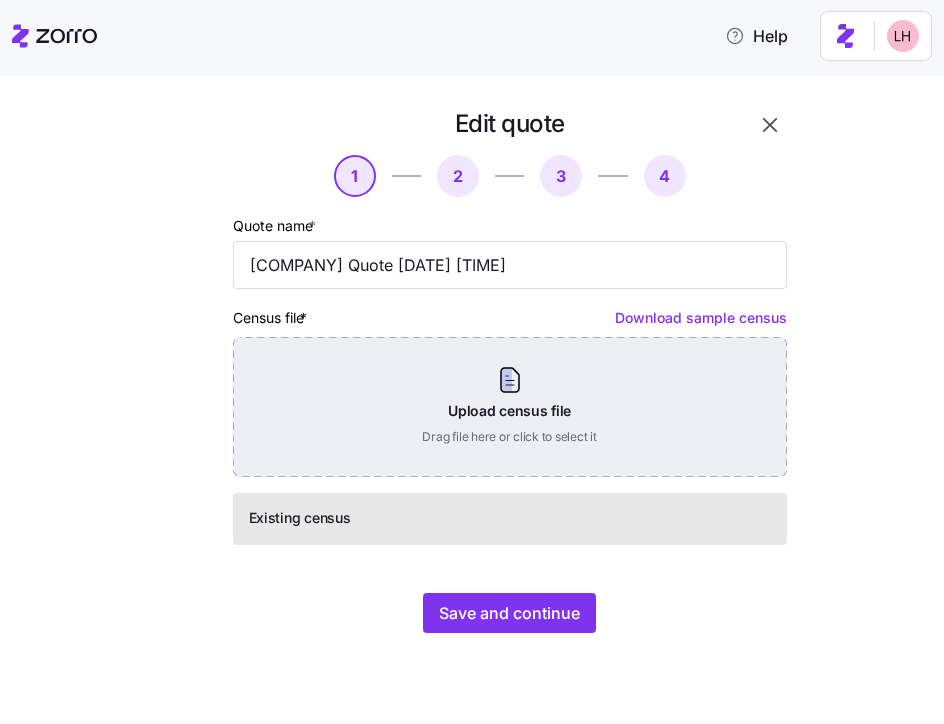 click on "Upload census file Drag file here or click to select it" at bounding box center [510, 407] 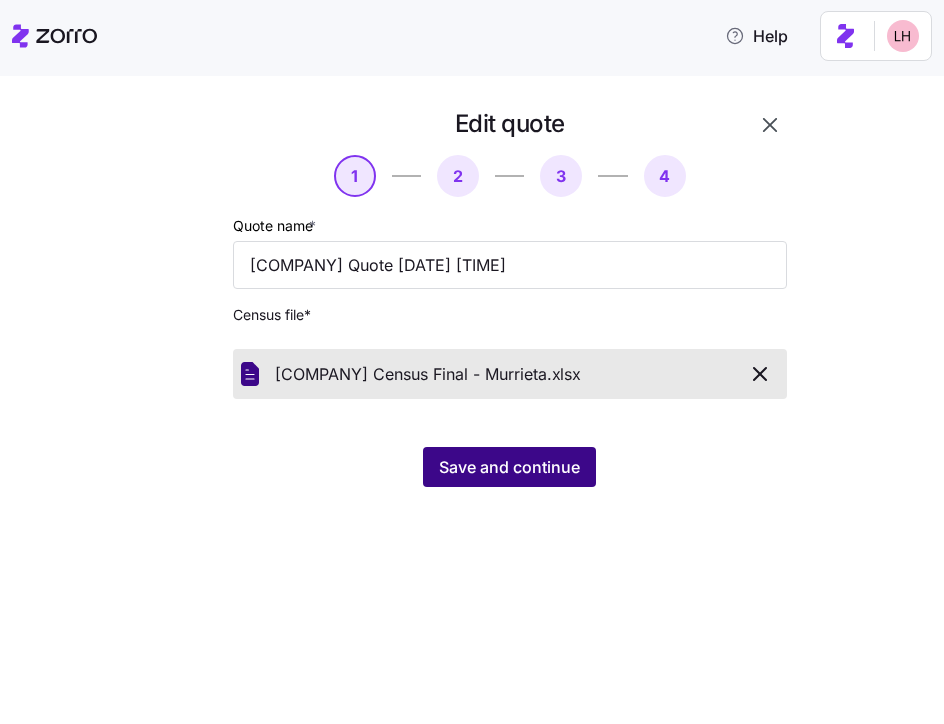 click on "Save and continue" at bounding box center [509, 467] 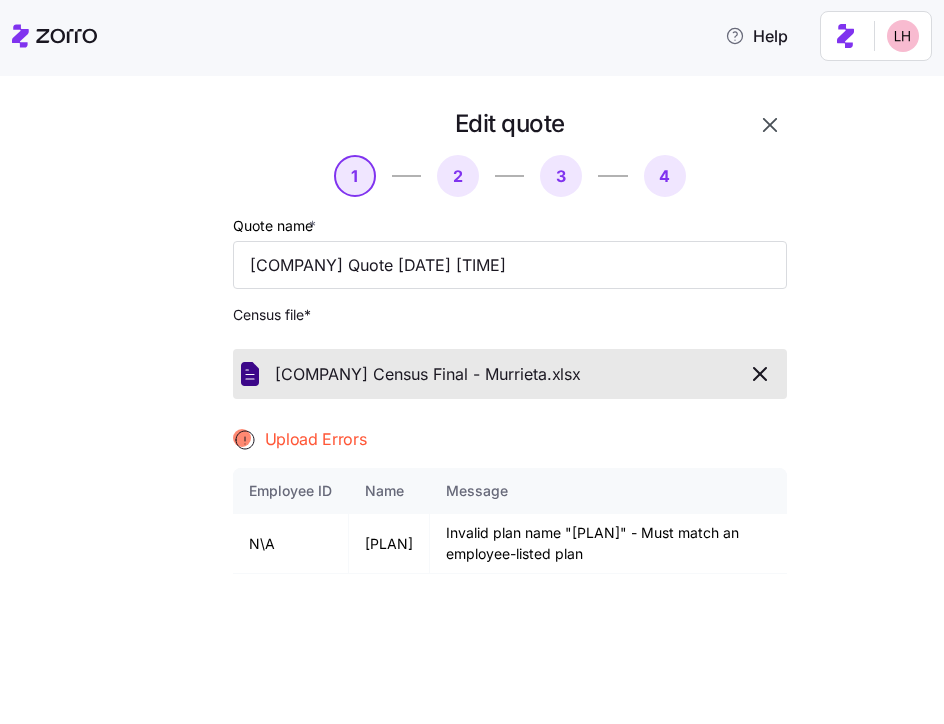 click 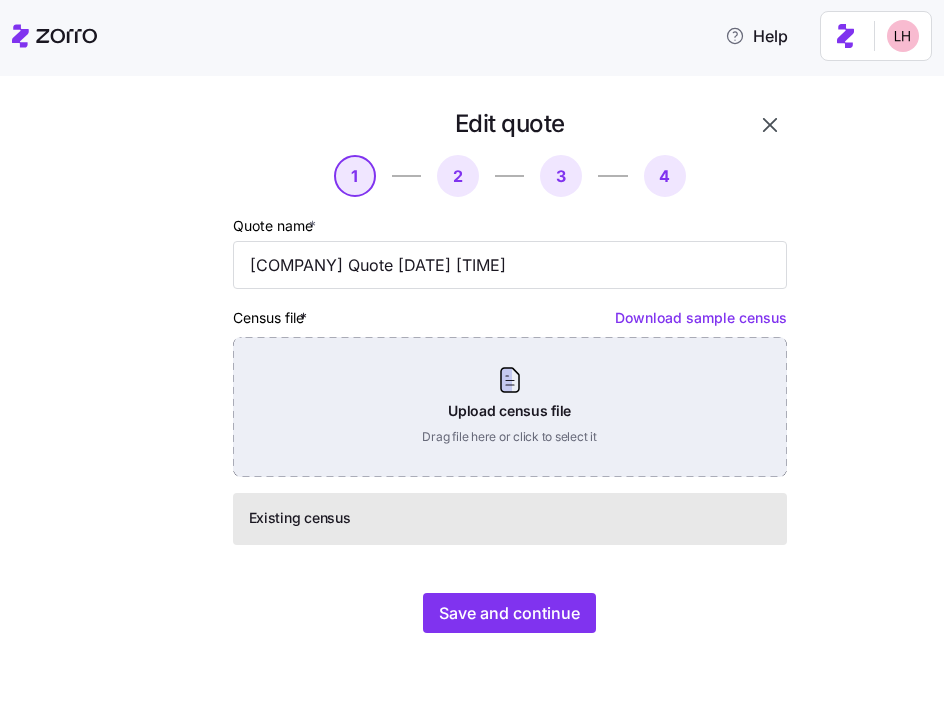 click on "Upload census file Drag file here or click to select it" at bounding box center (510, 407) 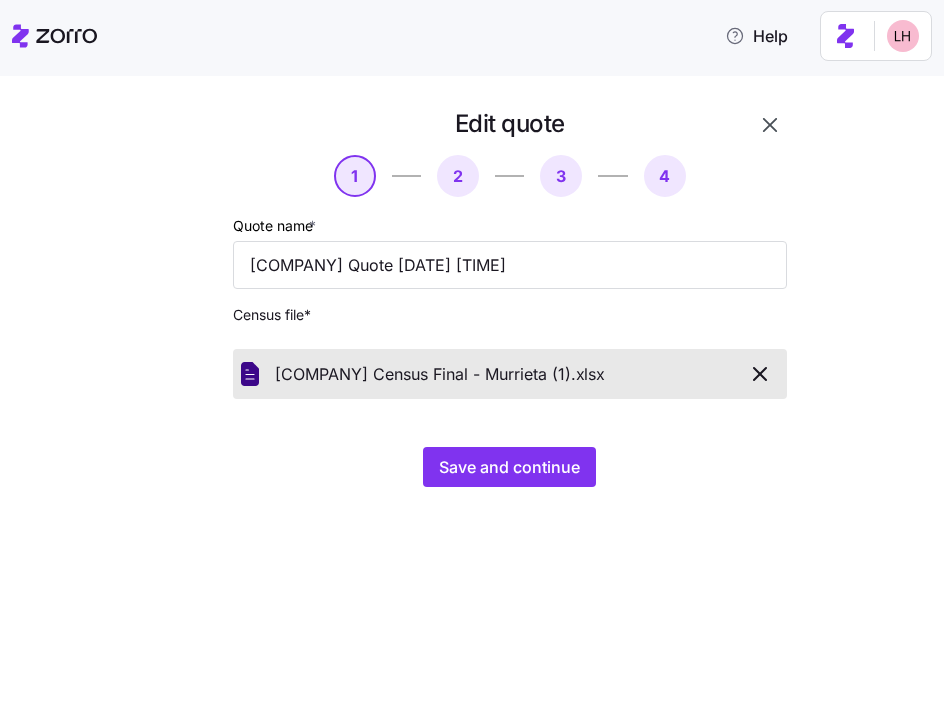 click on "Edit quote 1 2 3 4 Quote name  * [COMPANY] Quote [DATE] [TIME] Census file * [COMPANY] Census Final - Murrieta (1). xlsx Save and continue" at bounding box center [486, 309] 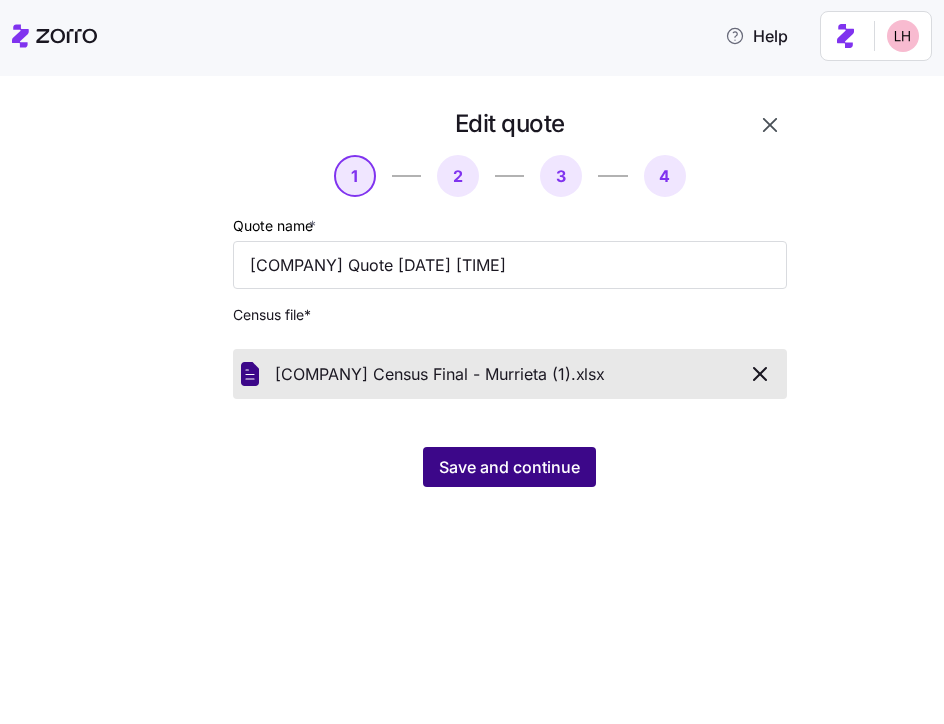 click on "Save and continue" at bounding box center [509, 467] 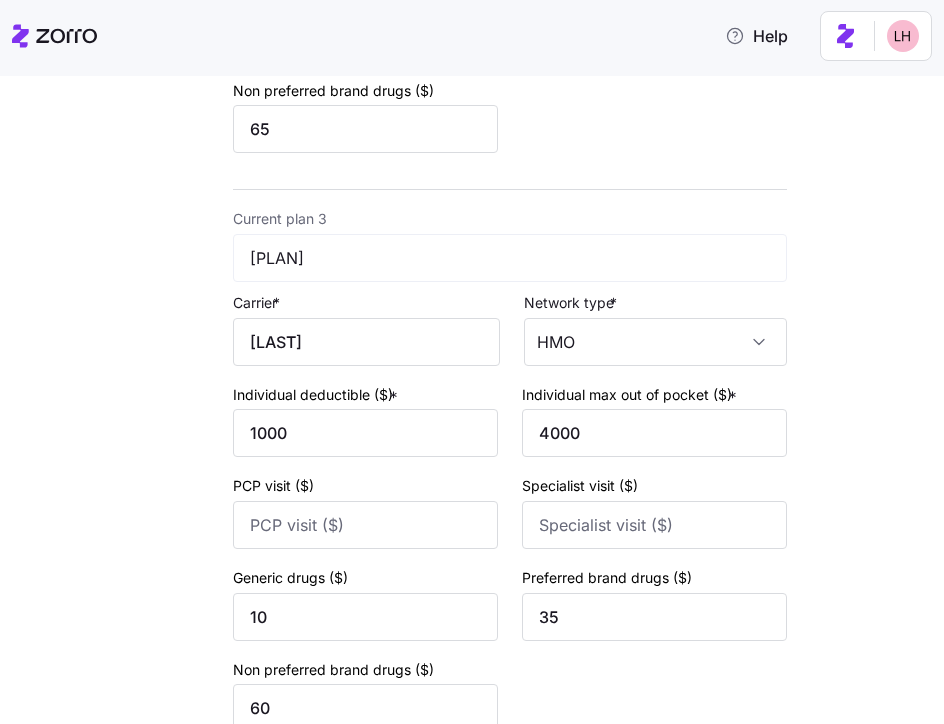 scroll, scrollTop: 1221, scrollLeft: 0, axis: vertical 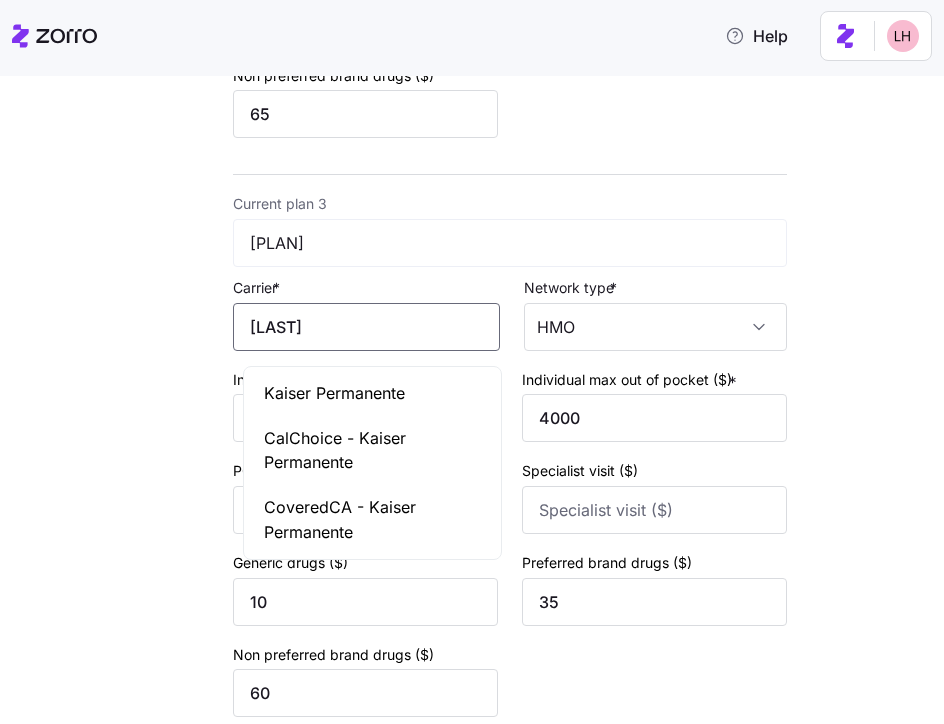 click on "[LAST]" at bounding box center (366, 327) 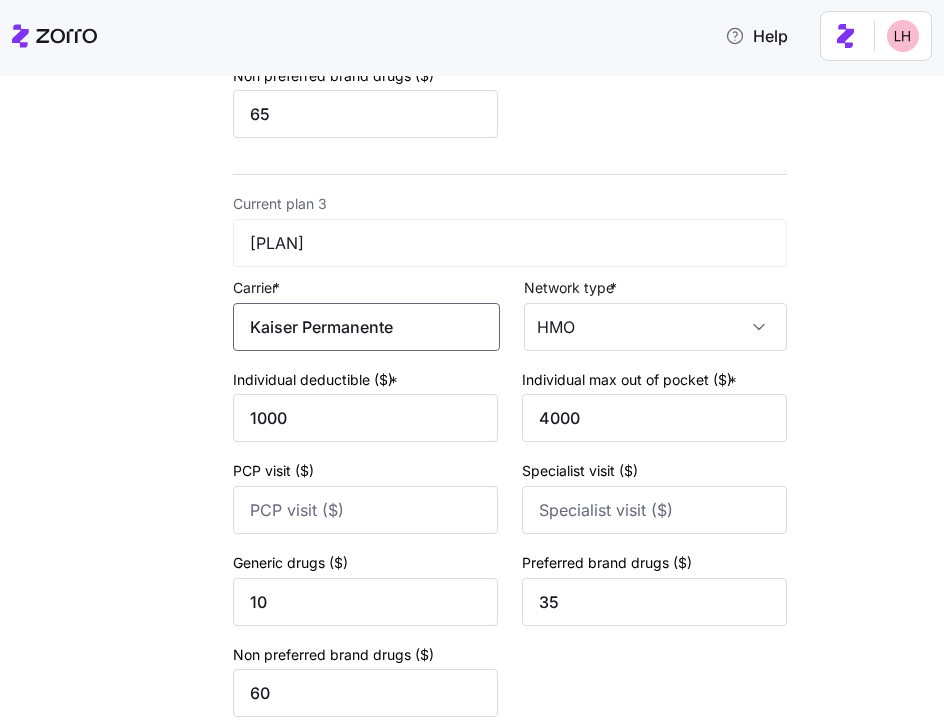 scroll, scrollTop: 1420, scrollLeft: 0, axis: vertical 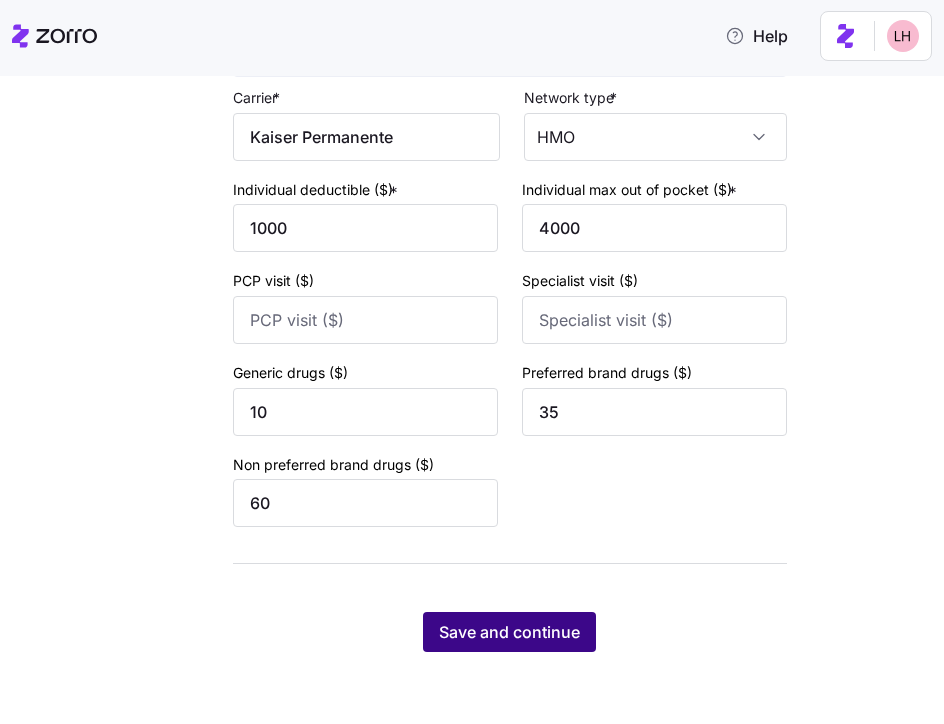 click on "Save and continue" at bounding box center (509, 632) 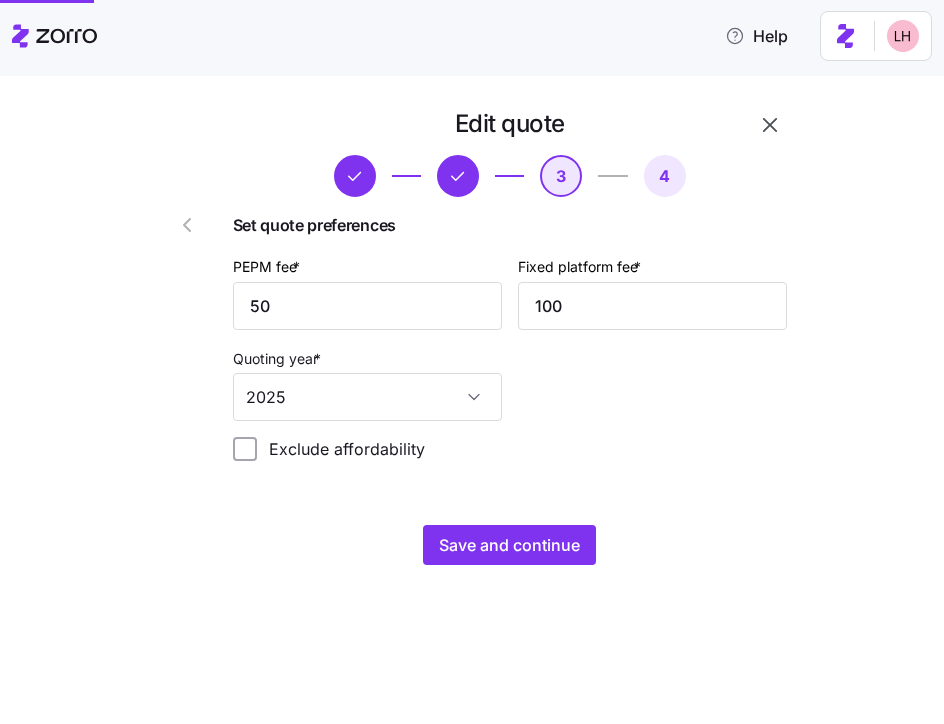 scroll, scrollTop: 0, scrollLeft: 0, axis: both 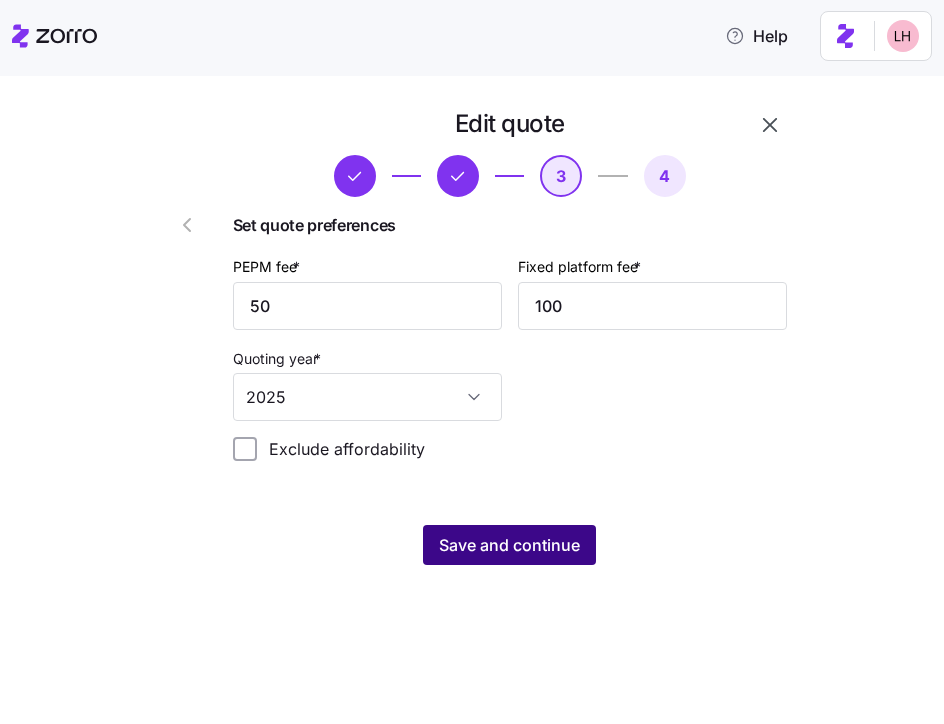 click on "Save and continue" at bounding box center [510, 545] 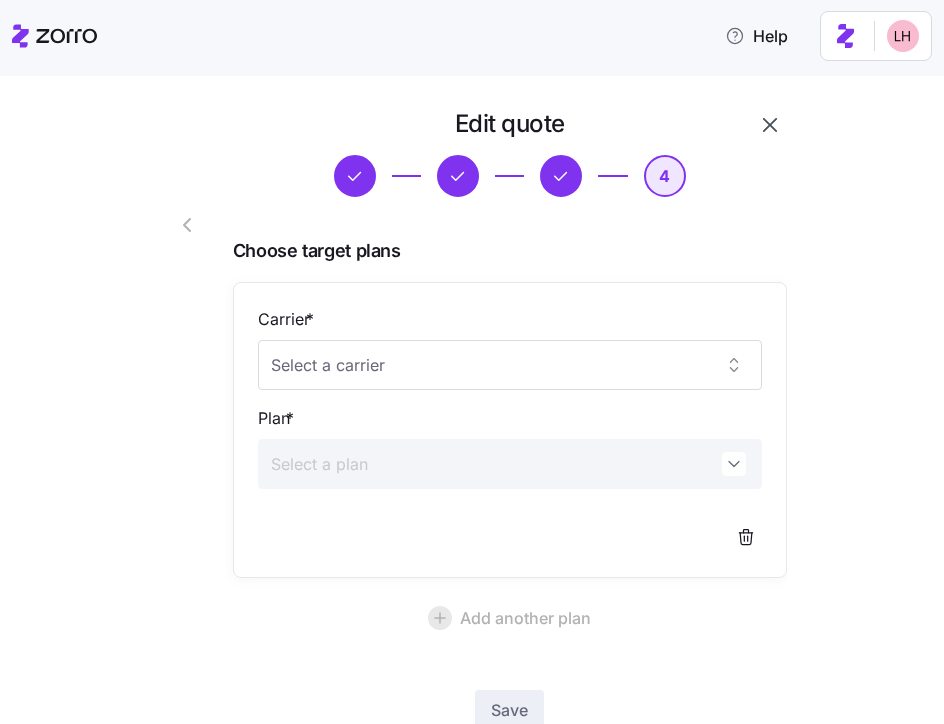 scroll, scrollTop: 137, scrollLeft: 0, axis: vertical 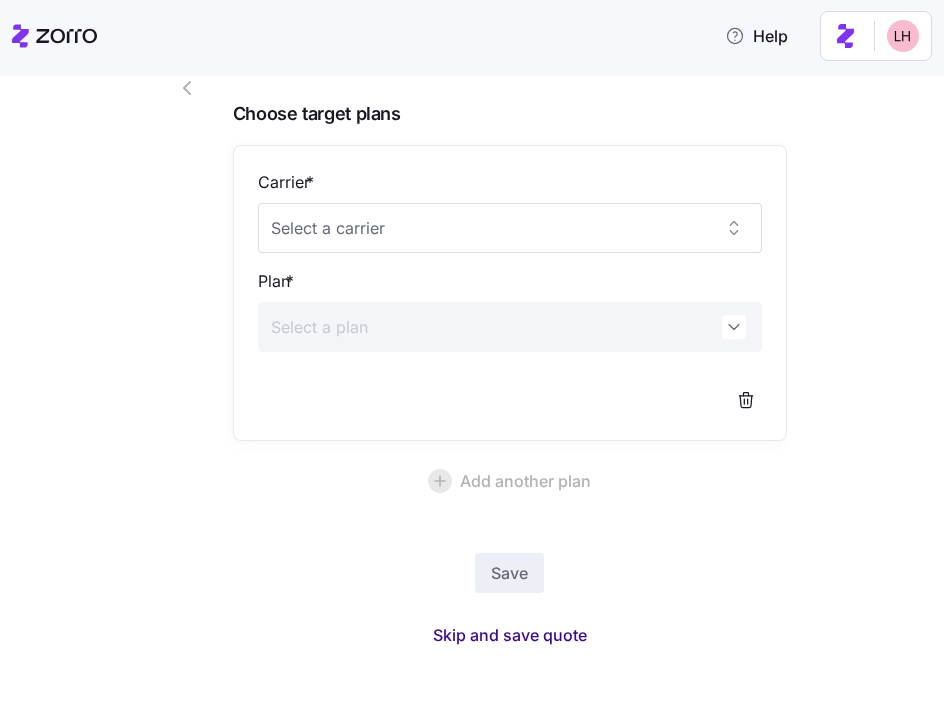 click on "Skip and save quote" at bounding box center (510, 635) 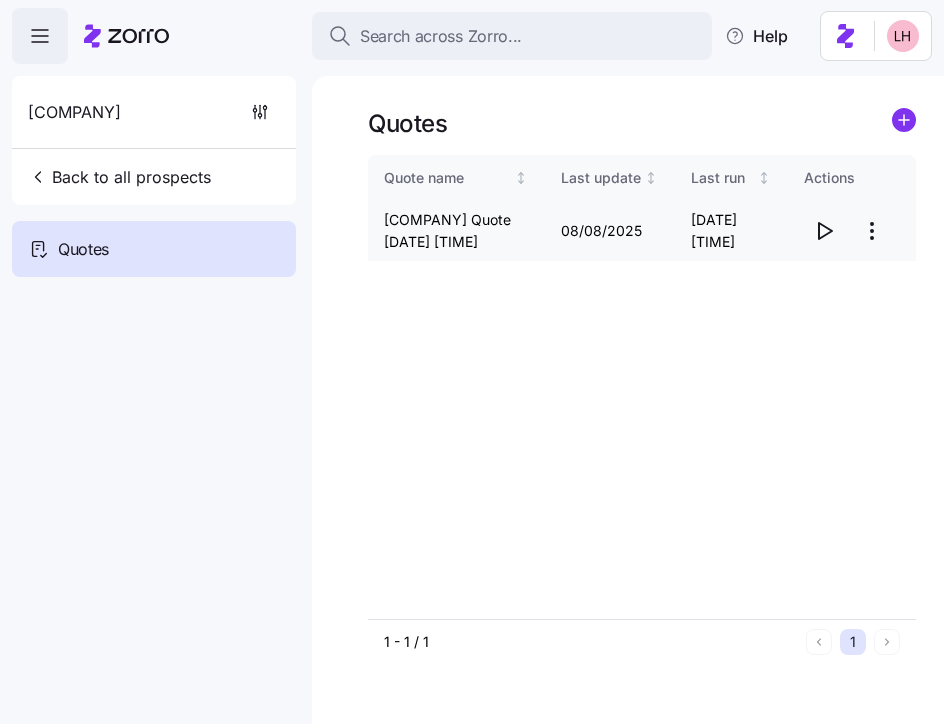 click 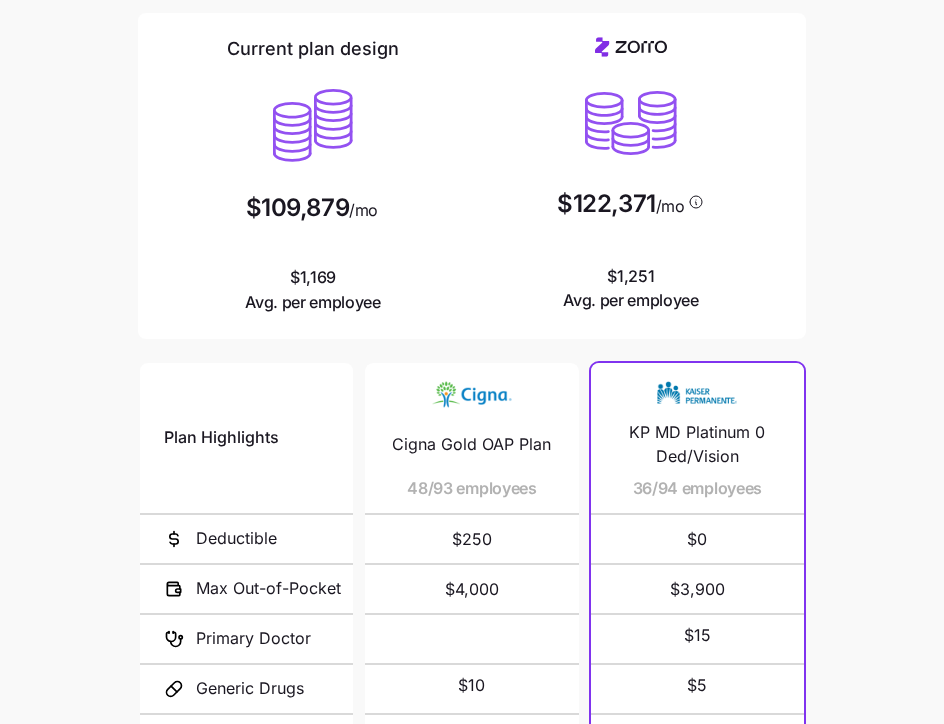 scroll, scrollTop: 251, scrollLeft: 0, axis: vertical 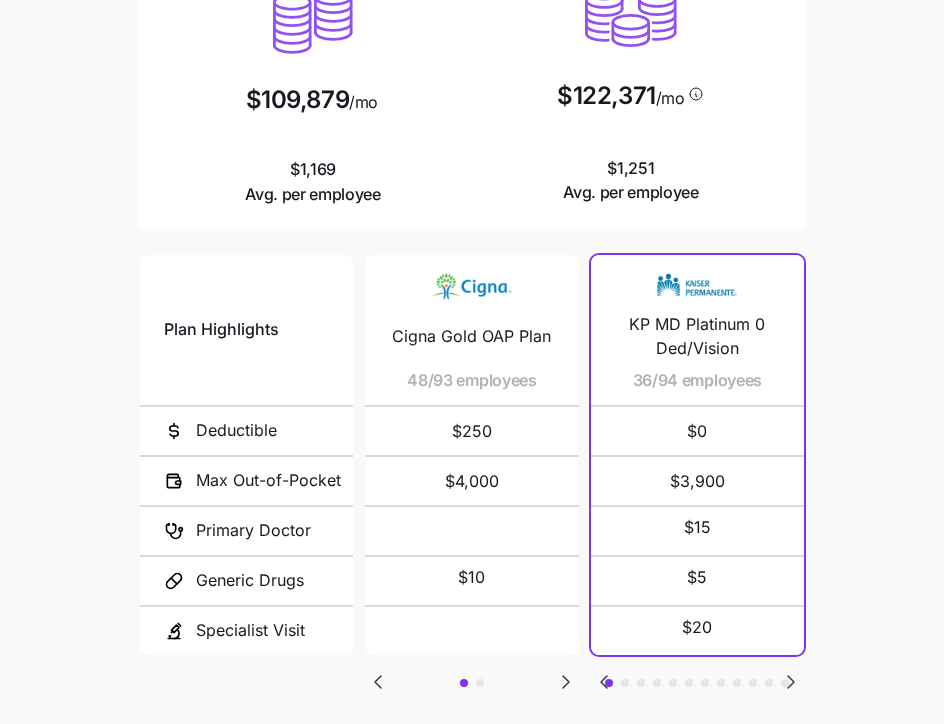 click 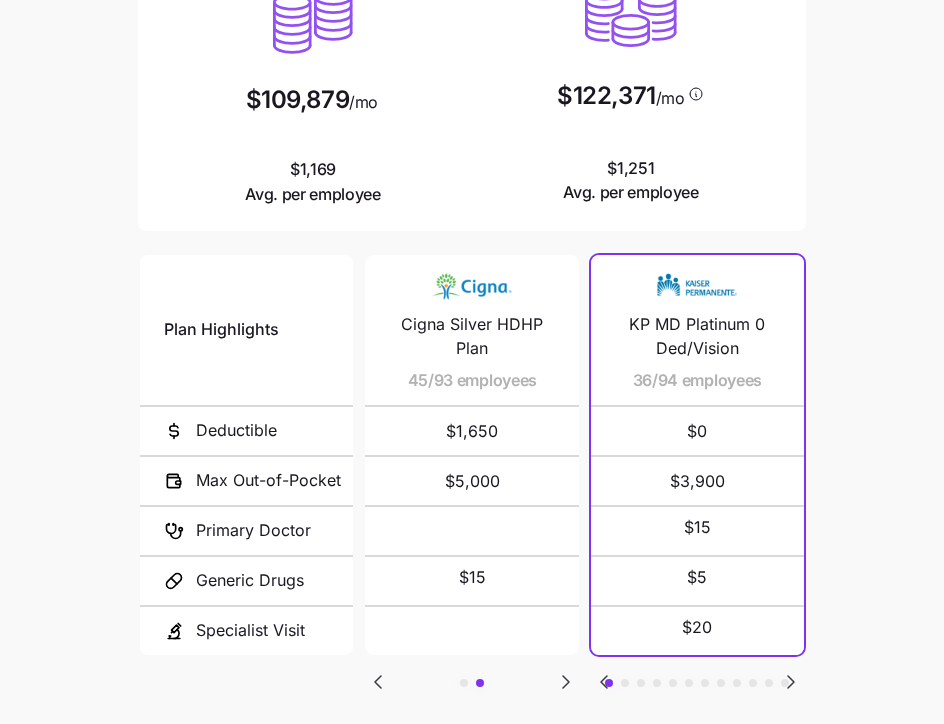 click 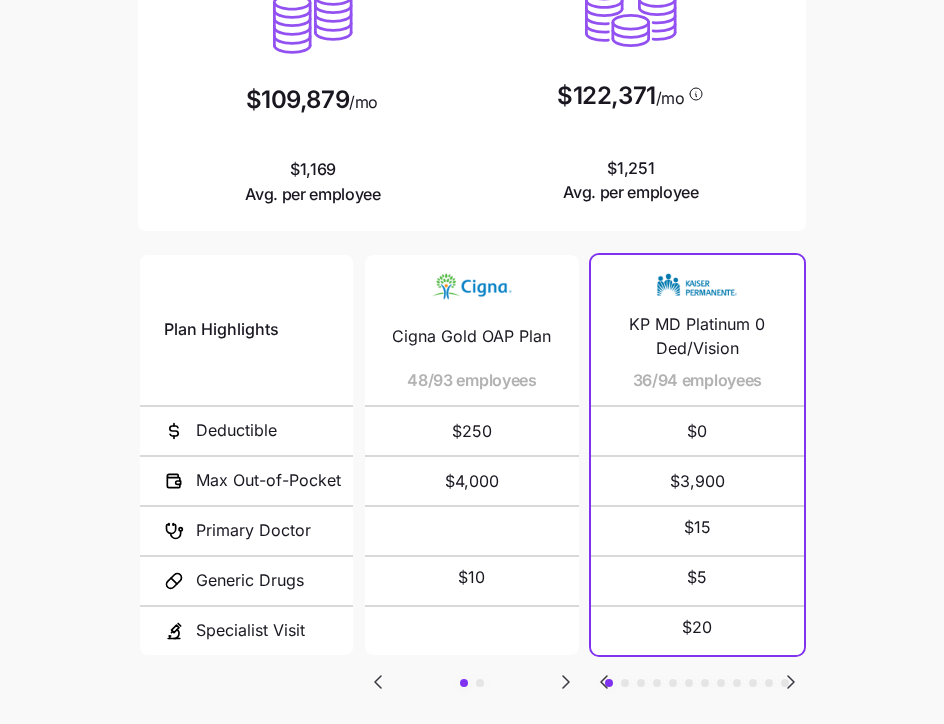 type 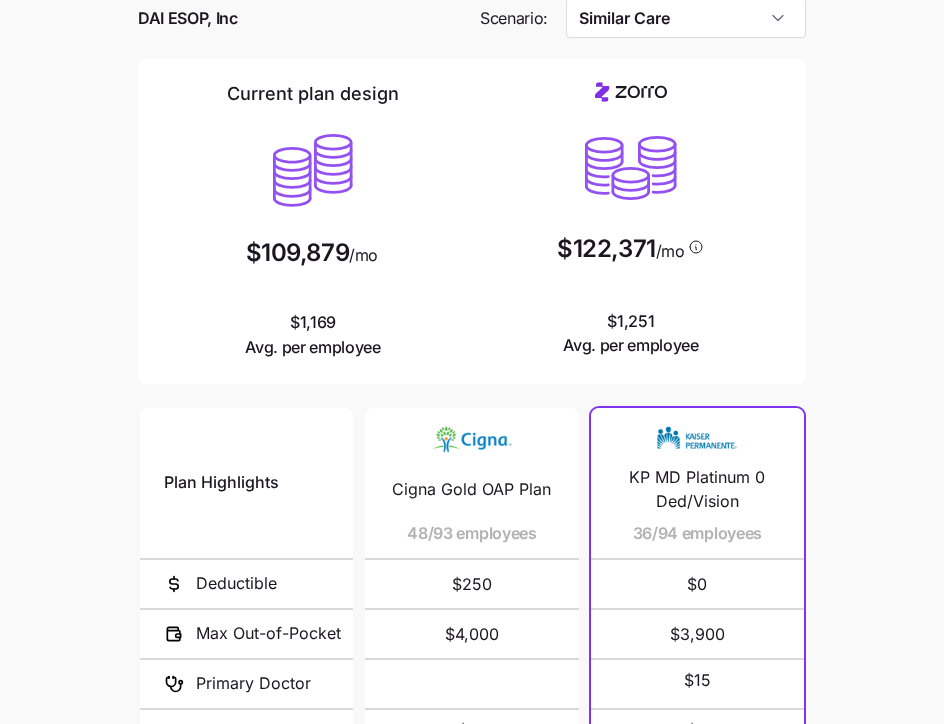 scroll, scrollTop: 0, scrollLeft: 0, axis: both 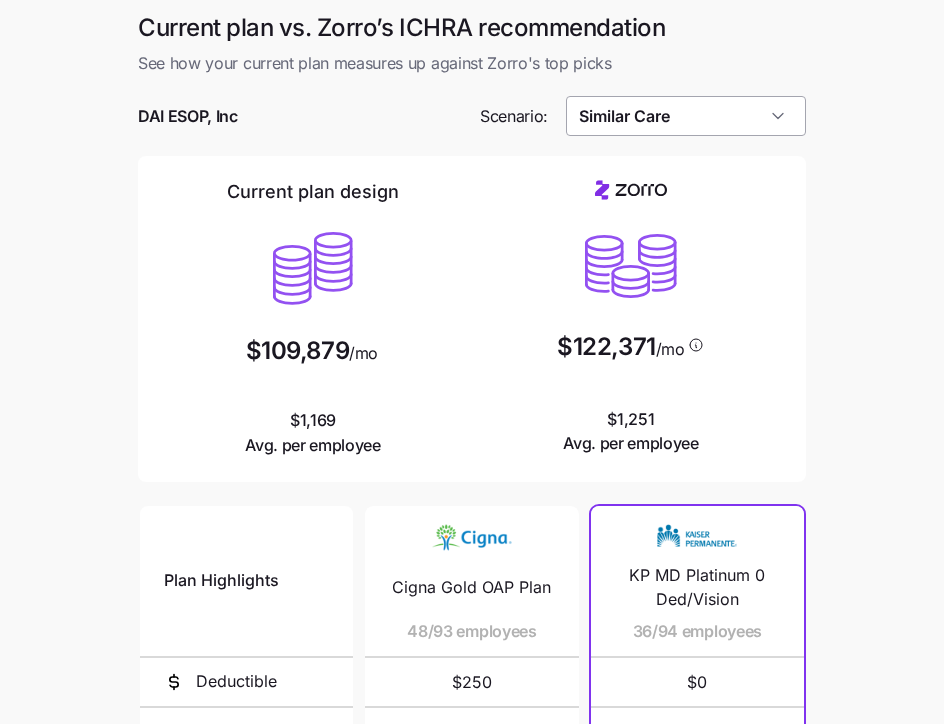 click on "Similar Care" at bounding box center [686, 116] 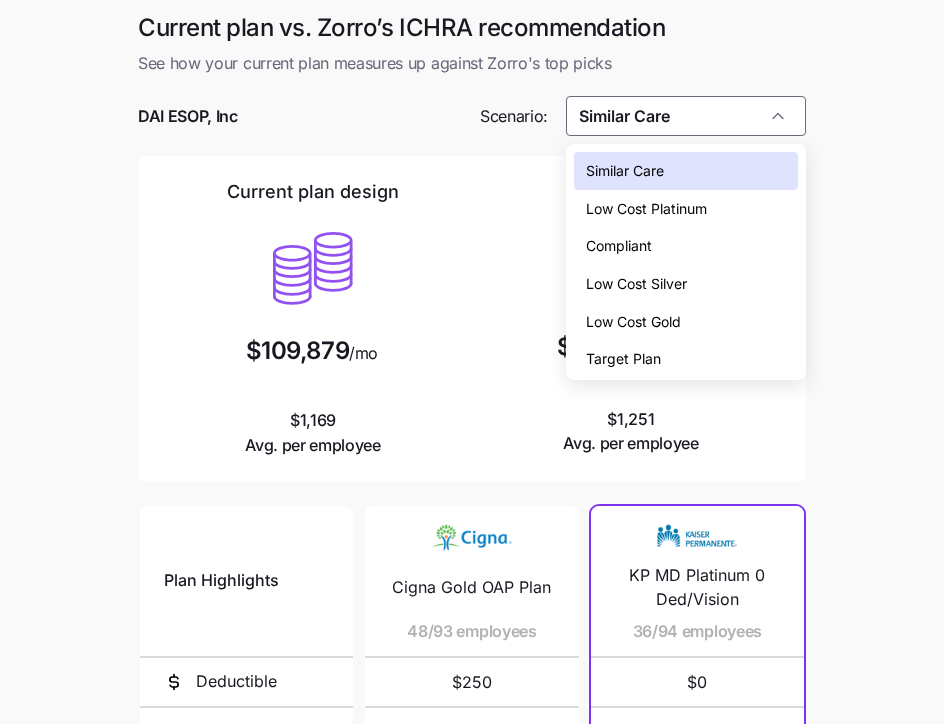 click on "Low Cost Silver" at bounding box center (686, 284) 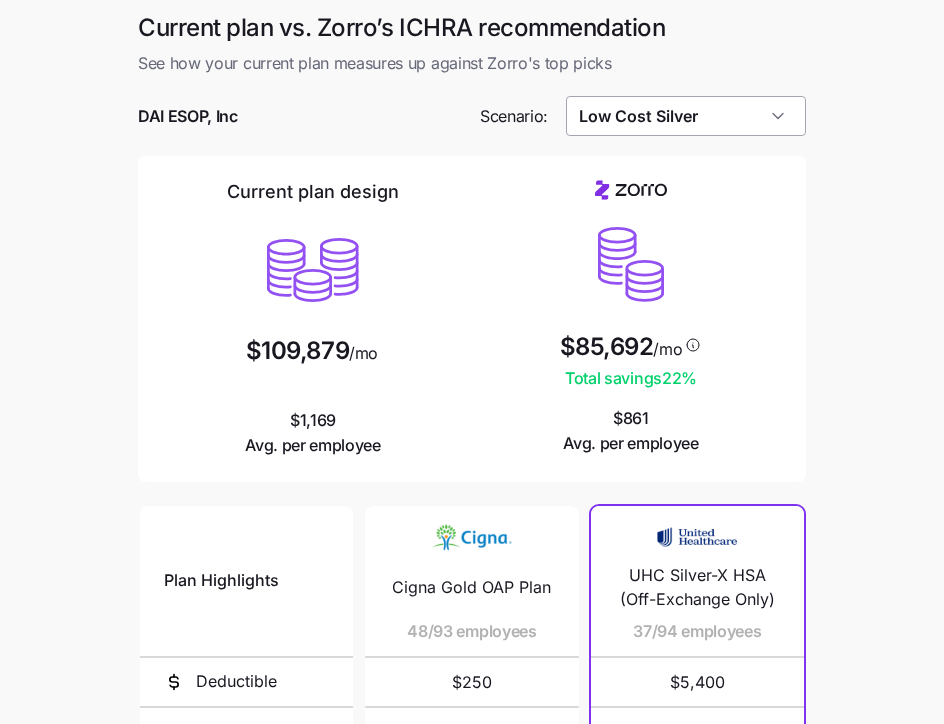 click on "Low Cost Silver" at bounding box center [686, 116] 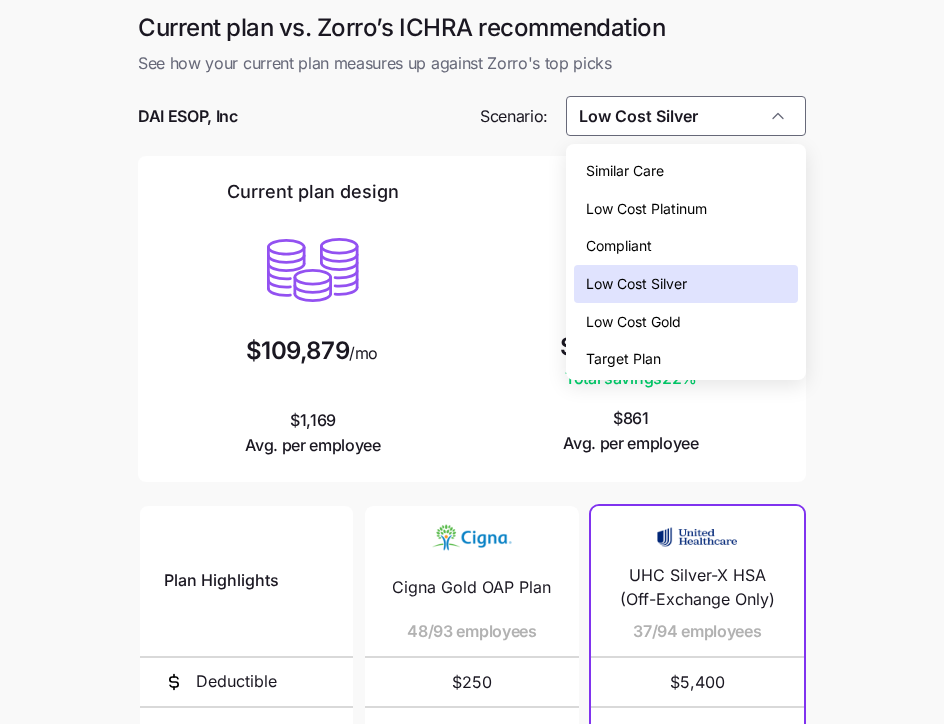 click on "Similar Care" at bounding box center [686, 171] 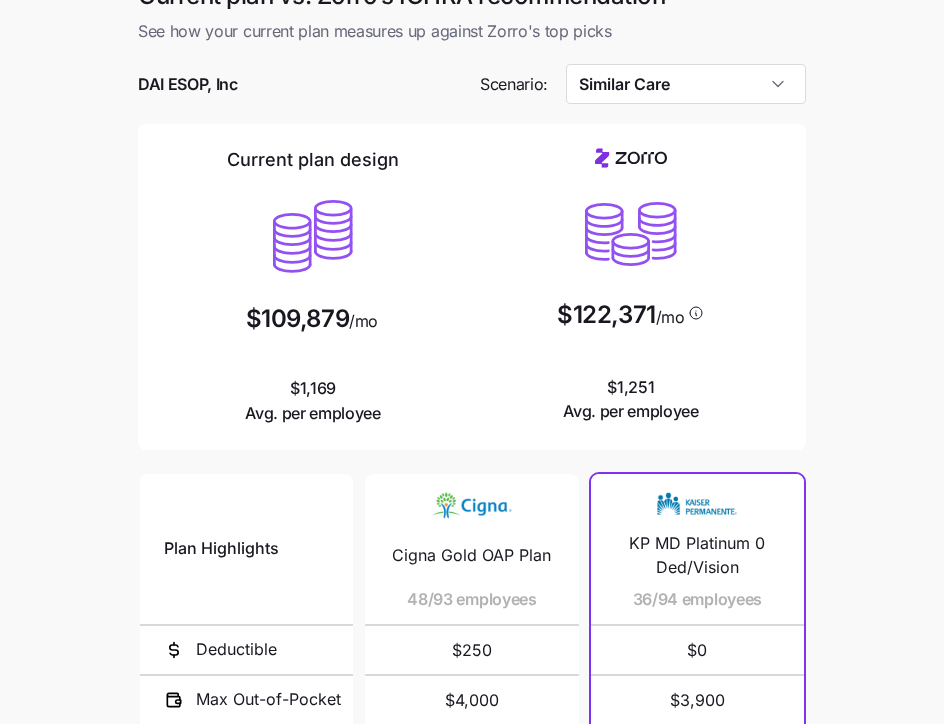 scroll, scrollTop: 0, scrollLeft: 0, axis: both 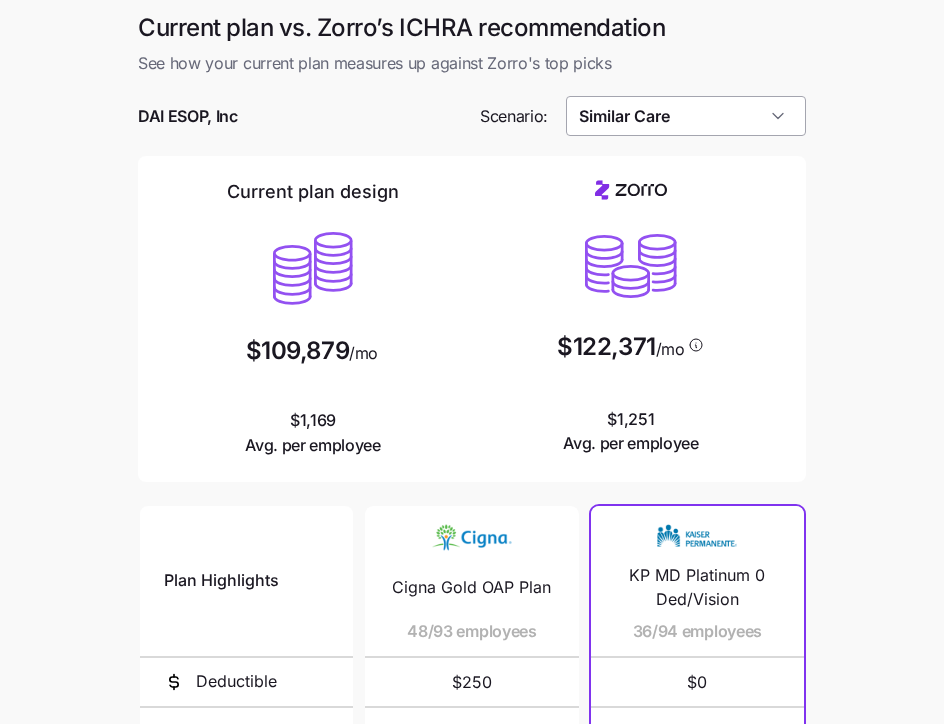 click on "Similar Care" at bounding box center (686, 116) 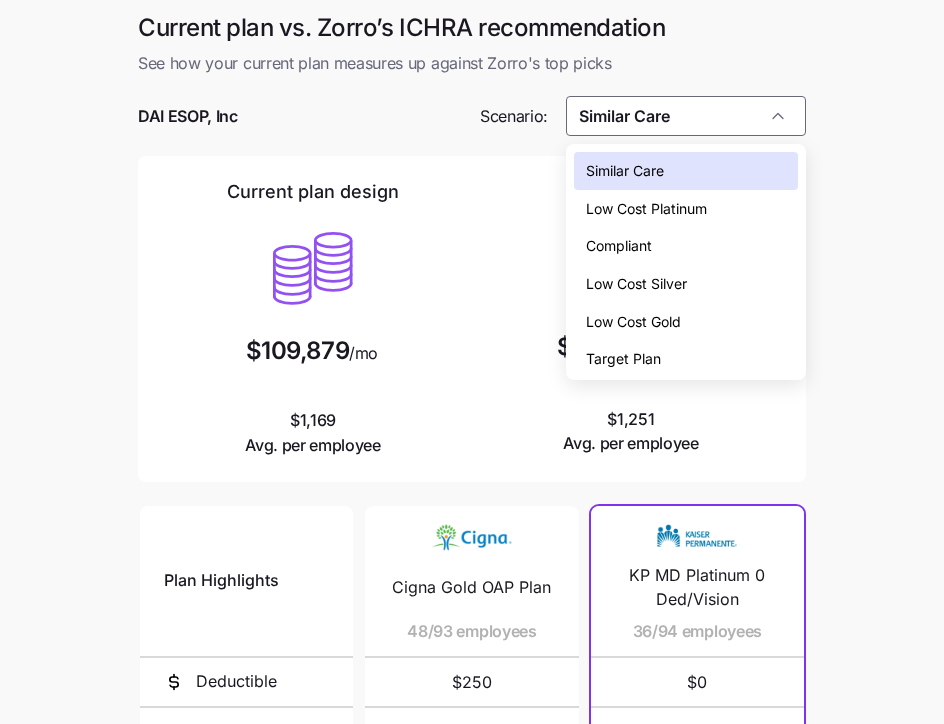 click on "Low Cost Gold" at bounding box center (633, 322) 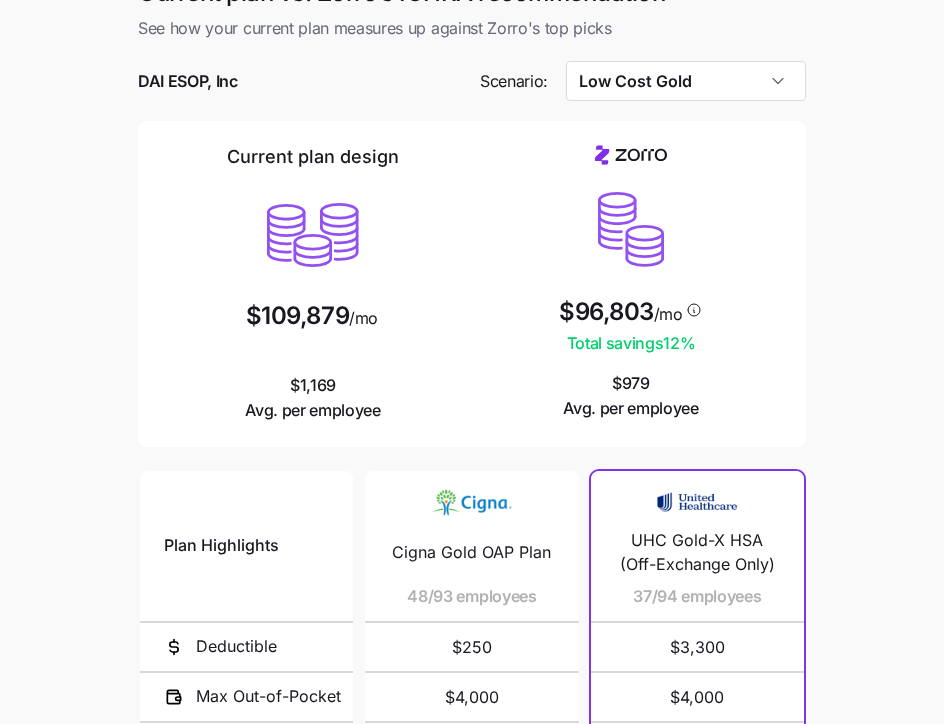 scroll, scrollTop: 0, scrollLeft: 0, axis: both 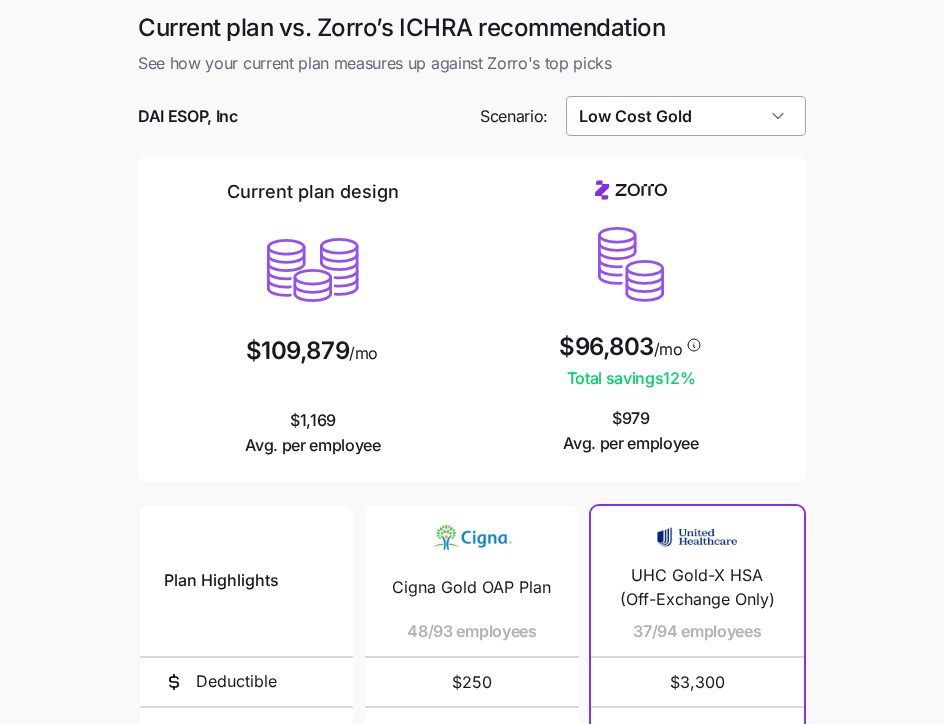 click on "Low Cost Gold" at bounding box center (686, 116) 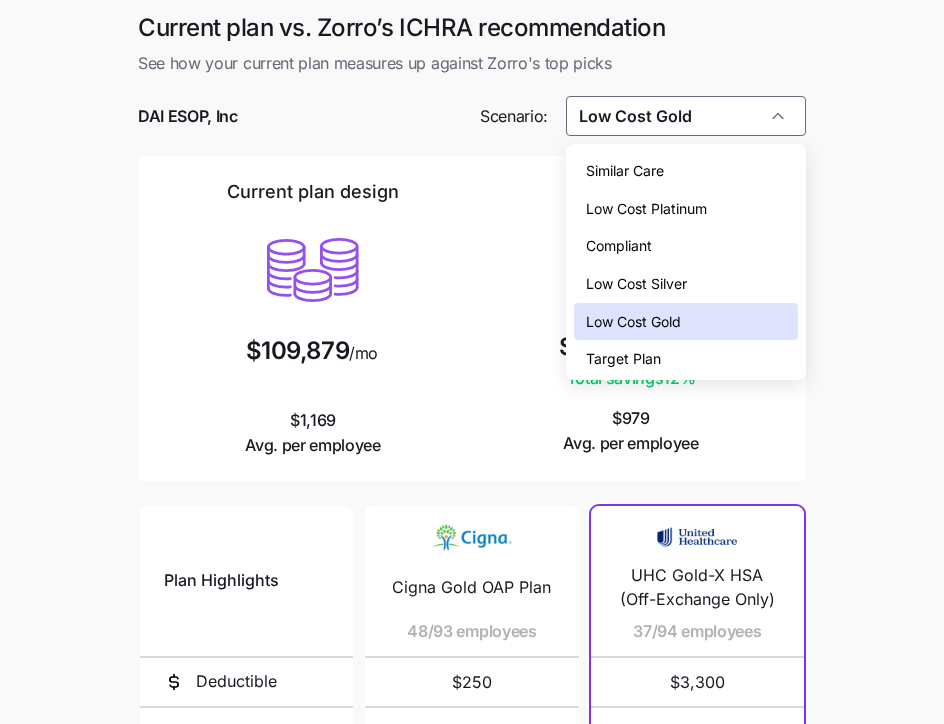 click on "Low Cost Platinum" at bounding box center [686, 209] 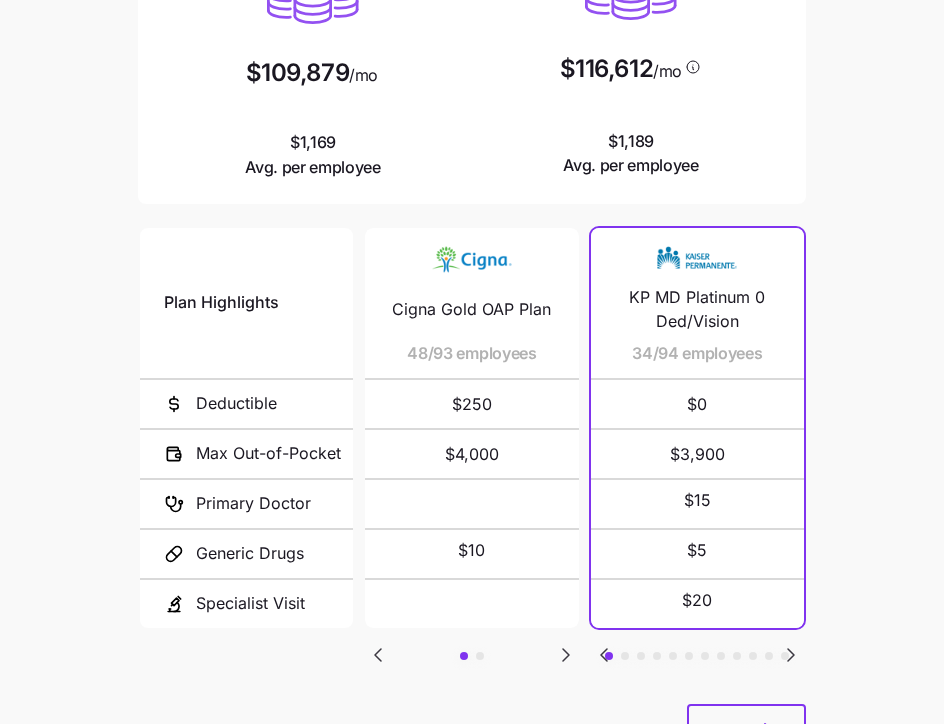 scroll, scrollTop: 290, scrollLeft: 0, axis: vertical 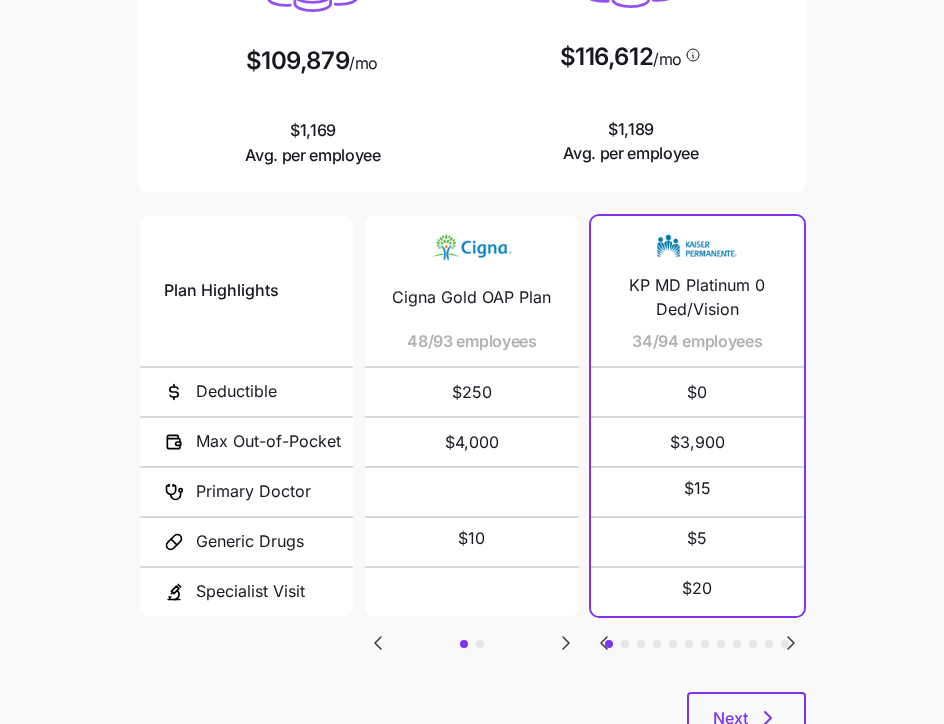 click 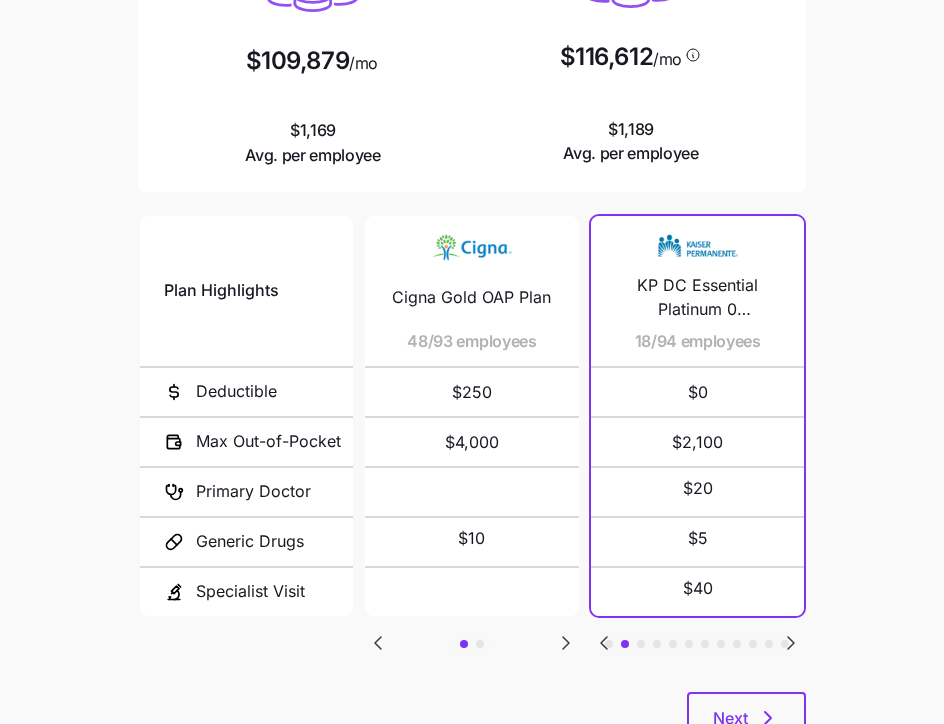 click 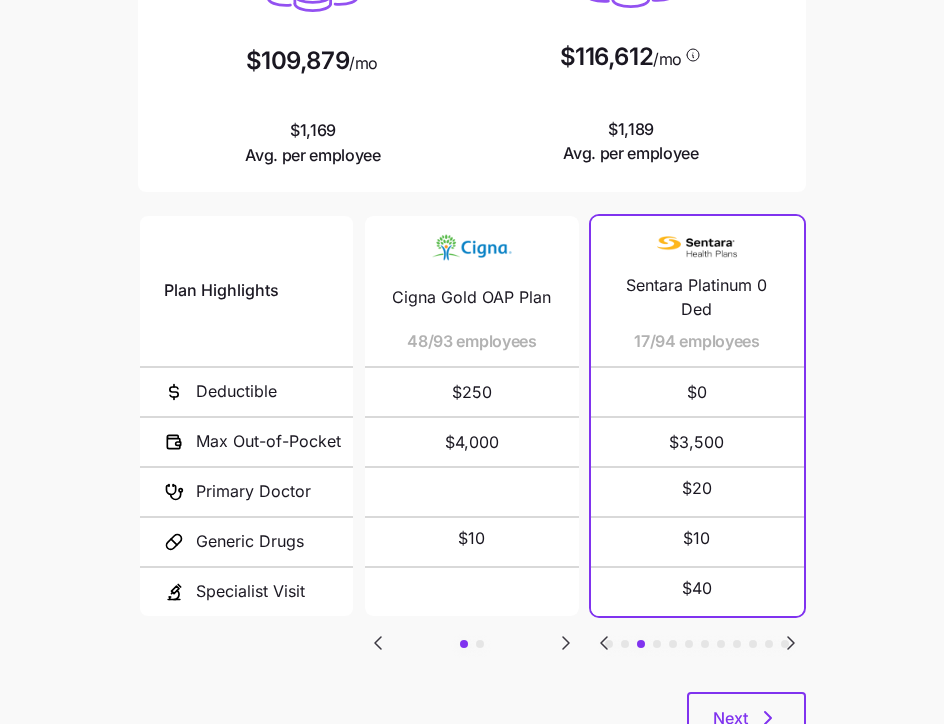 click 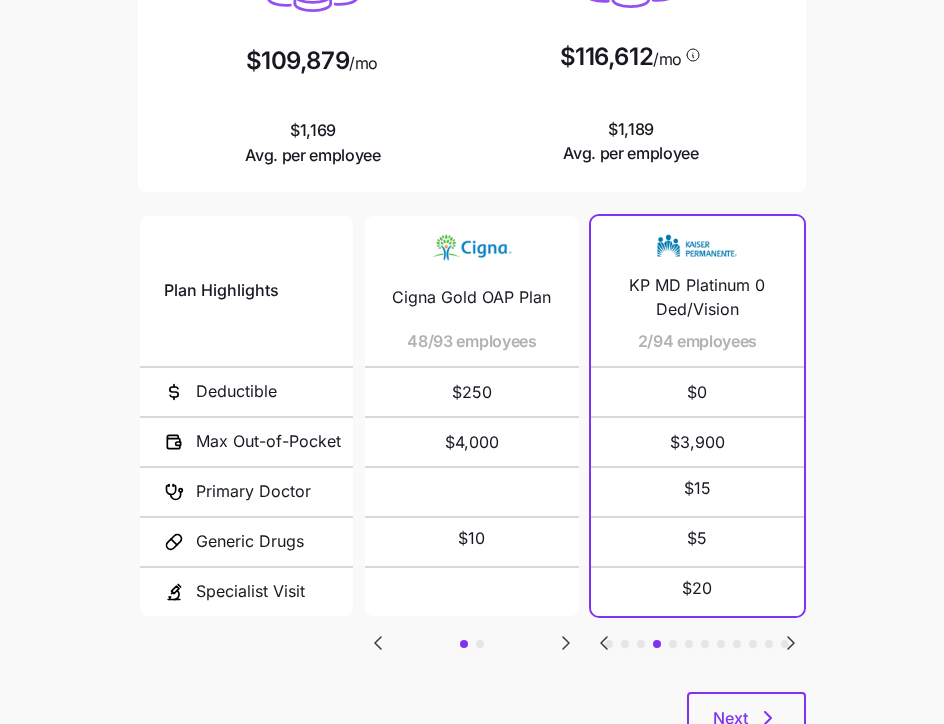 click 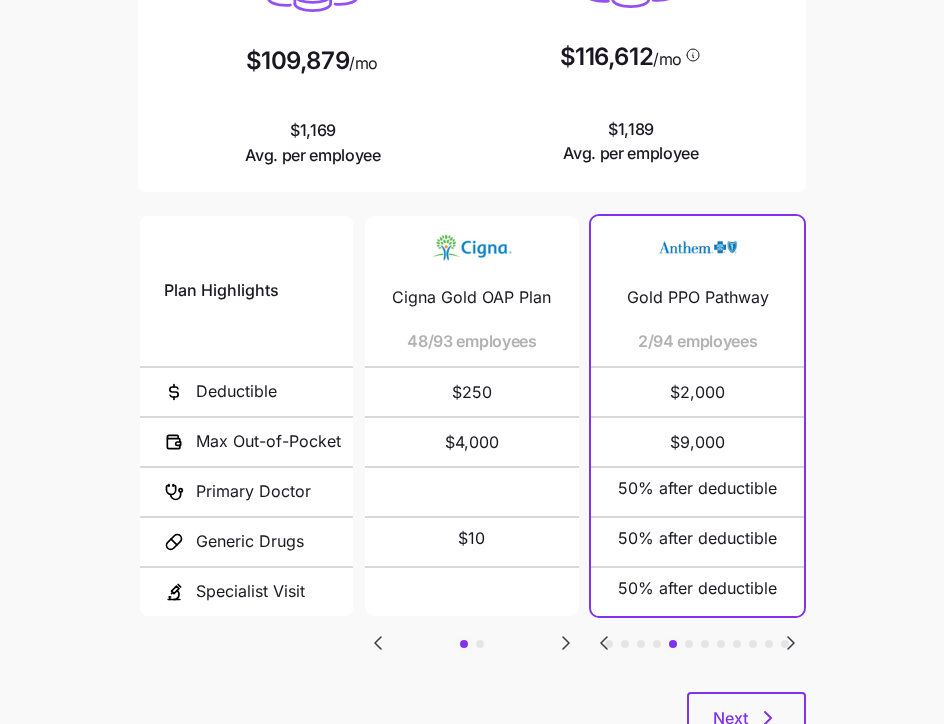 click 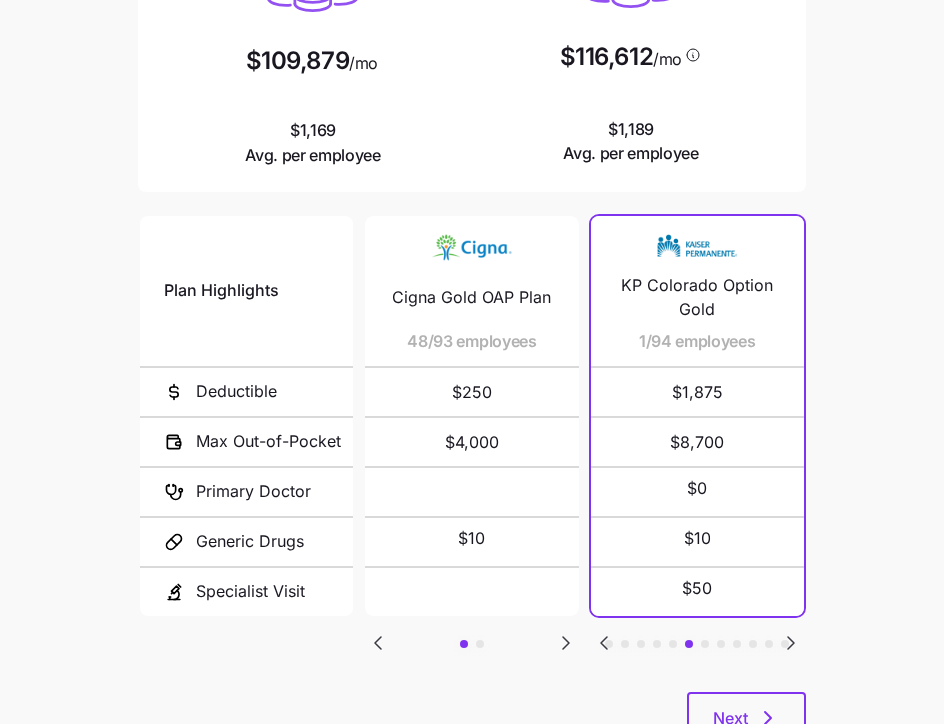 click 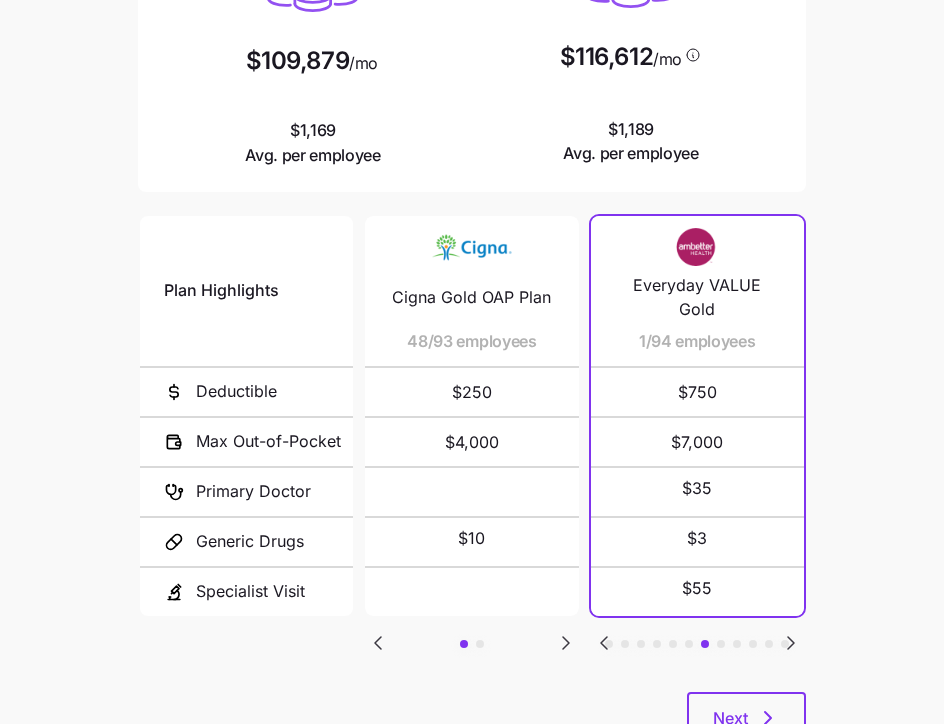 click 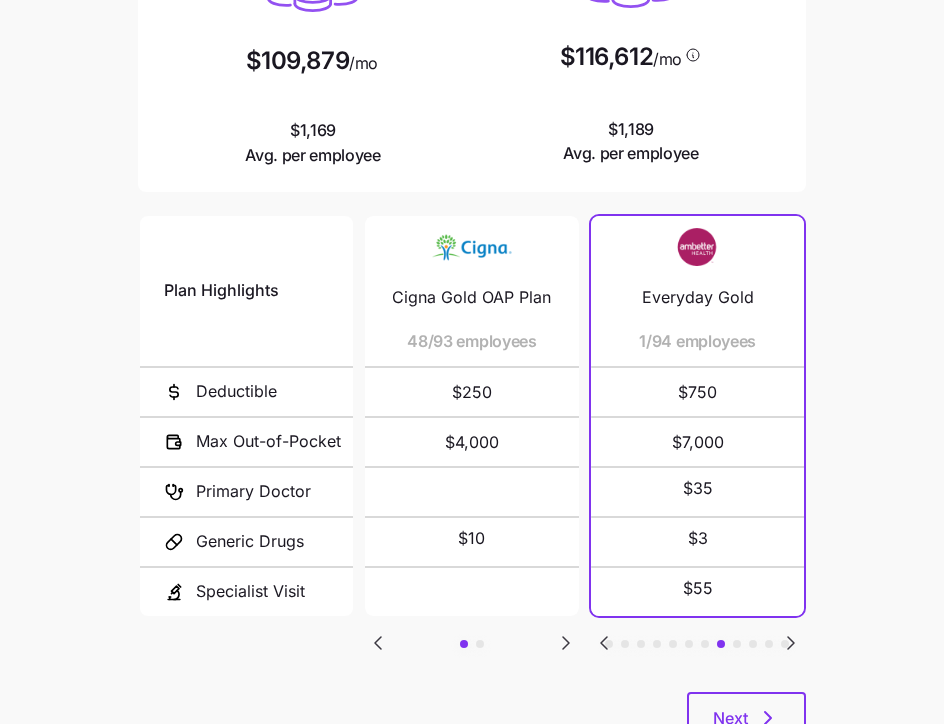 scroll, scrollTop: 0, scrollLeft: 0, axis: both 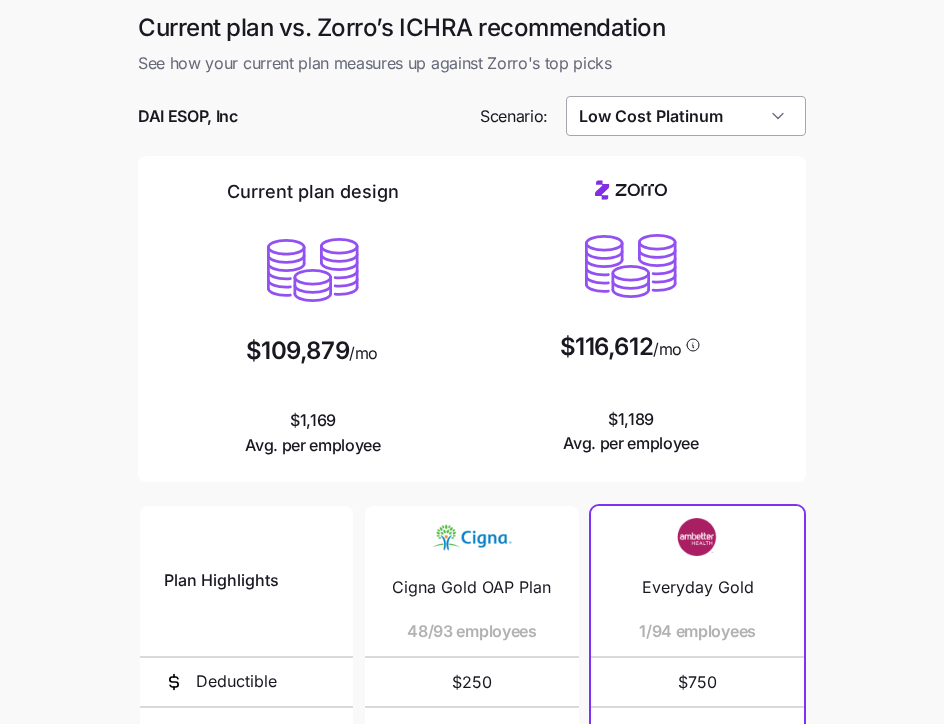 click on "Low Cost Platinum" at bounding box center (686, 116) 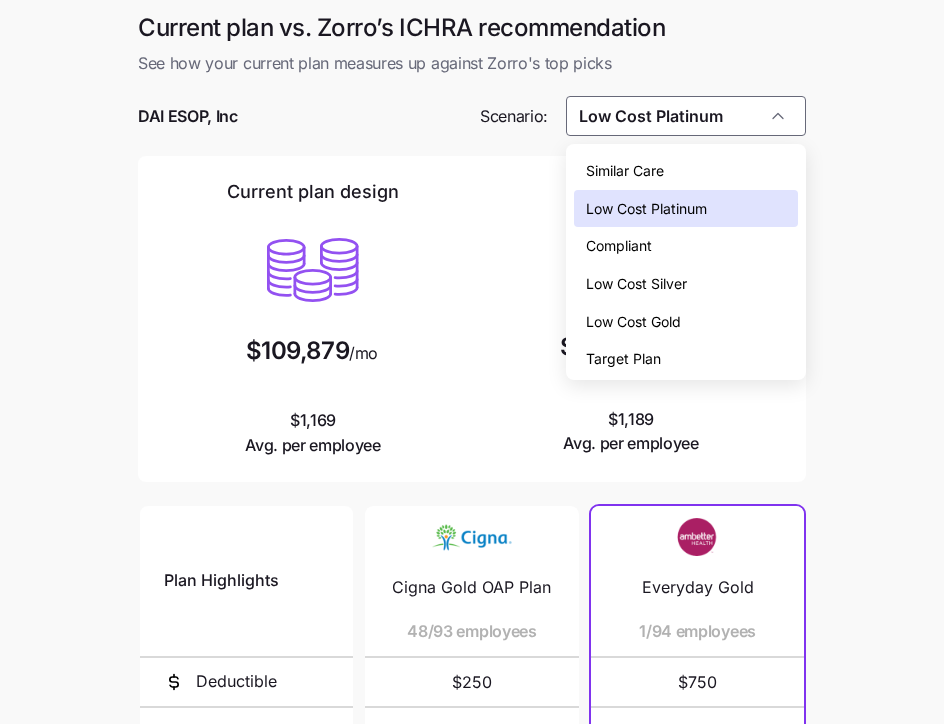 click on "Similar Care" at bounding box center (686, 171) 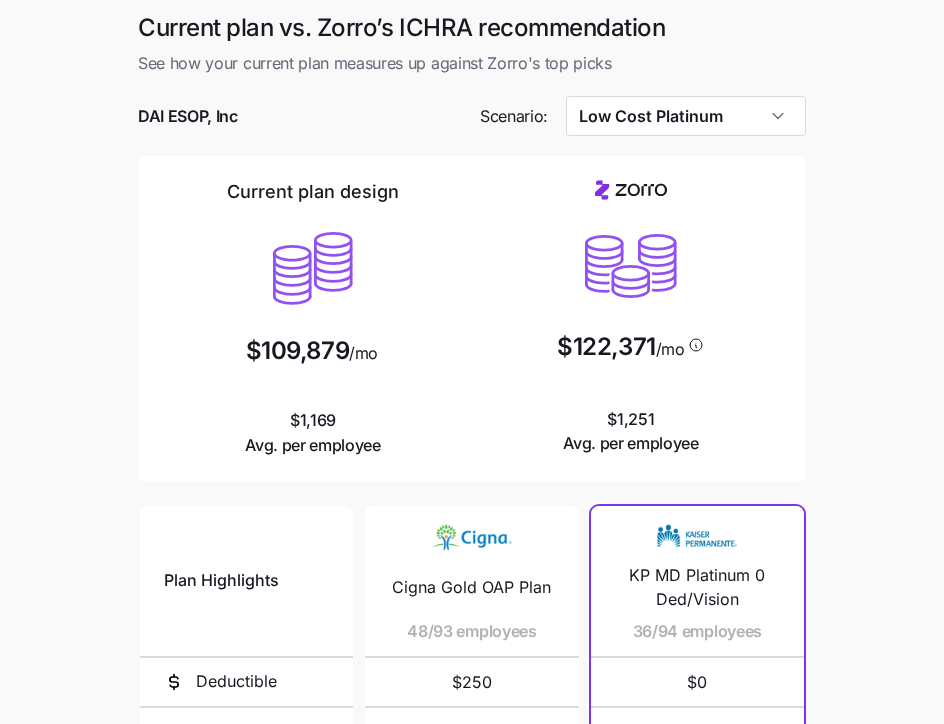 type on "Similar Care" 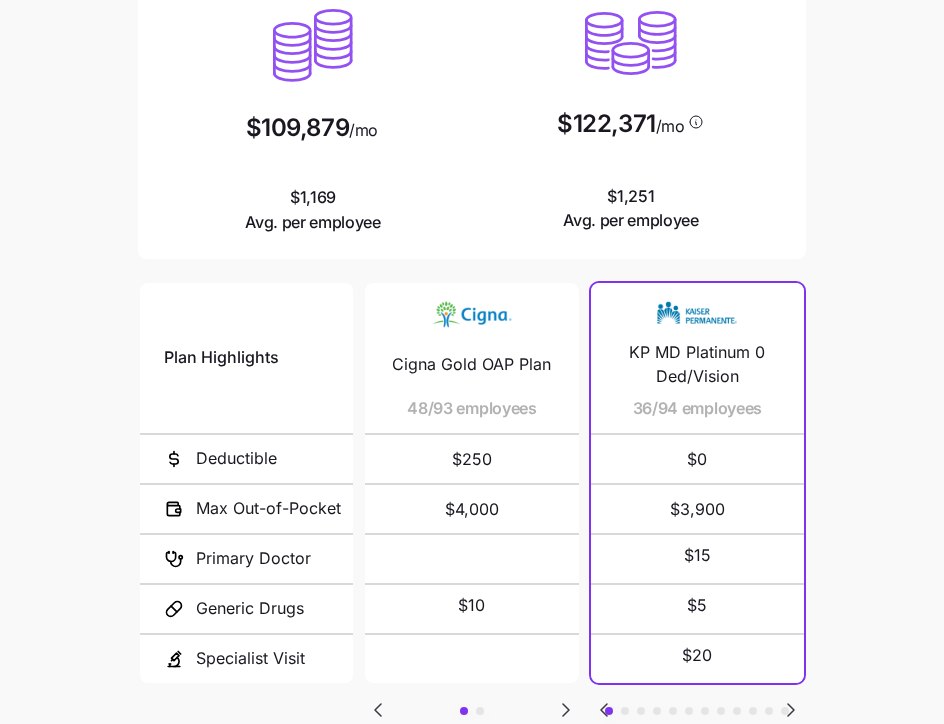 scroll, scrollTop: 332, scrollLeft: 0, axis: vertical 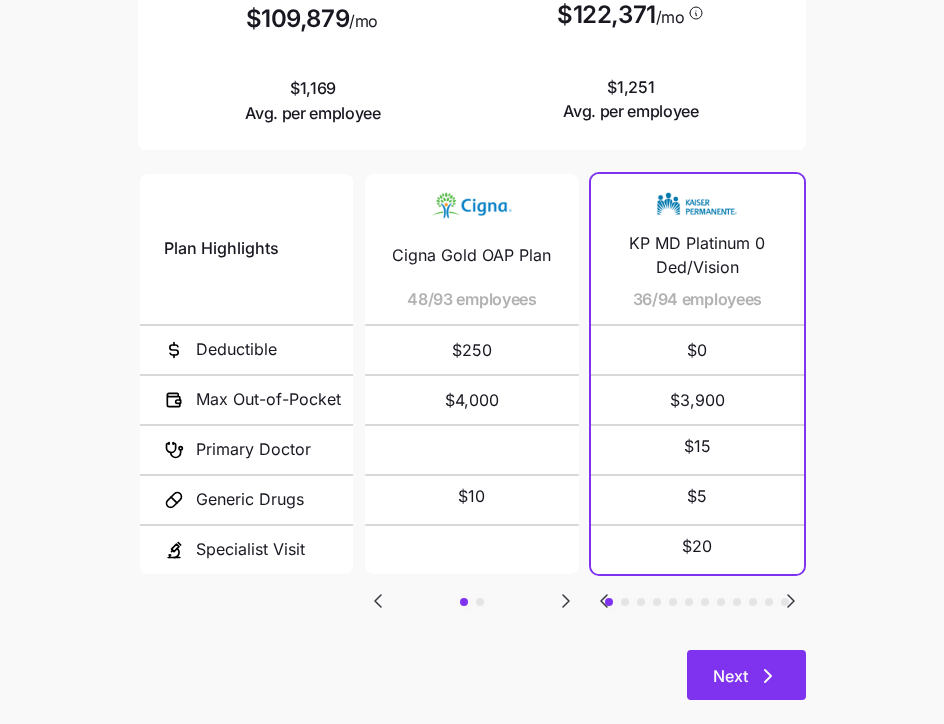 click on "Next" at bounding box center (746, 675) 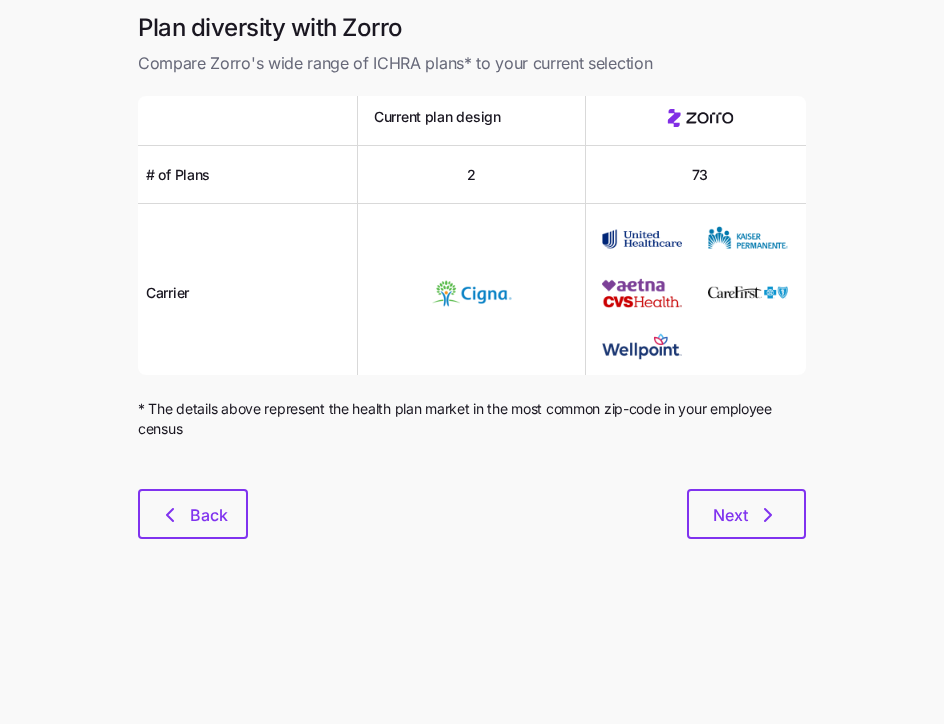 scroll, scrollTop: 0, scrollLeft: 0, axis: both 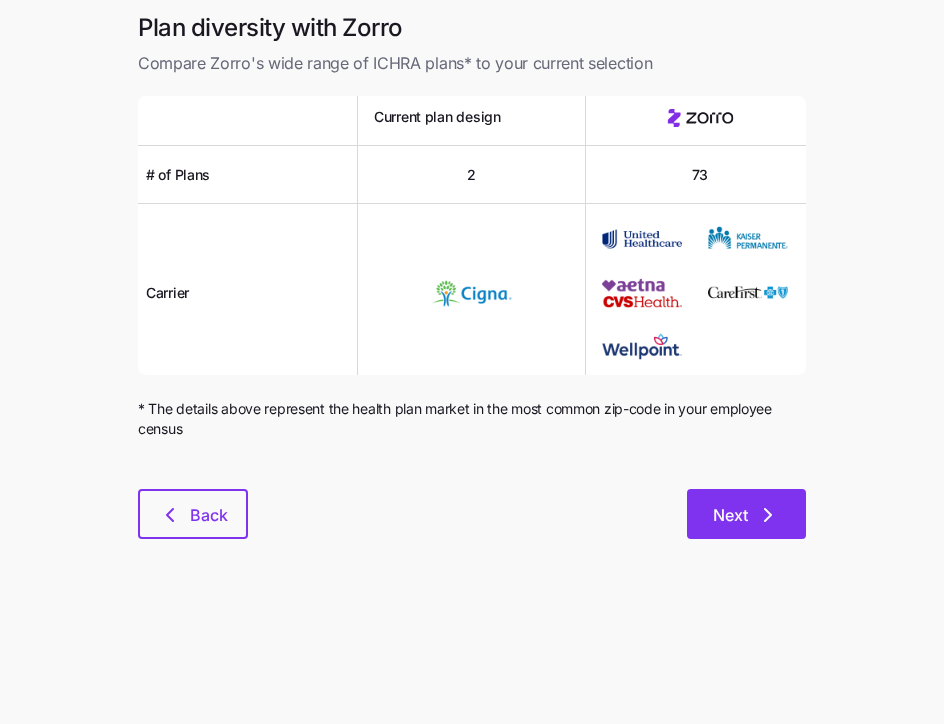click 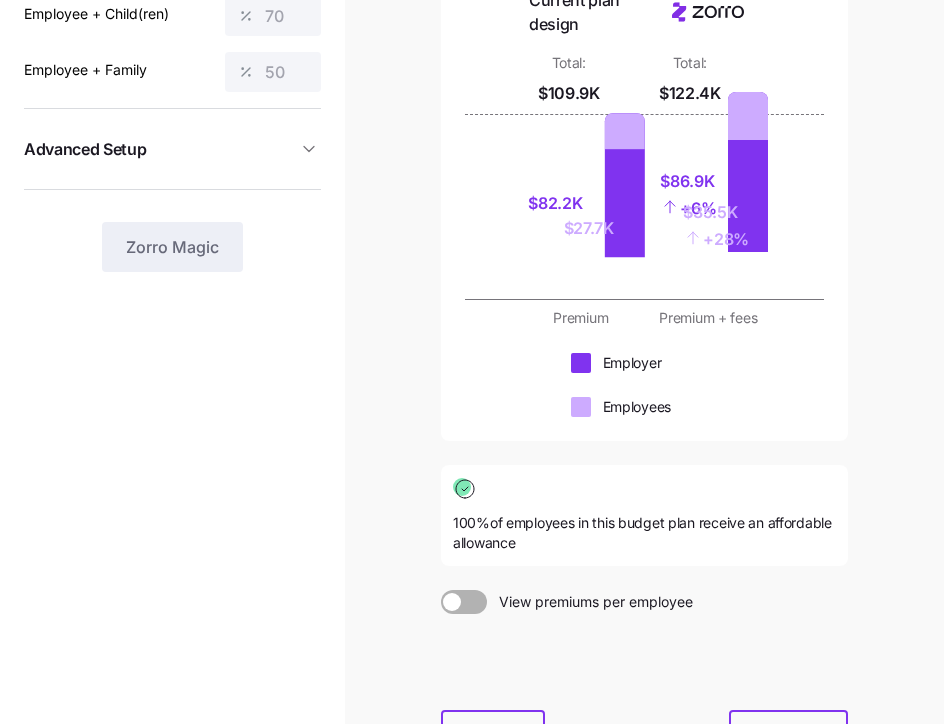 scroll, scrollTop: 458, scrollLeft: 0, axis: vertical 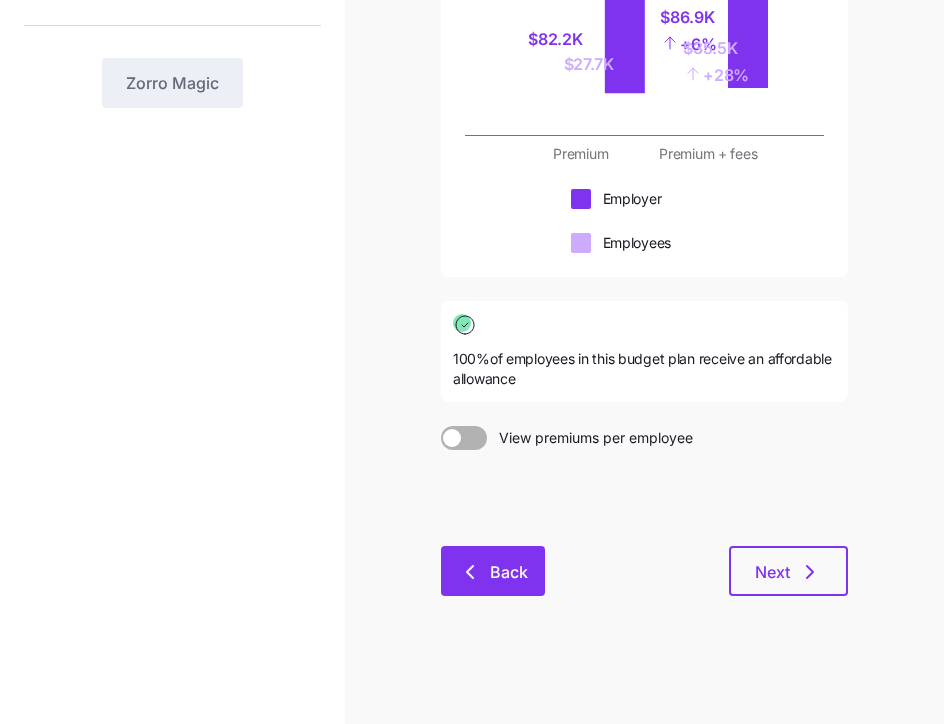 click on "Back" at bounding box center [509, 572] 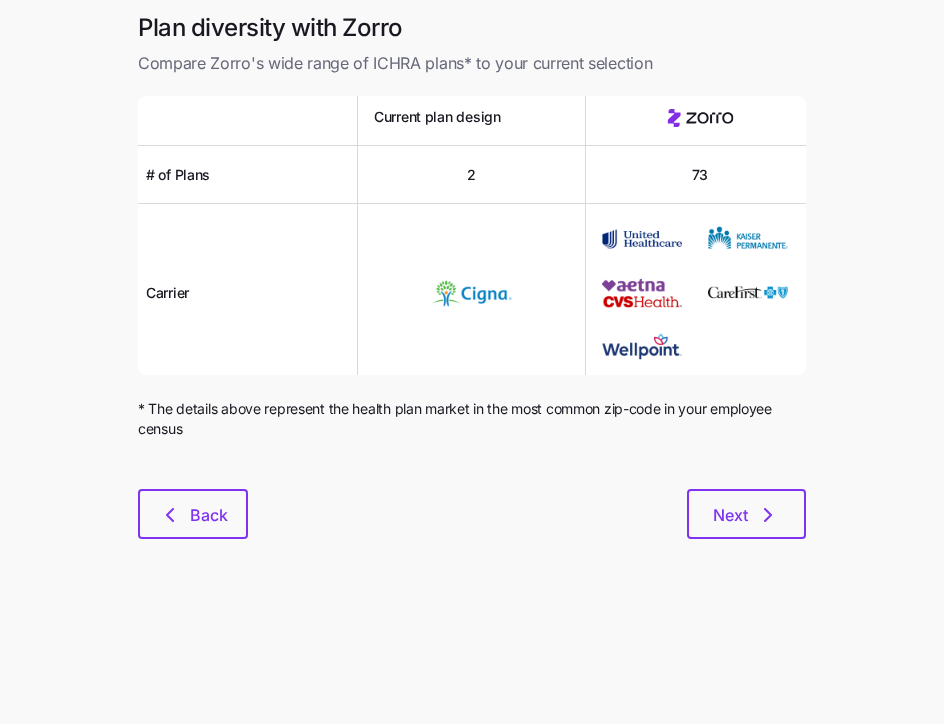 scroll, scrollTop: 0, scrollLeft: 0, axis: both 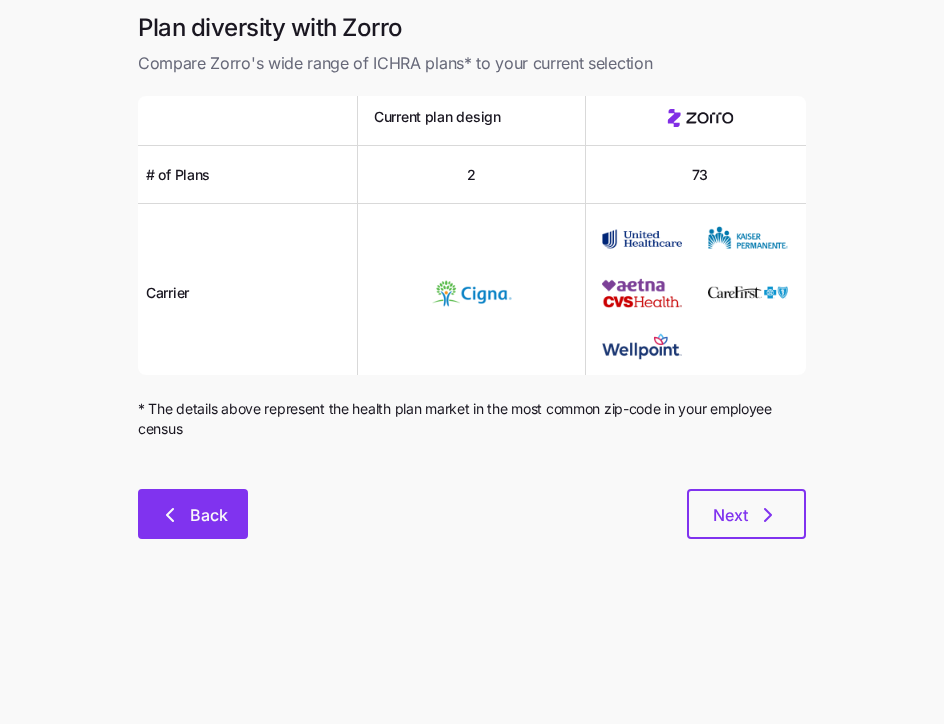 click on "Back" at bounding box center (193, 514) 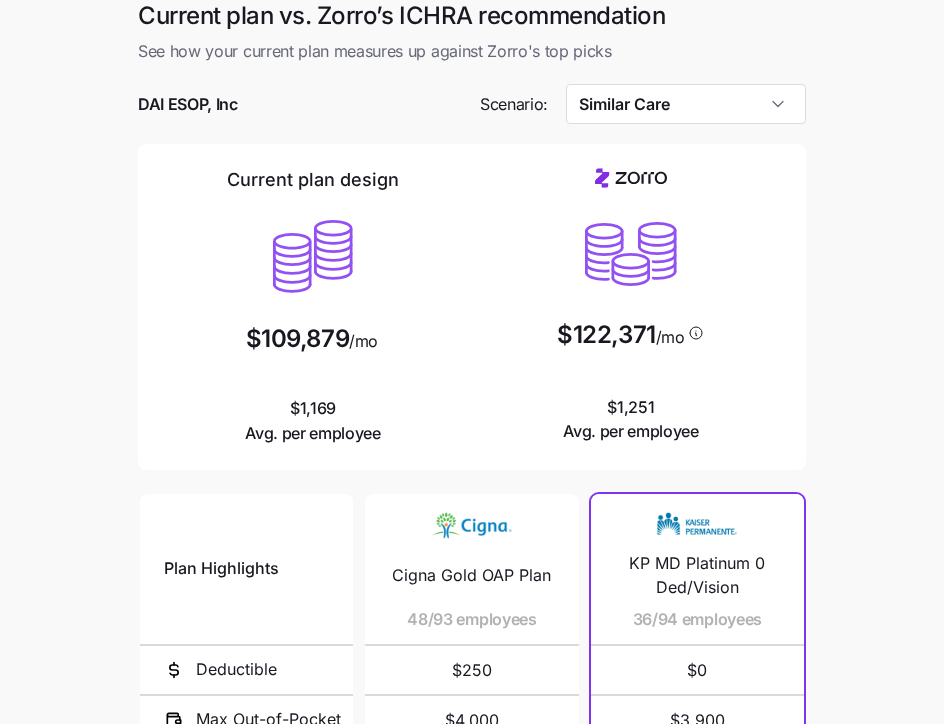 scroll, scrollTop: 0, scrollLeft: 0, axis: both 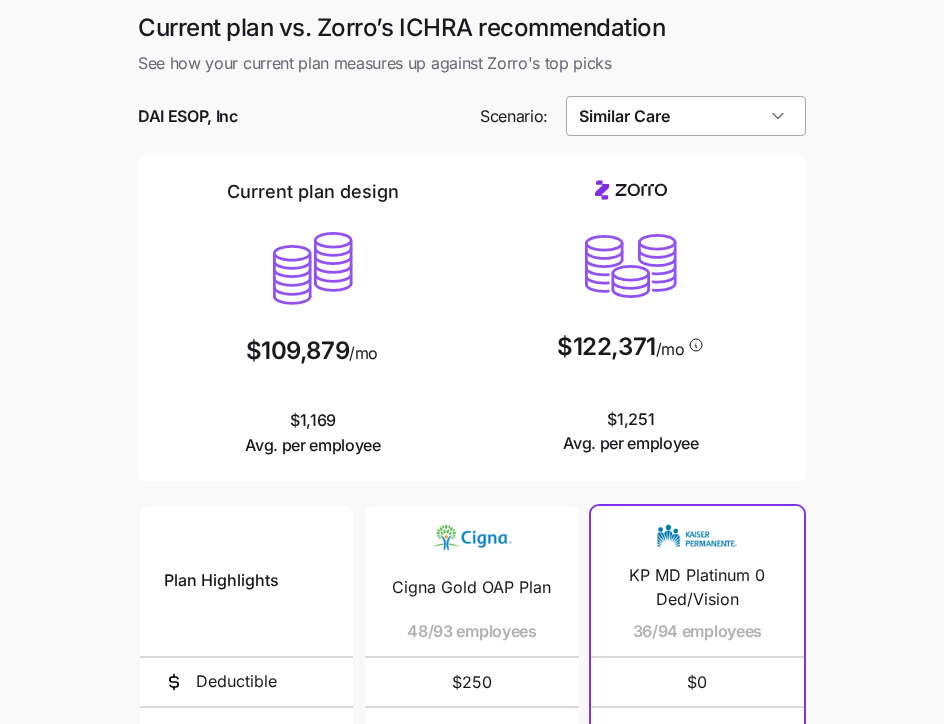click on "Similar Care" at bounding box center (686, 116) 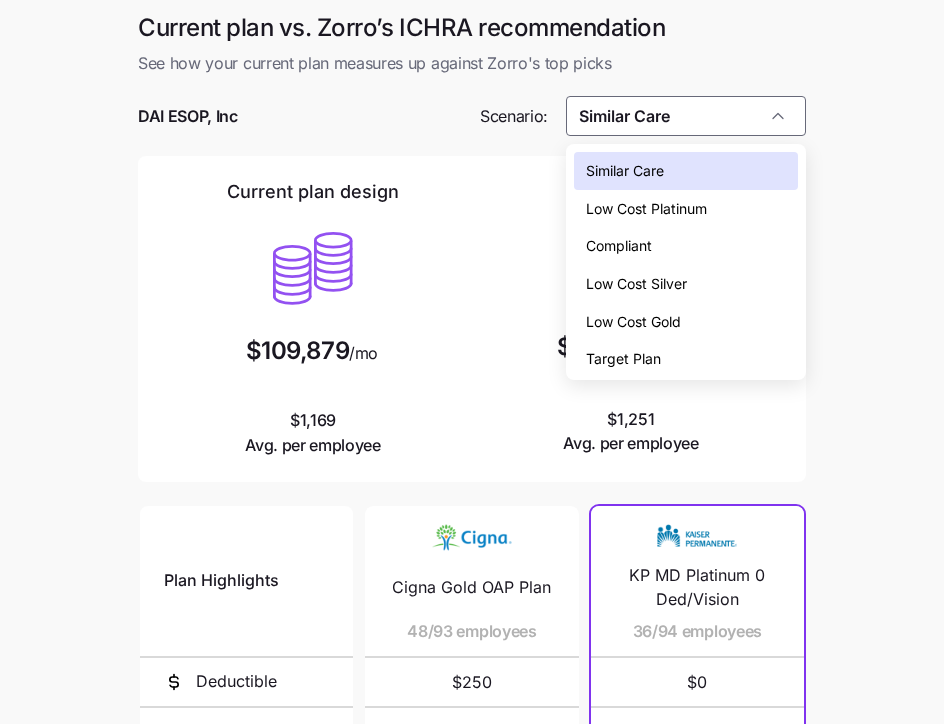 click on "Low Cost Silver" at bounding box center [636, 284] 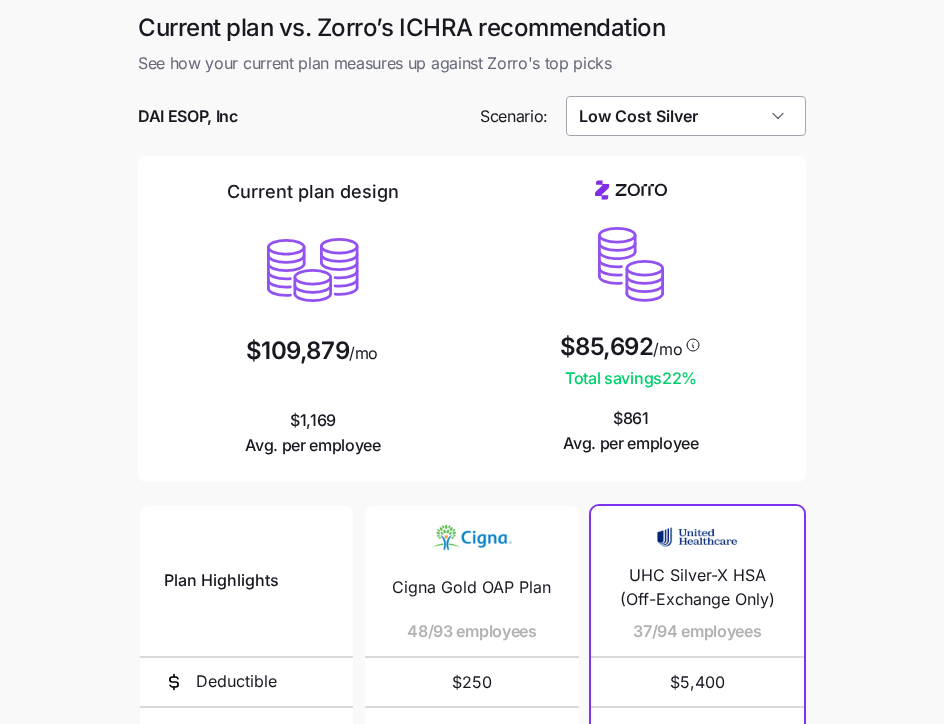 click on "Low Cost Silver" at bounding box center (686, 116) 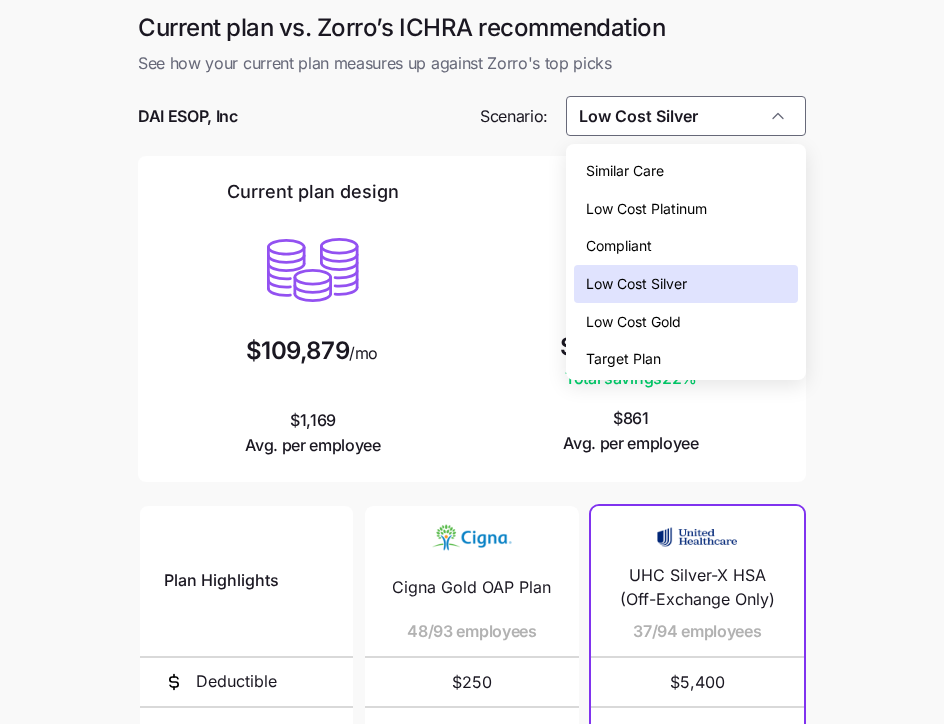 click on "Low Cost Gold" at bounding box center (633, 322) 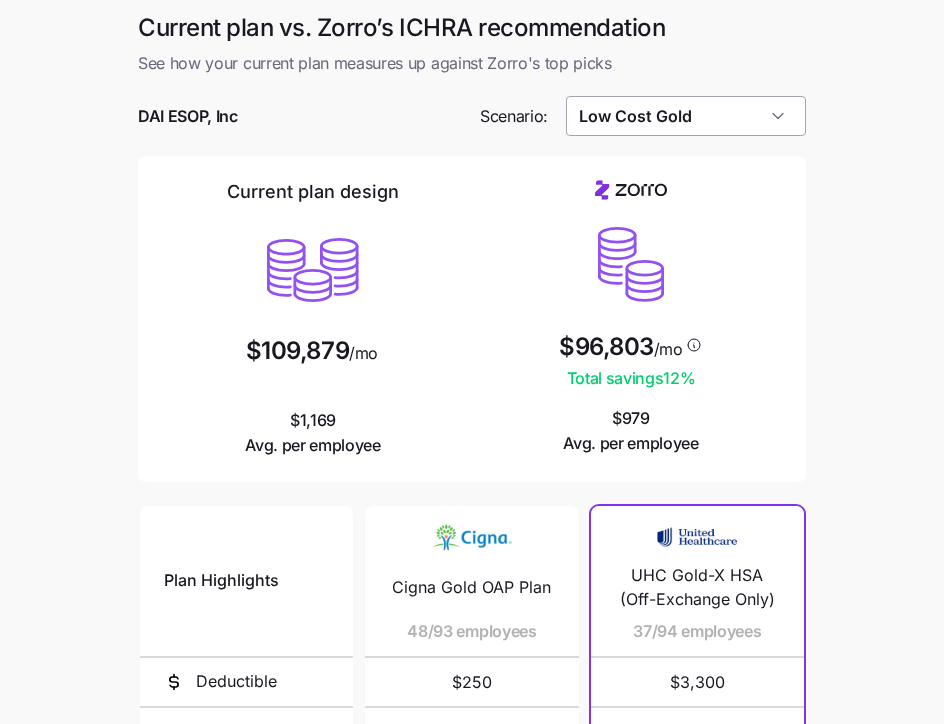 click on "Low Cost Gold" at bounding box center (686, 116) 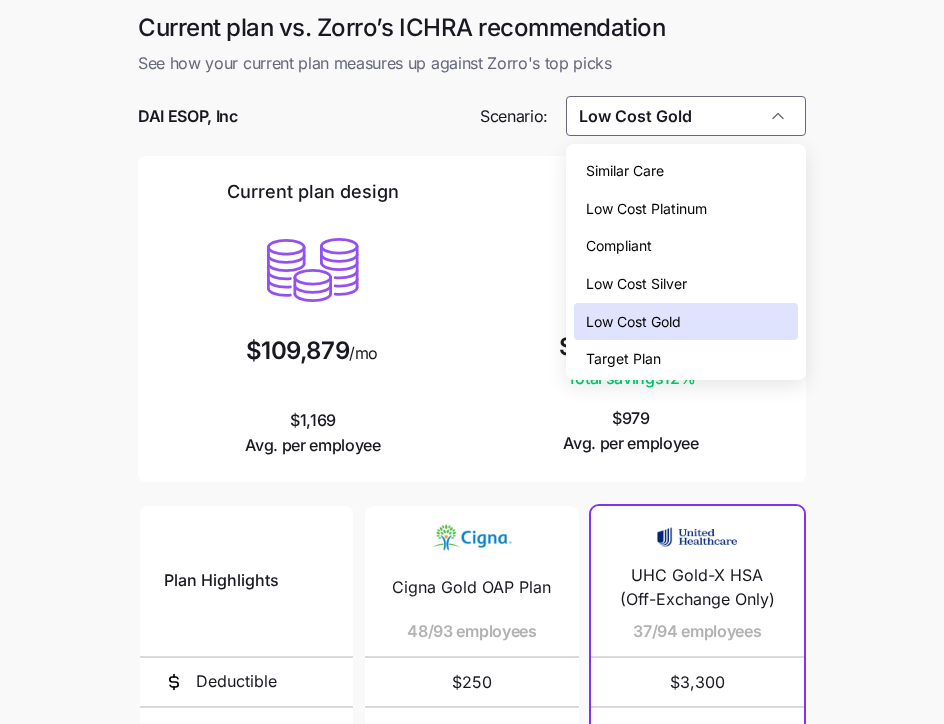 click on "Target Plan" at bounding box center [686, 359] 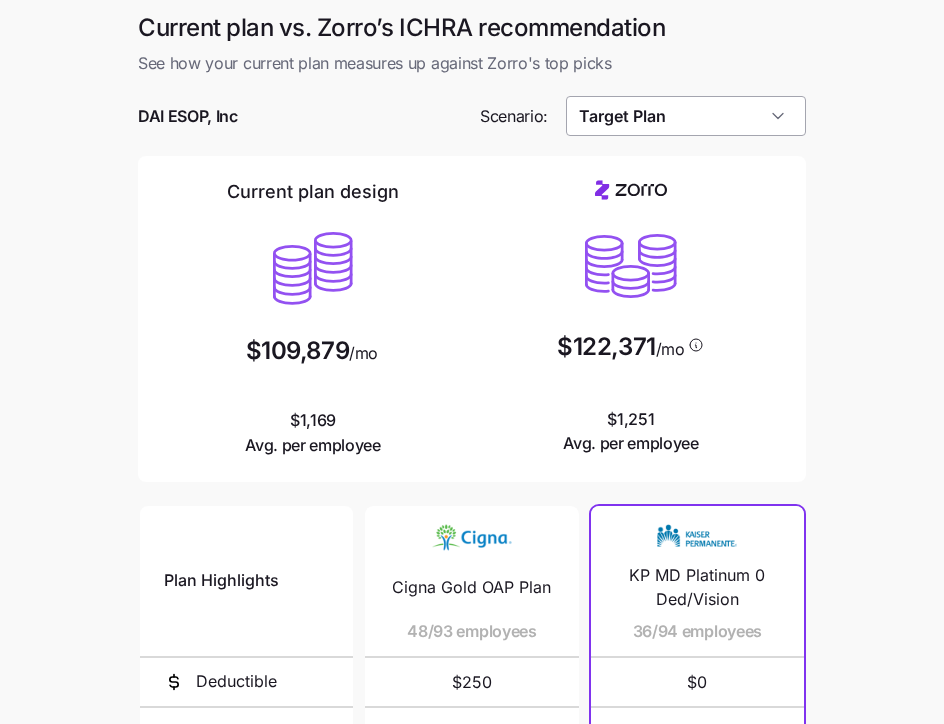 click on "Target Plan" at bounding box center (686, 116) 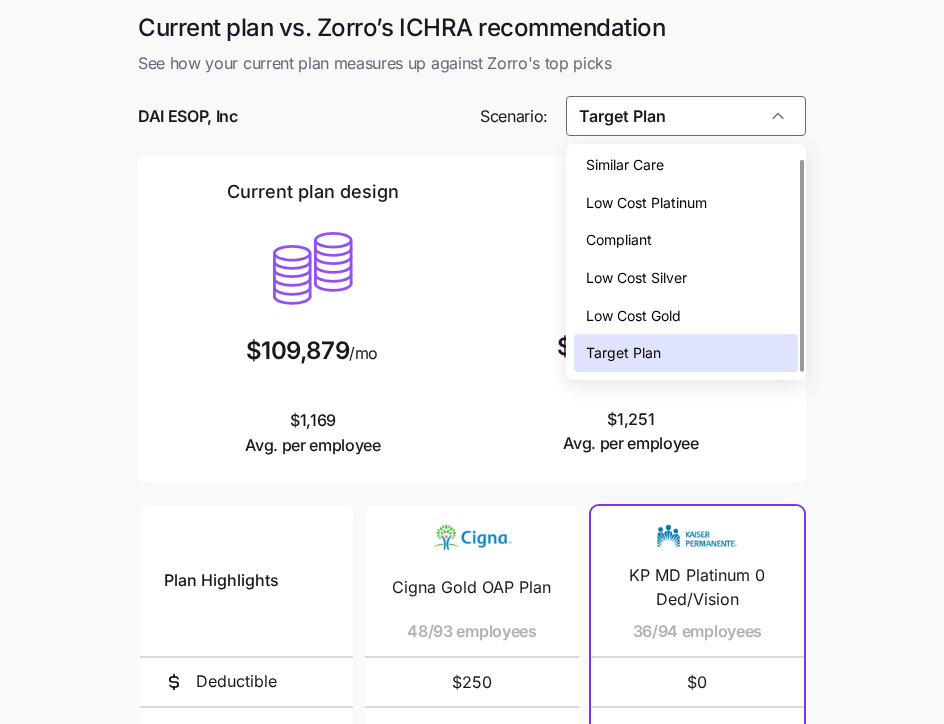 click on "Similar Care" at bounding box center [686, 165] 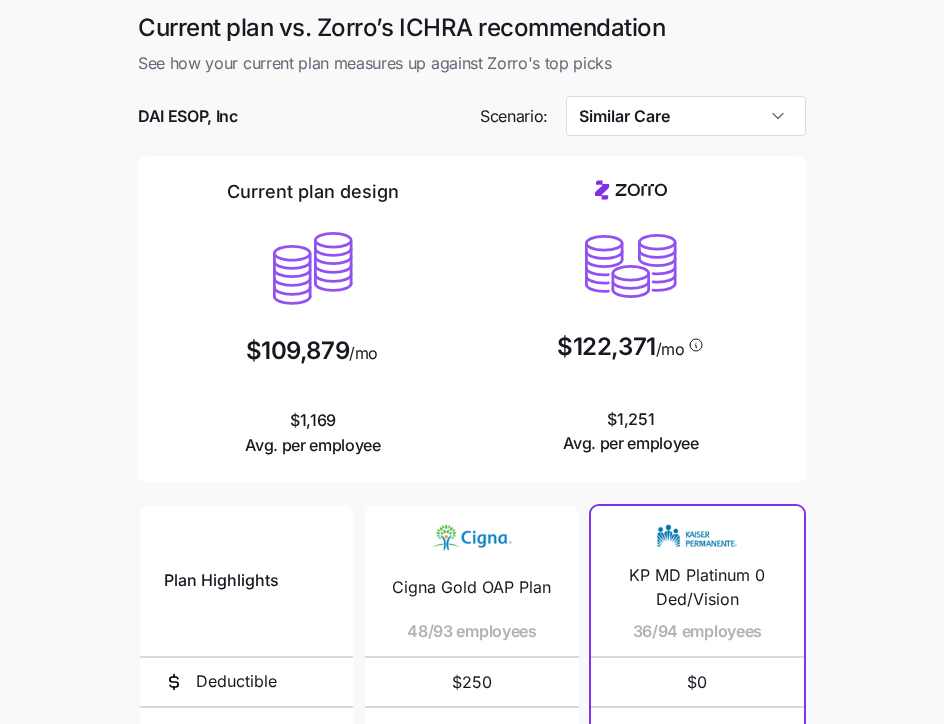 click on "Current plan design $109,879 /mo $1,169 Avg. per employee $122,371 /mo $1,251 Avg. per employee" at bounding box center (472, 319) 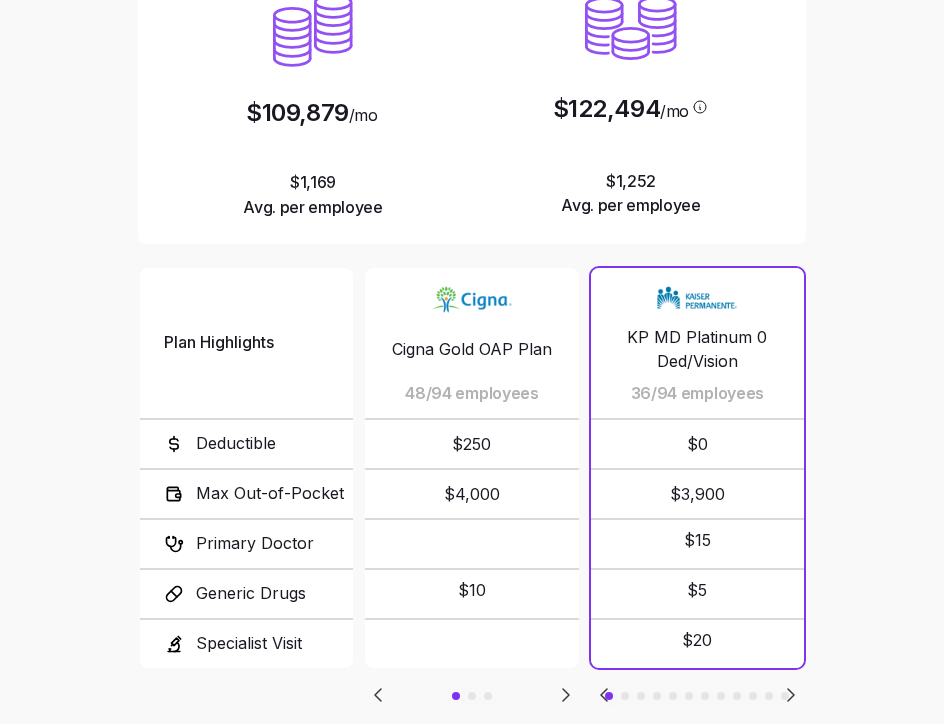 scroll, scrollTop: 367, scrollLeft: 0, axis: vertical 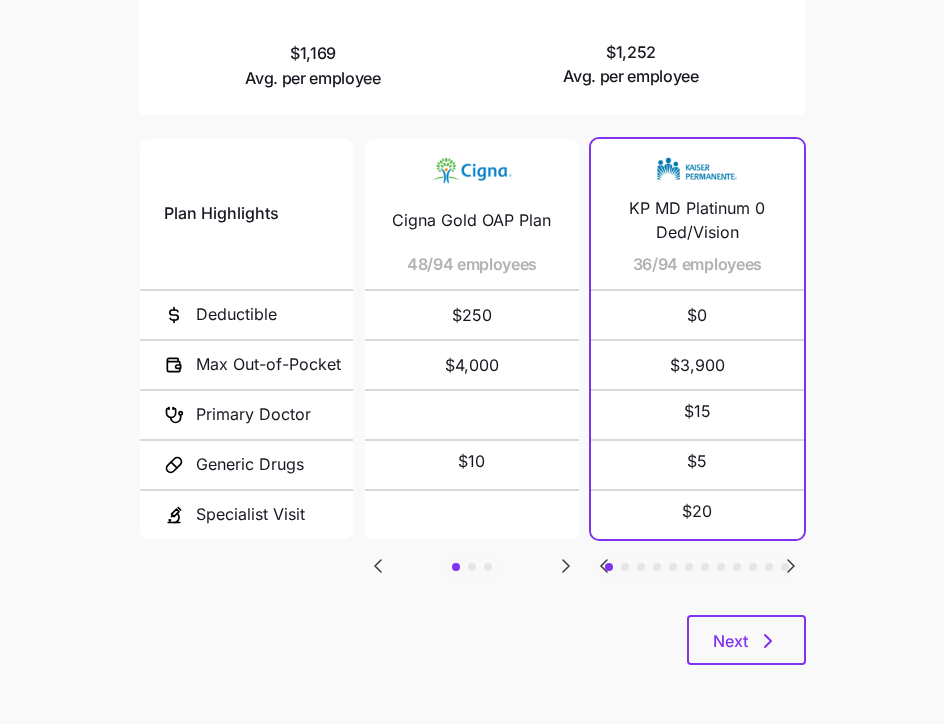 click 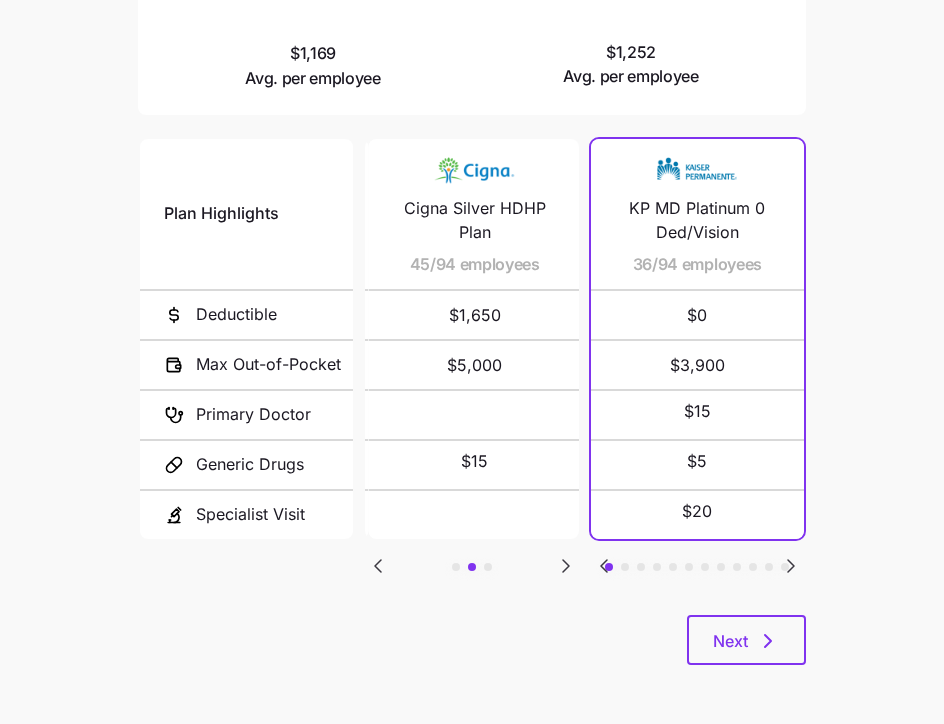 click 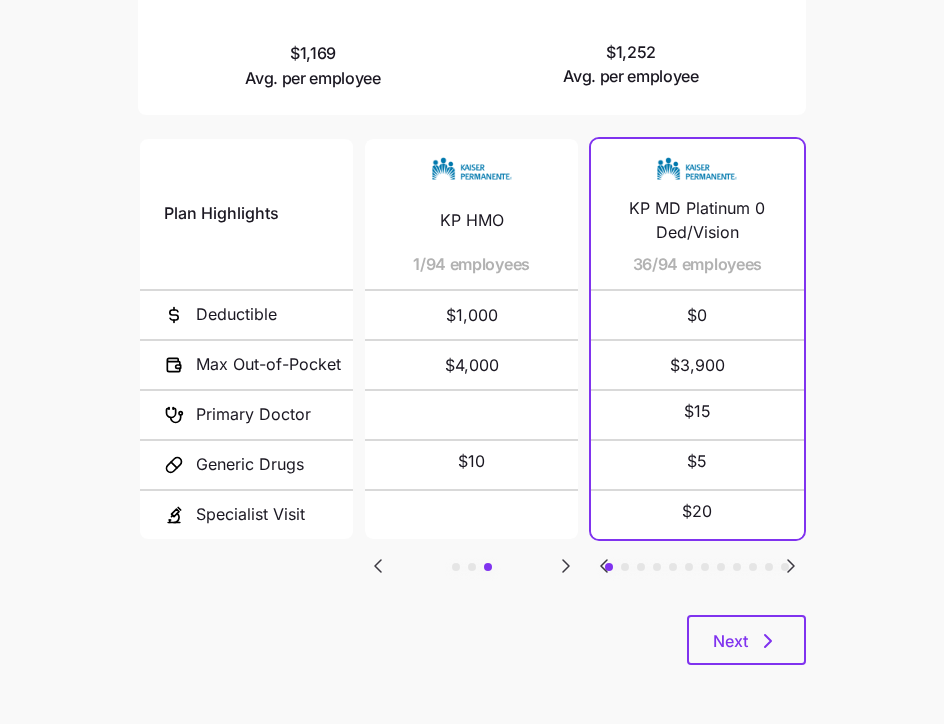 click 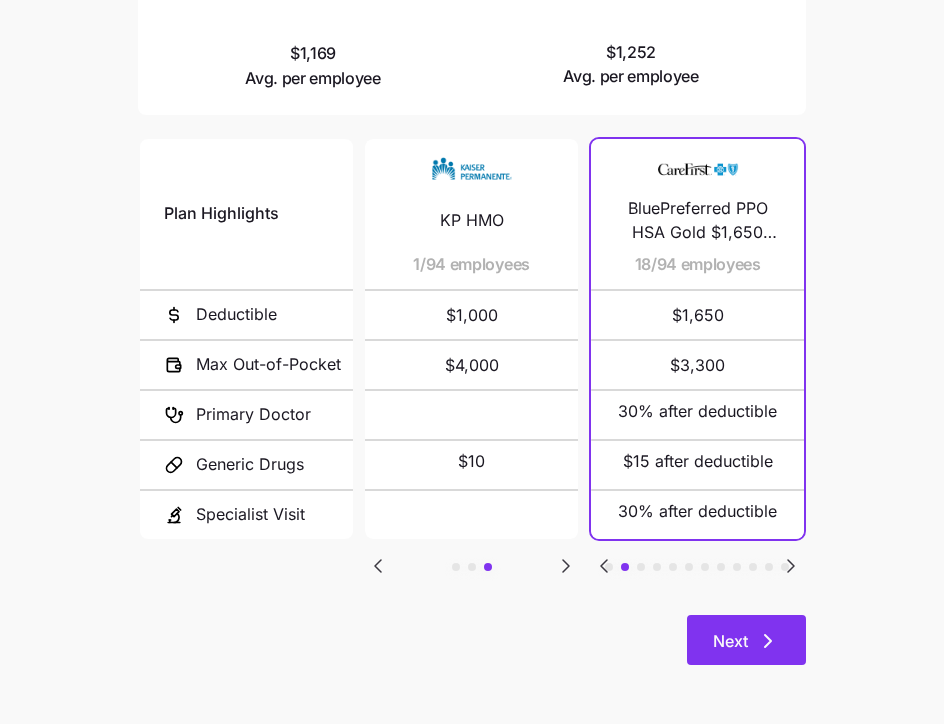 click 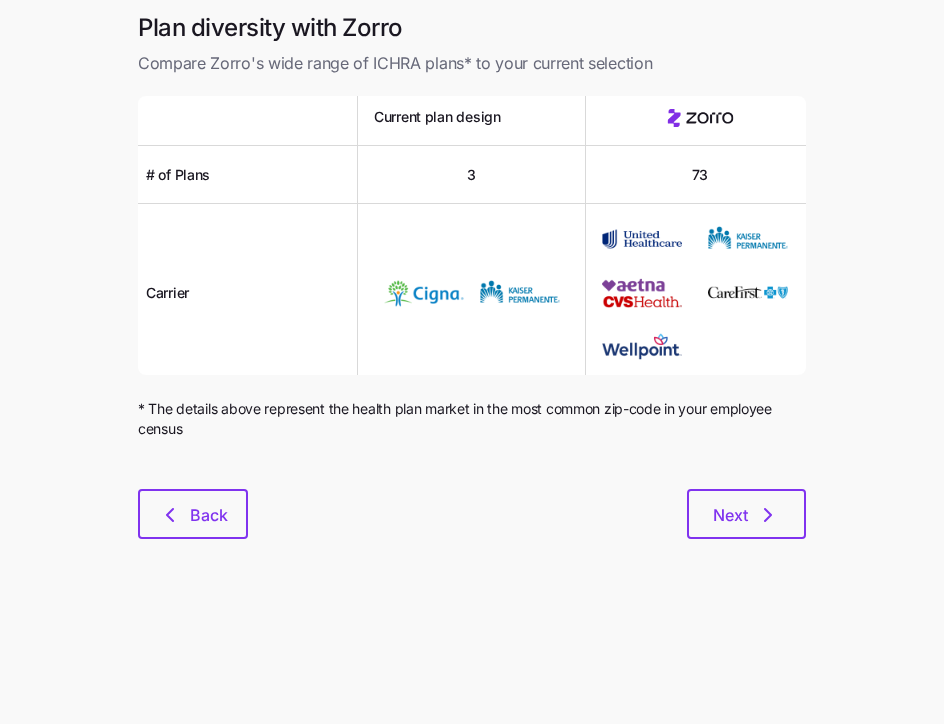 scroll, scrollTop: 0, scrollLeft: 0, axis: both 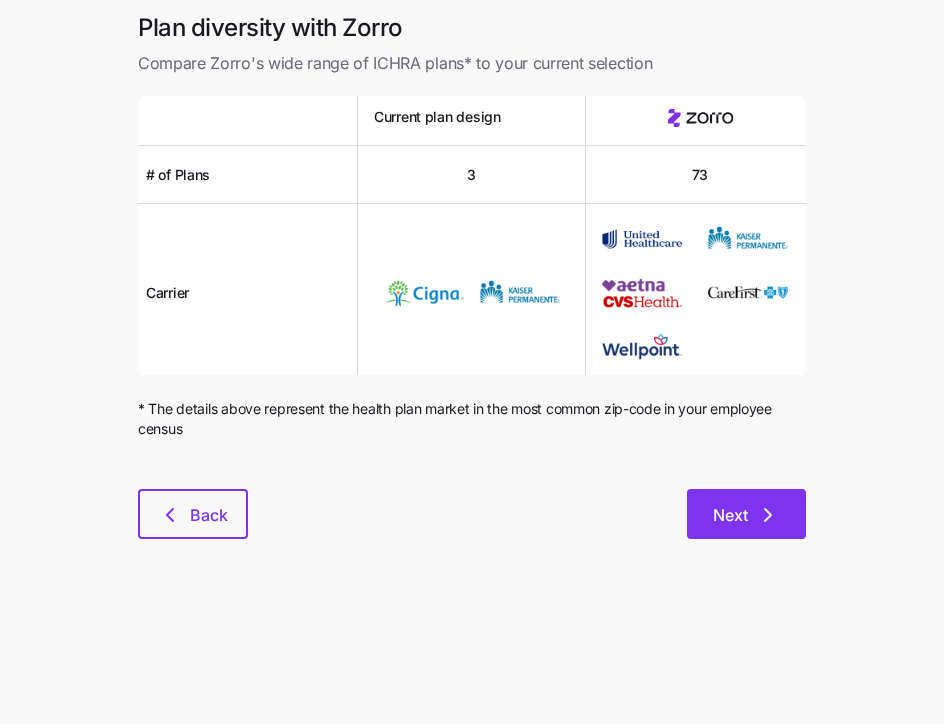 click 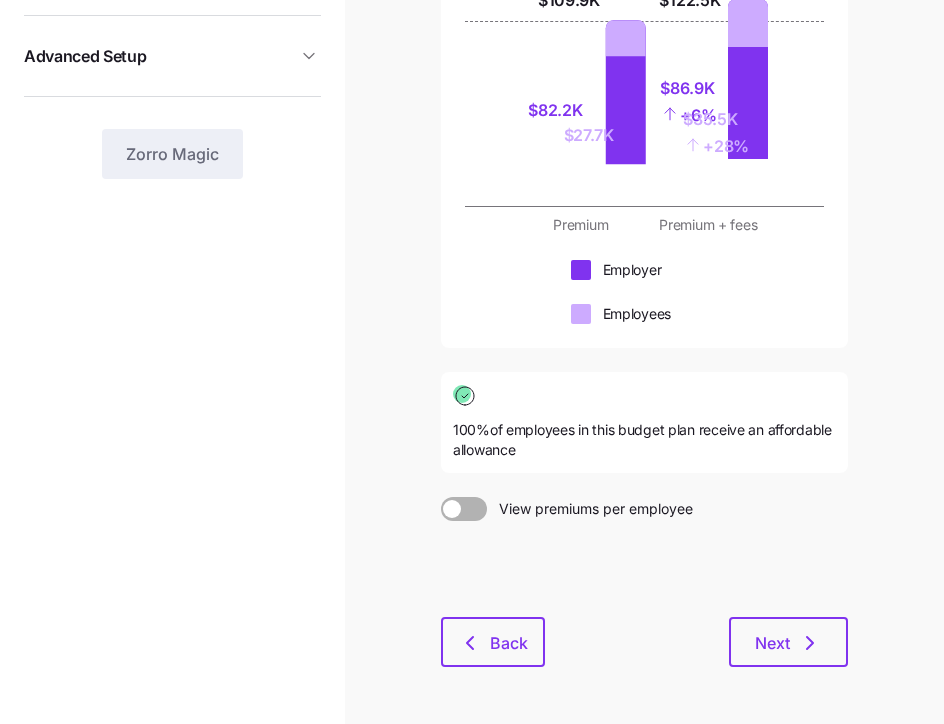 scroll, scrollTop: 458, scrollLeft: 0, axis: vertical 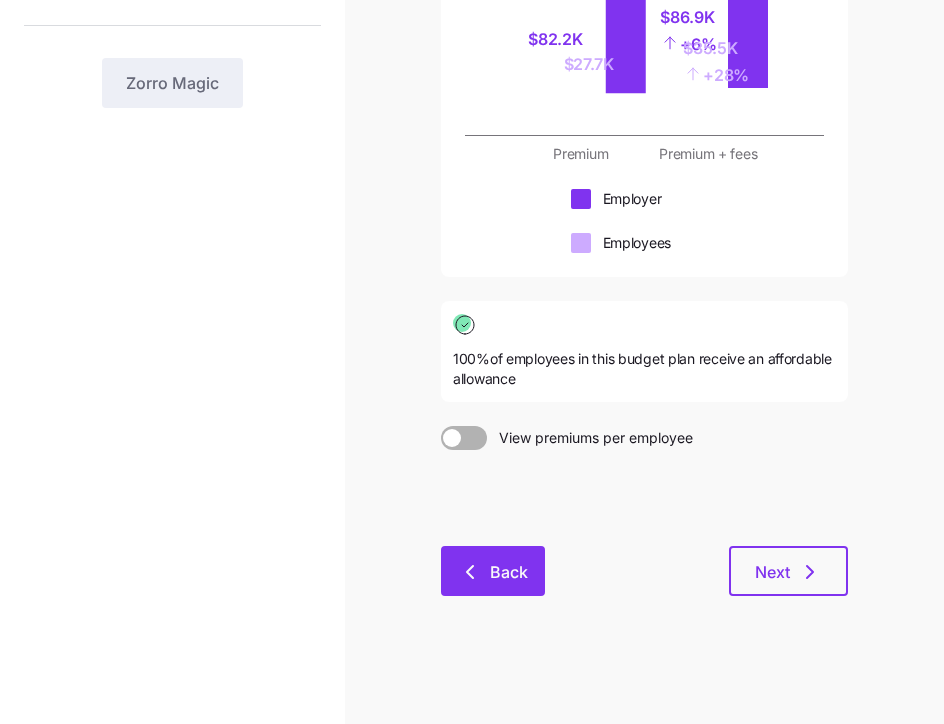click on "Back" at bounding box center (493, 571) 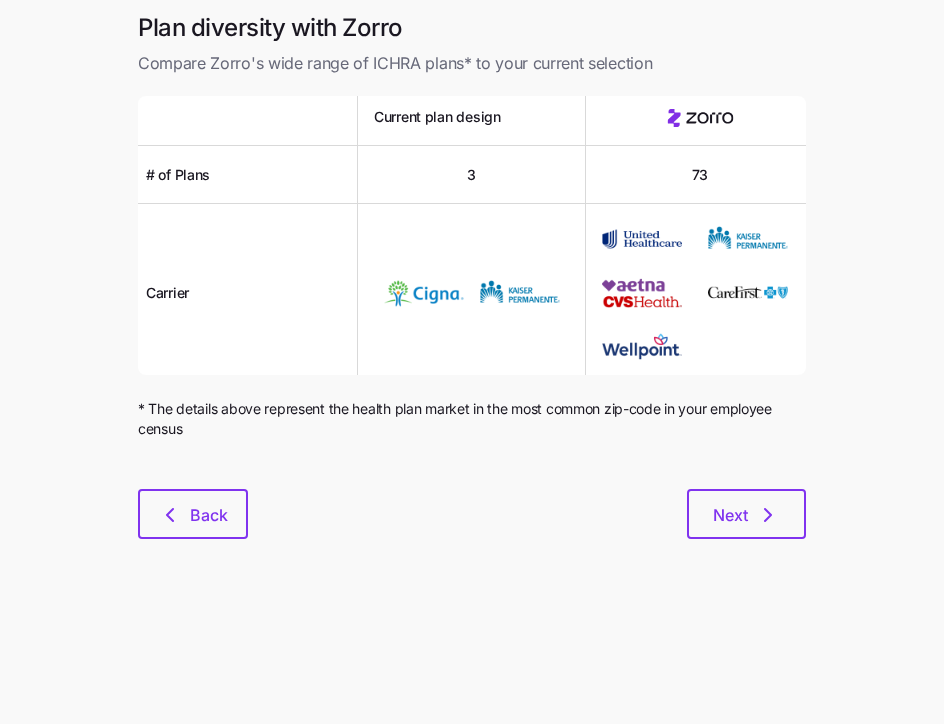 scroll, scrollTop: 0, scrollLeft: 0, axis: both 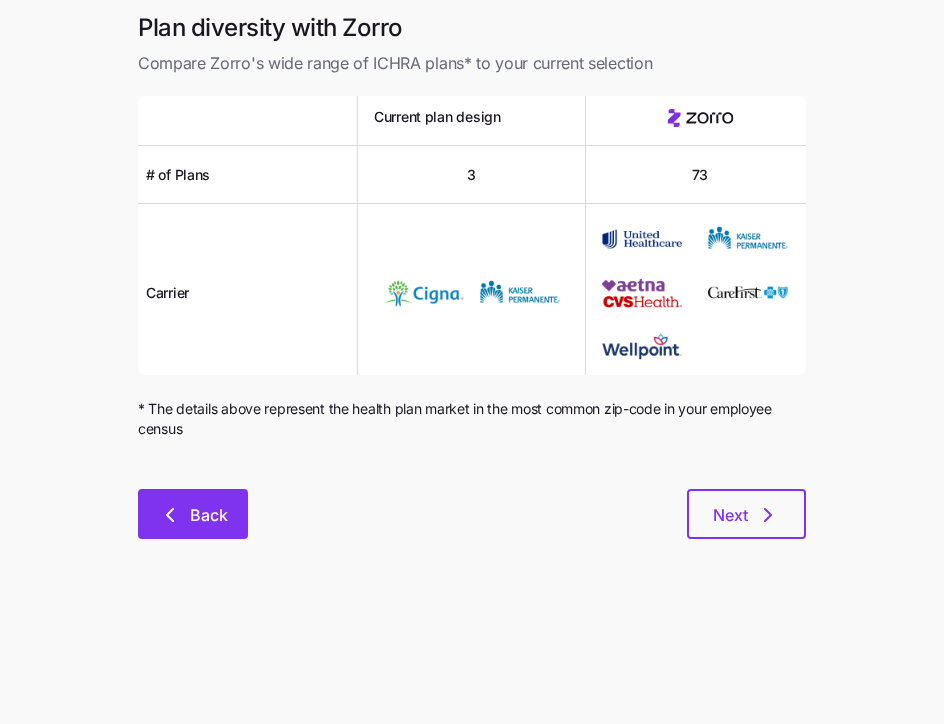 click on "Back" at bounding box center (193, 514) 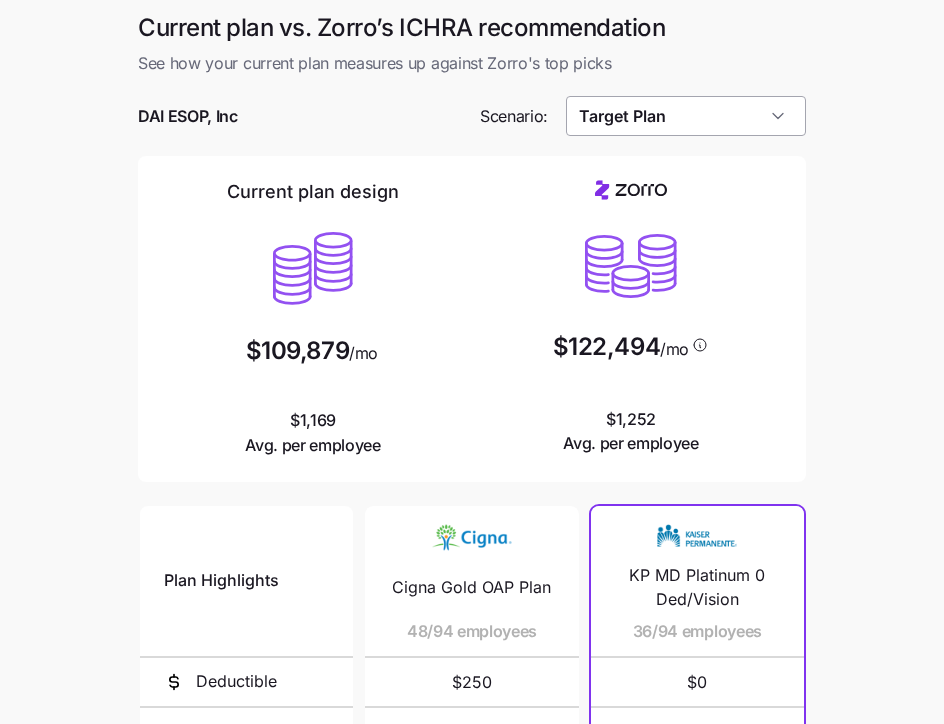 click on "Target Plan" at bounding box center (686, 116) 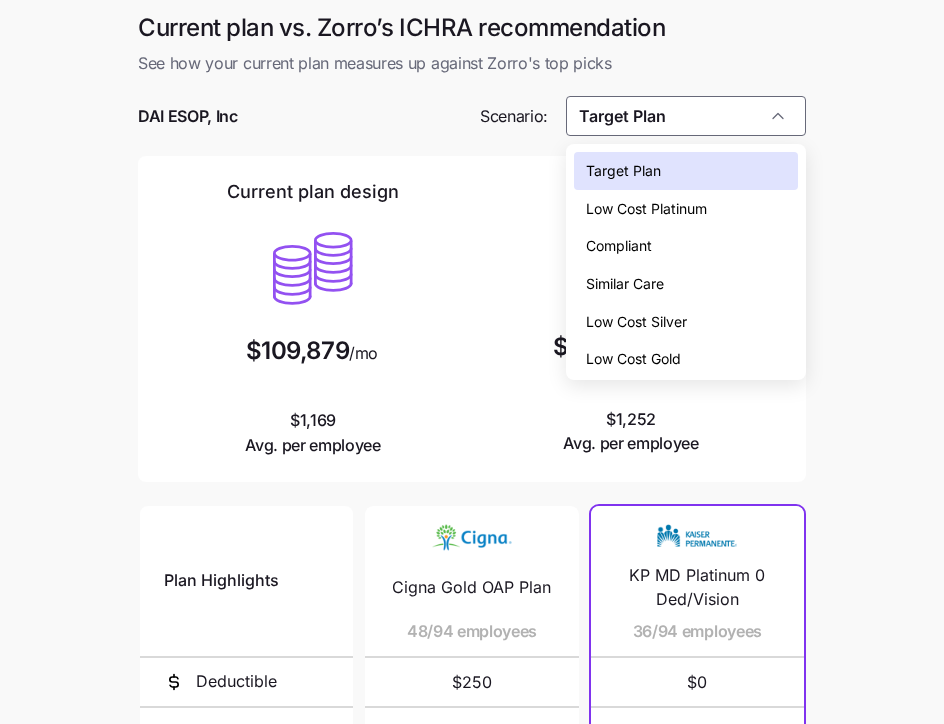 click on "Low Cost Platinum" at bounding box center (646, 209) 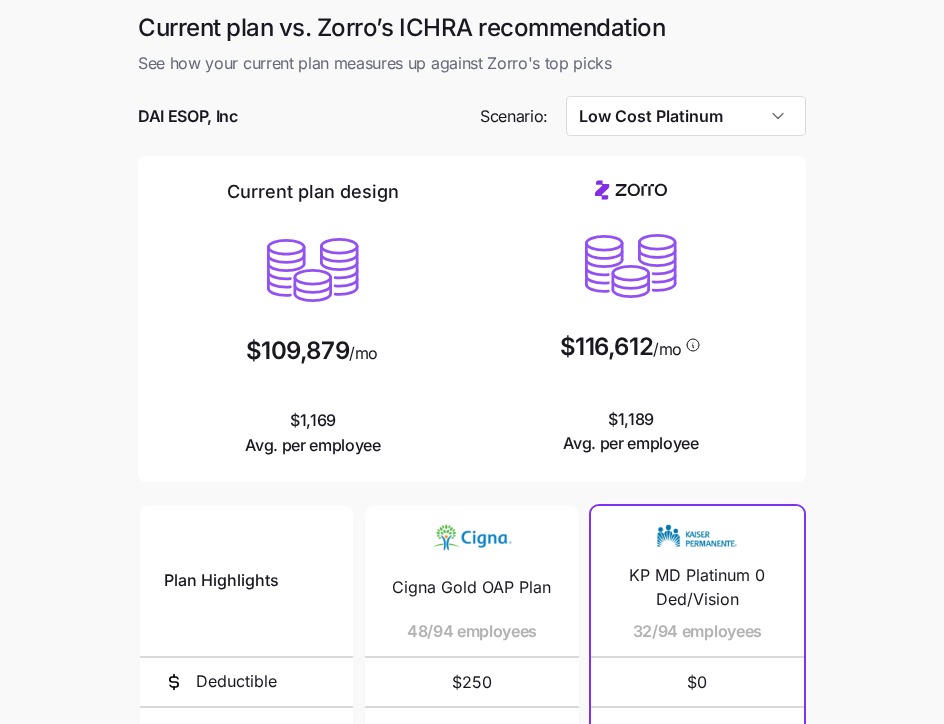 click on "Current plan vs. Zorro’s ICHRA recommendation See how your current plan measures up against Zorro's top picks DAI ESOP, Inc Scenario: Low Cost Platinum Current plan design $109,879 /mo $1,169 Avg. per employee $116,612 /mo $1,189 Avg. per employee Plan Highlights Deductible Max Out-of-Pocket Primary Doctor Generic Drugs Specialist Visit Cigna Gold OAP Plan 48/94 employees $250 $4,000 $10 Cigna Silver HDHP Plan 45/94 employees $1,650 $5,000 $15 KP HMO 1/94 employees $1,000 $4,000 $10 KP MD Platinum 0 Ded/Vision 32/94 employees $0 $3,900 $15 $5 $20 KP DC Essential Platinum 0 Ded/Vision 18/94 employees $0 $2,100 $20 $5 $40 Sentara Platinum 0 Ded 17/94 employees $0 $3,500 $20 $10 $40 KP MD Platinum 0 Ded/Vision 4/94 employees $0 $3,900 $15 $5 $20 Gold PPO Pathway 2/94 employees $2,000 $9,000 50% after deductible 50% after deductible 50% after deductible Ambetter Clear Gold 1/94 employees $900 $8,400 $25 $3 $60 Blue Home Gold Premier | 3 Free PCP | $10 Tier 1 Rx | with UNC Health Alliance 1/94 employees $1,800" at bounding box center (472, 546) 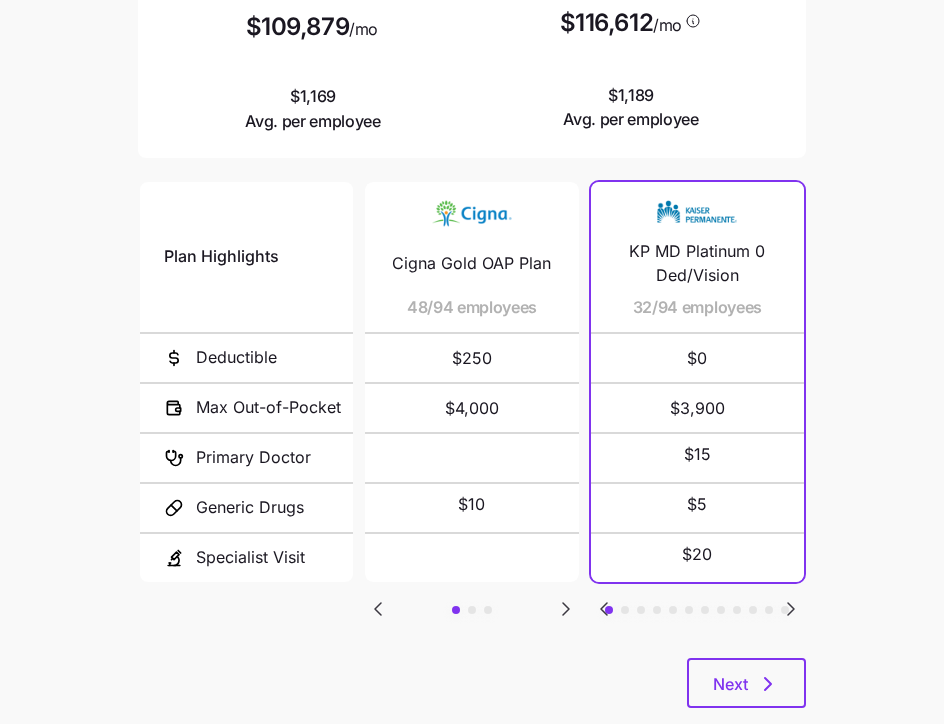 scroll, scrollTop: 340, scrollLeft: 0, axis: vertical 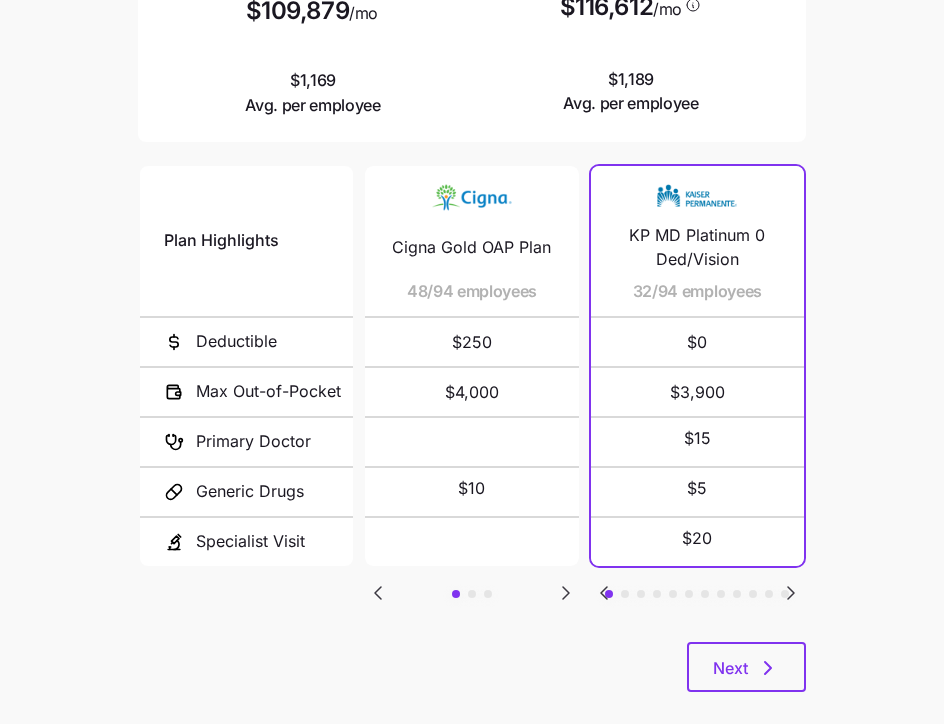 click 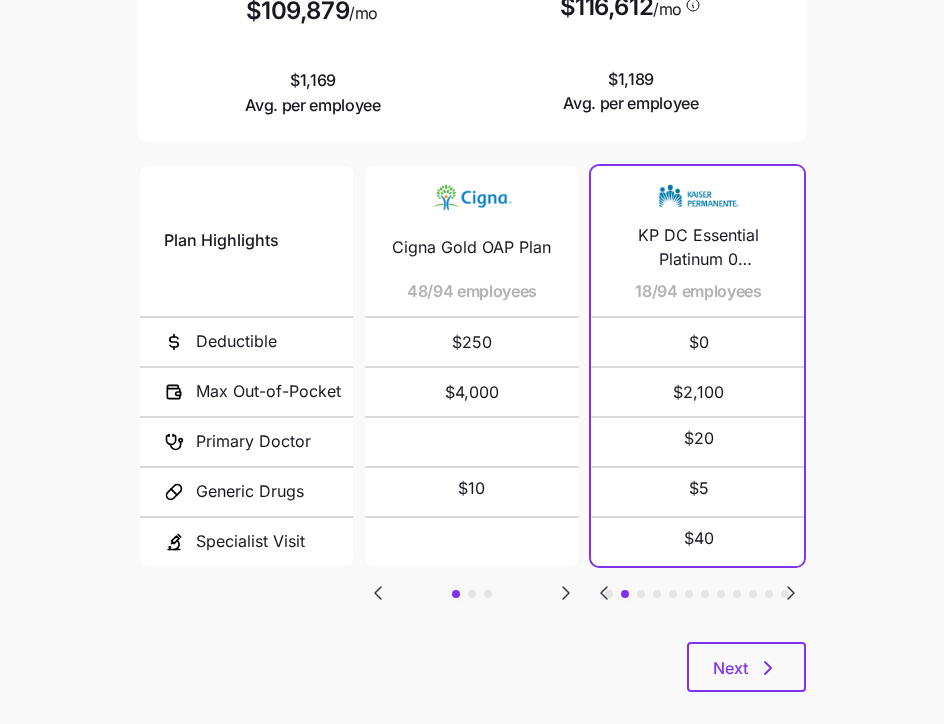click 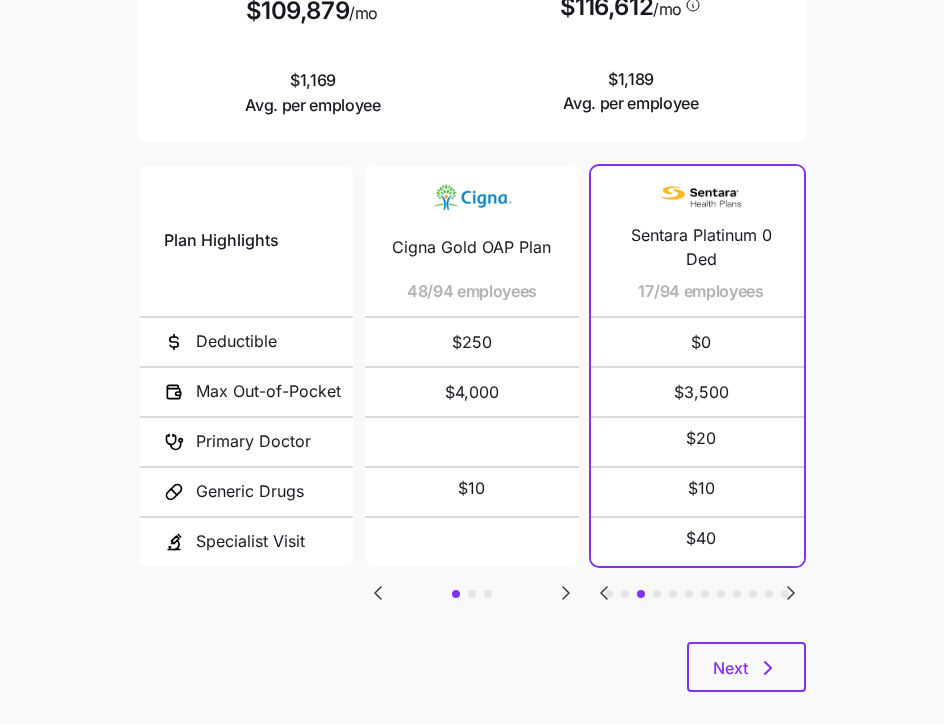 click 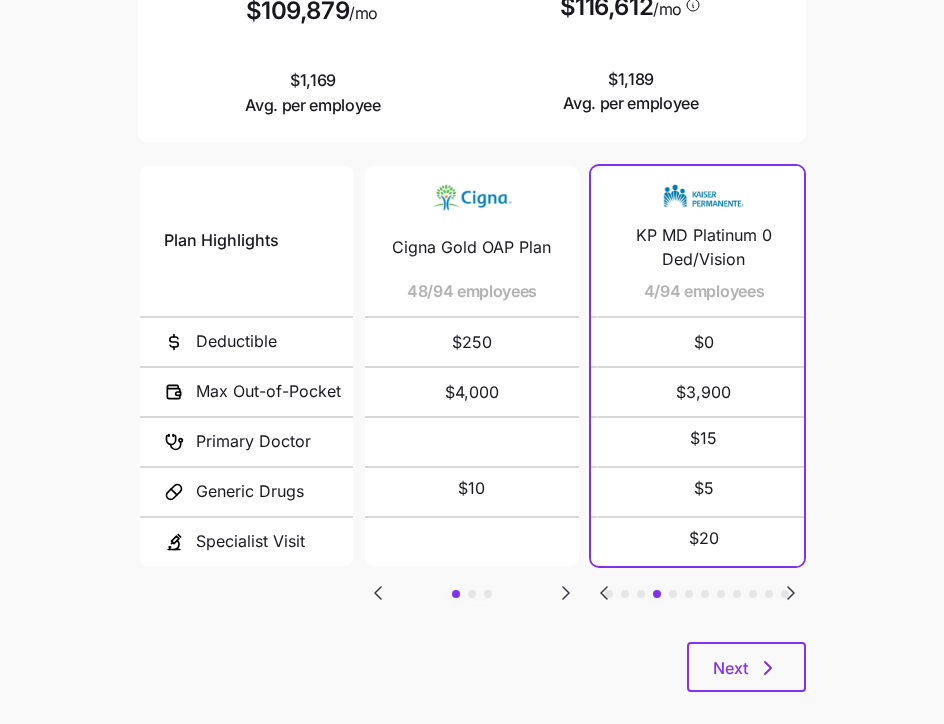 click 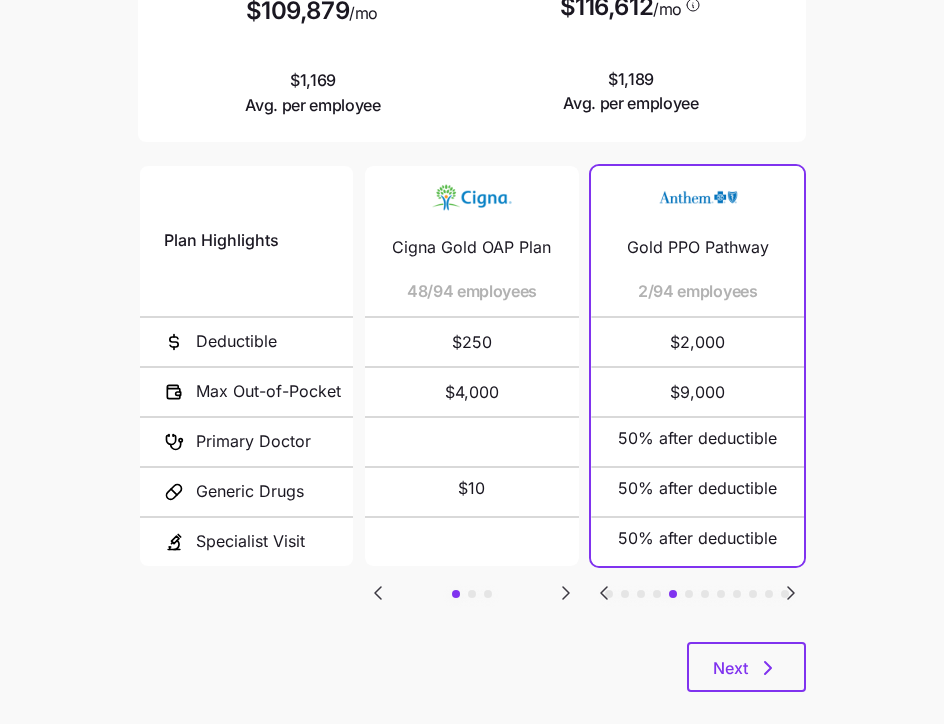 click 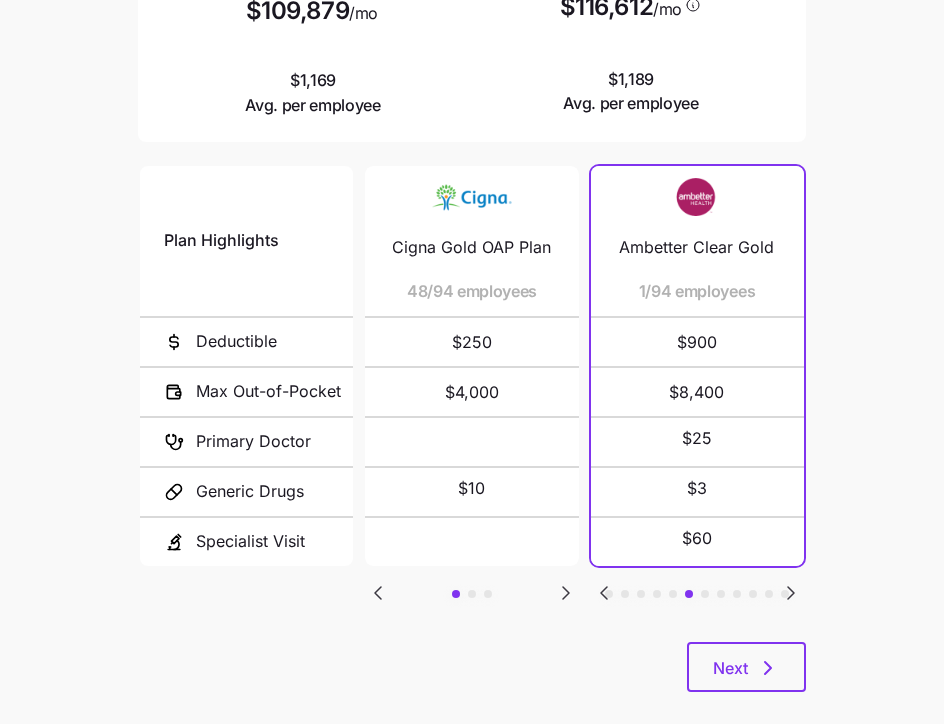 click 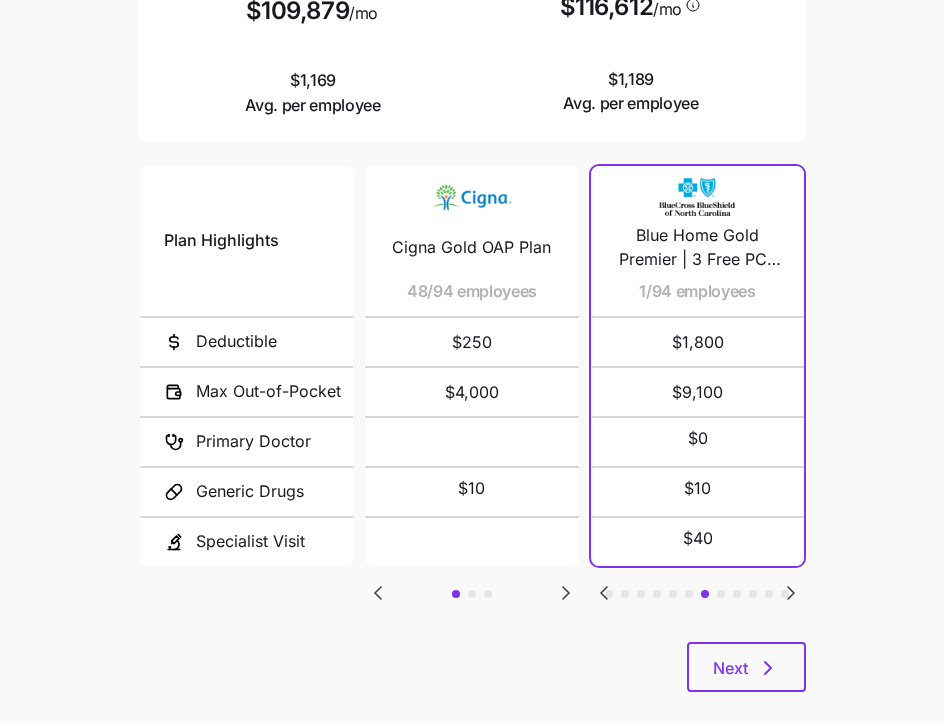 click 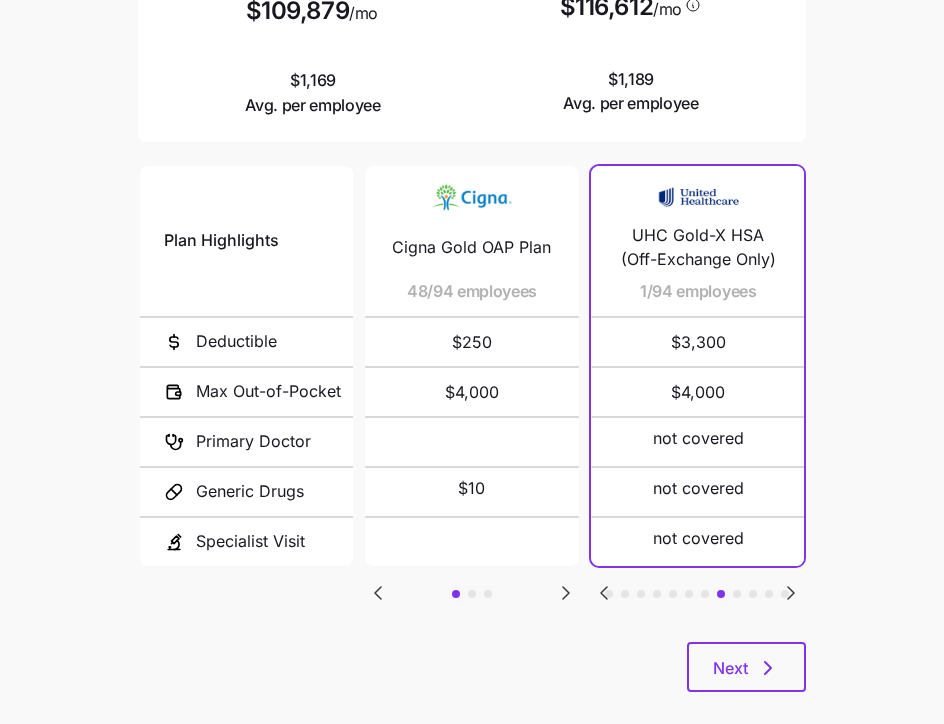 click 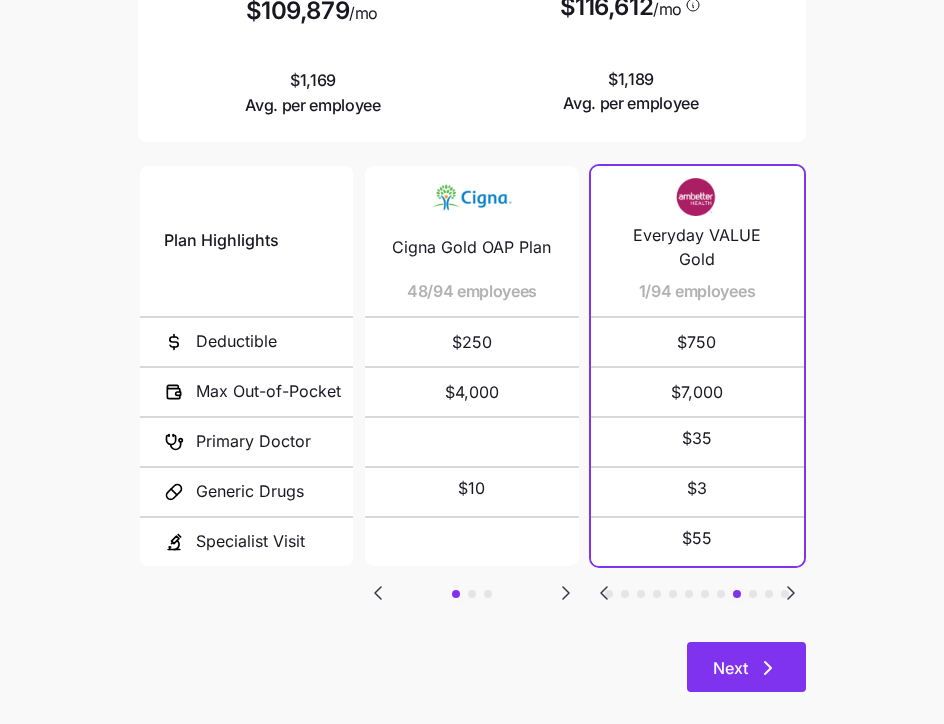click on "Next" at bounding box center (746, 667) 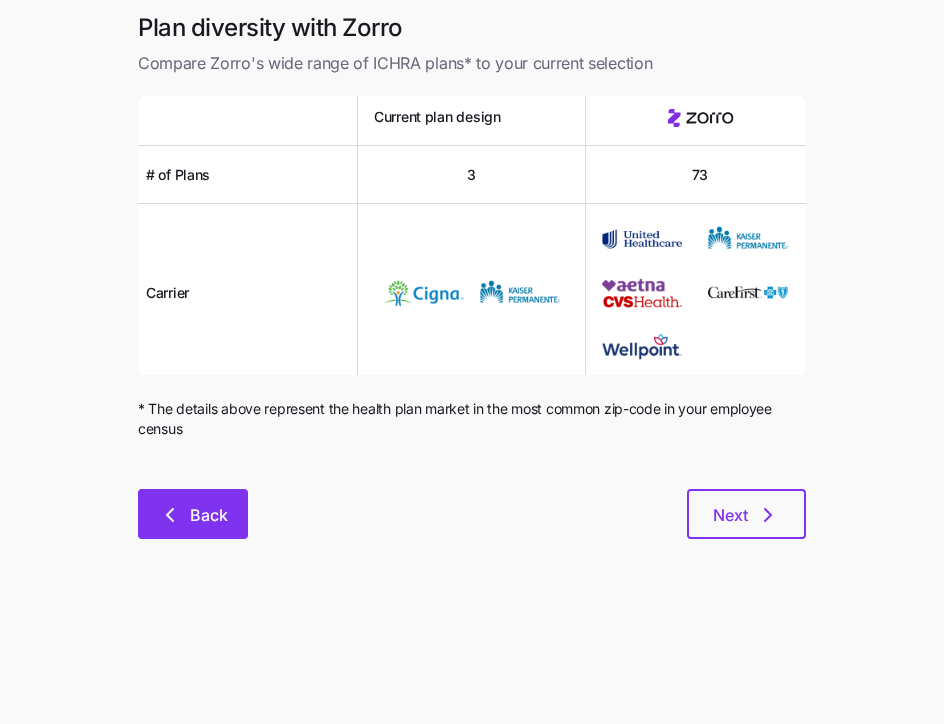 click on "Back" at bounding box center [193, 514] 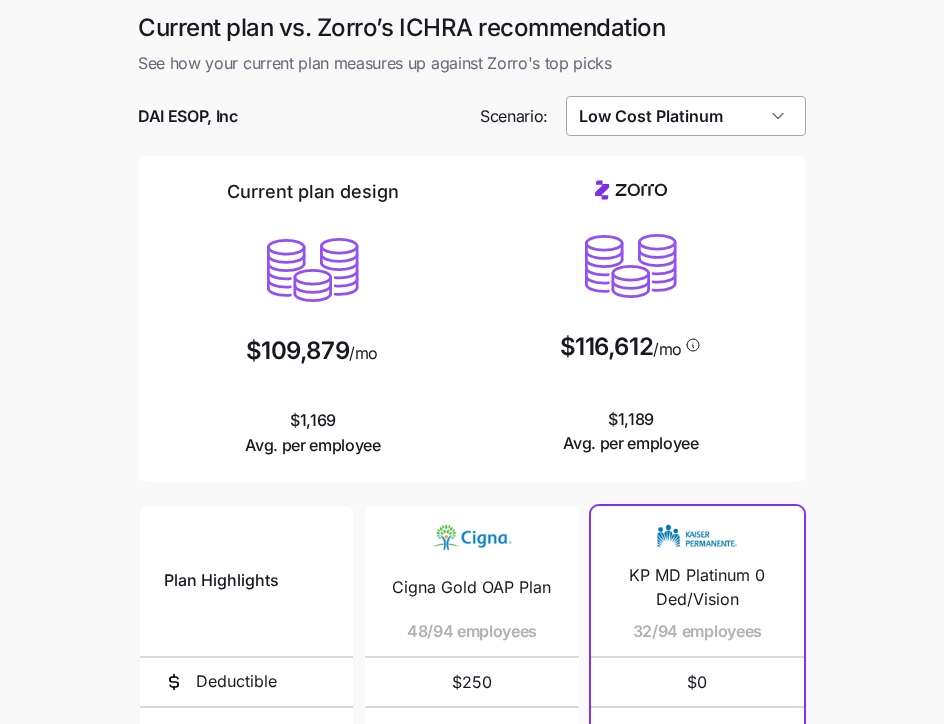 click on "Low Cost Platinum" at bounding box center [686, 116] 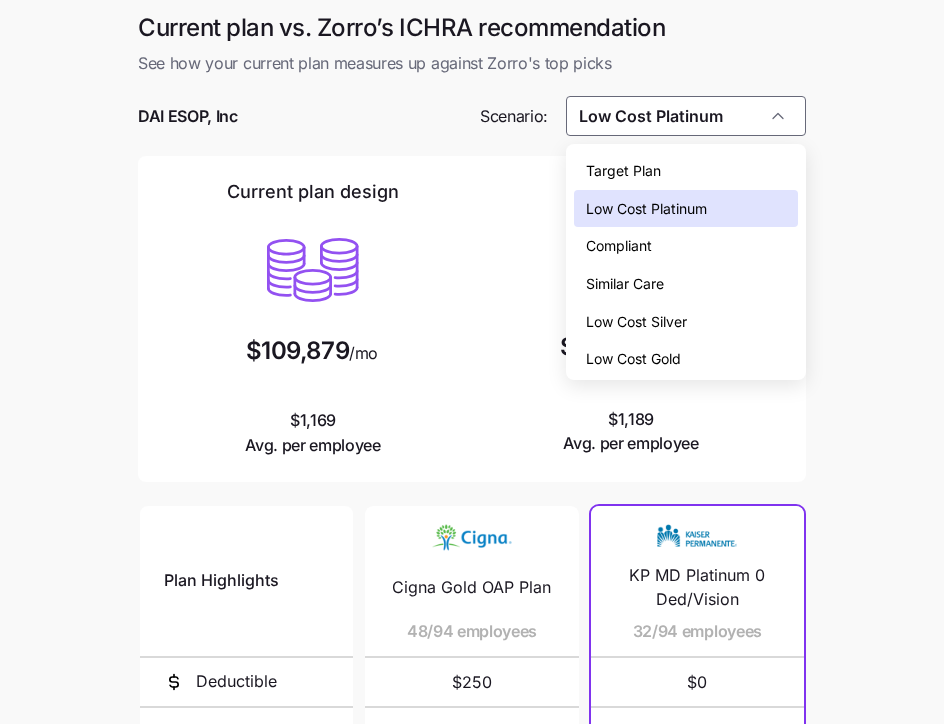 click on "Similar Care" at bounding box center (686, 284) 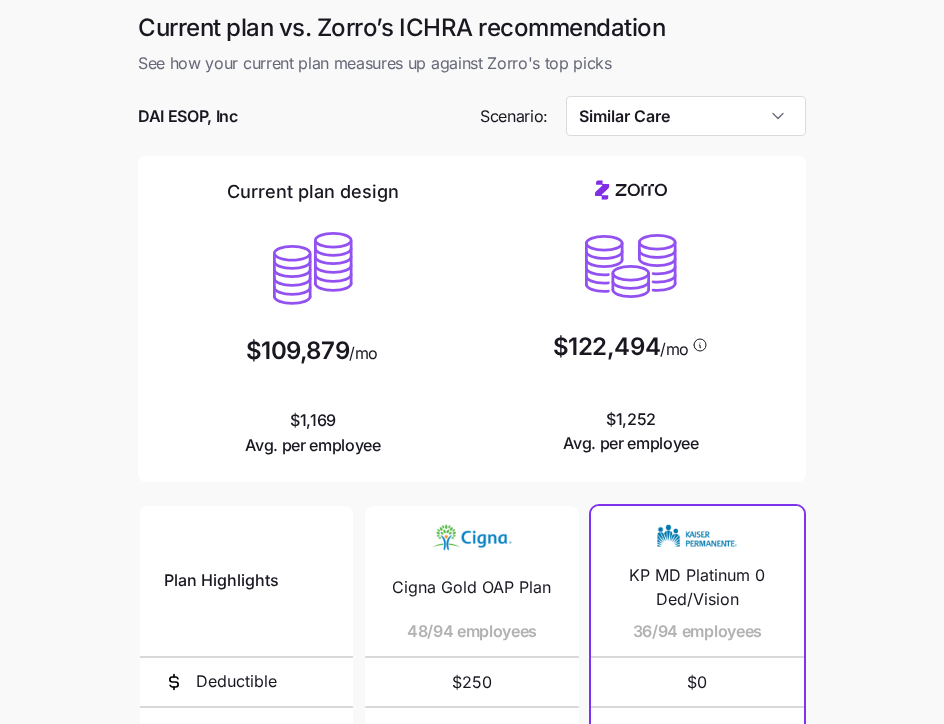 click at bounding box center [472, 146] 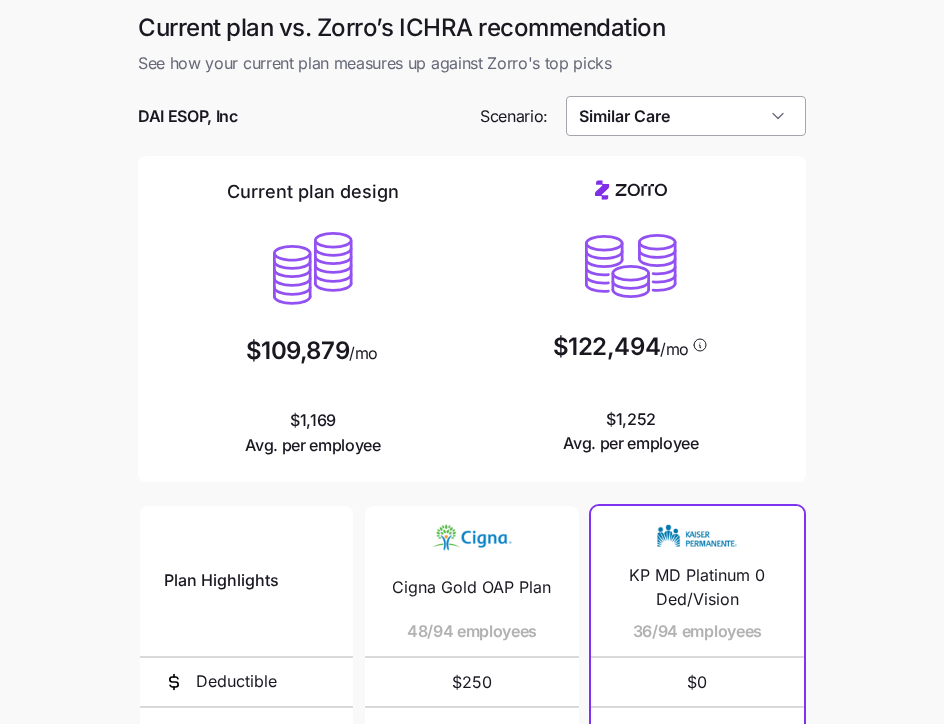 click on "Similar Care" at bounding box center (686, 116) 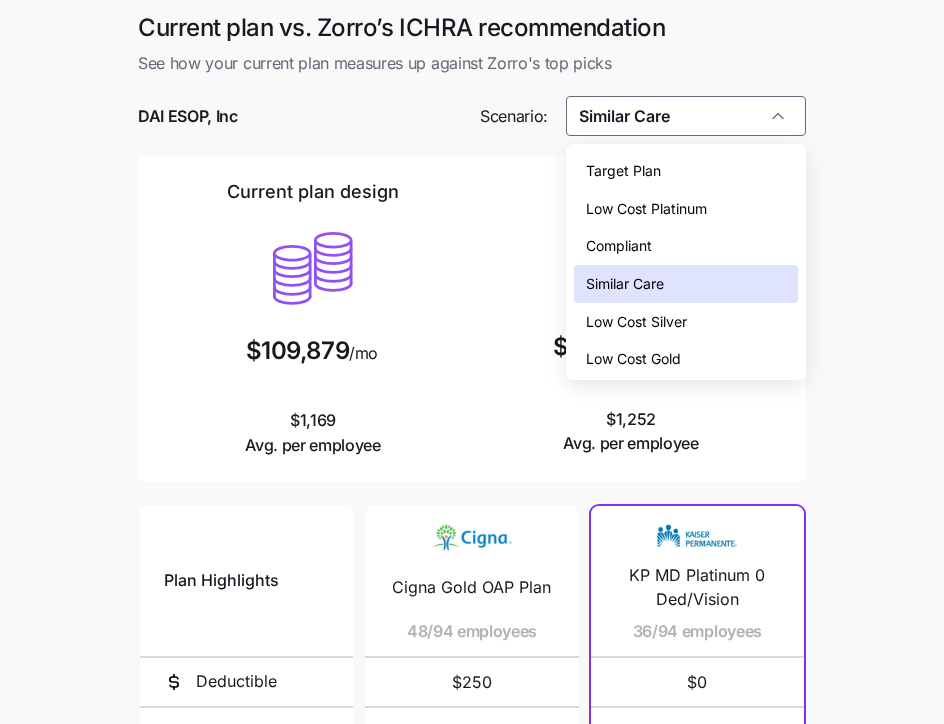 click on "Compliant" at bounding box center [686, 246] 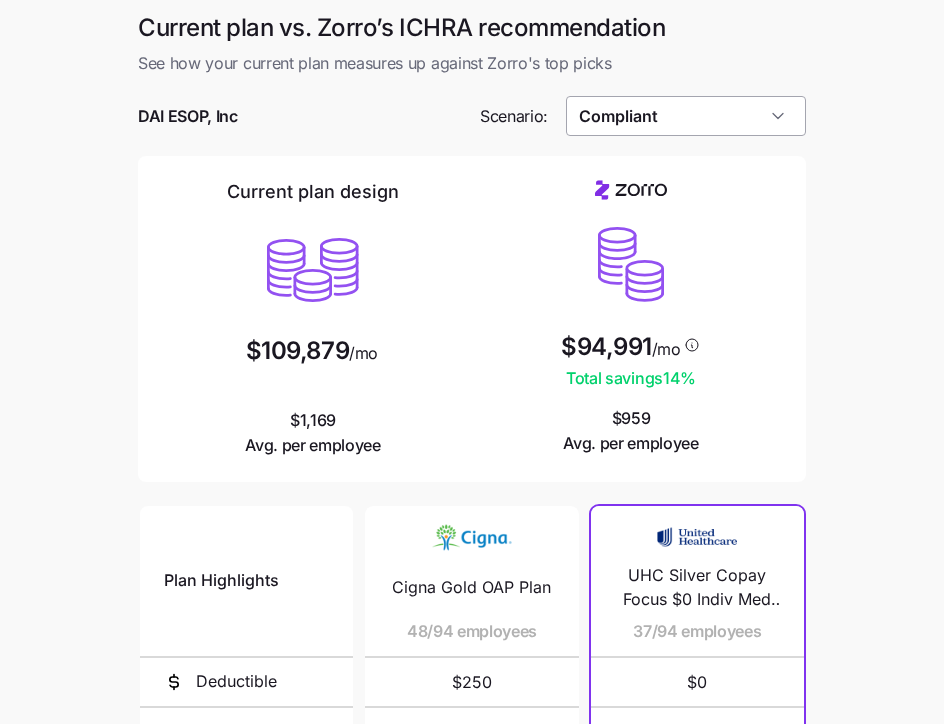 click on "Compliant" at bounding box center [686, 116] 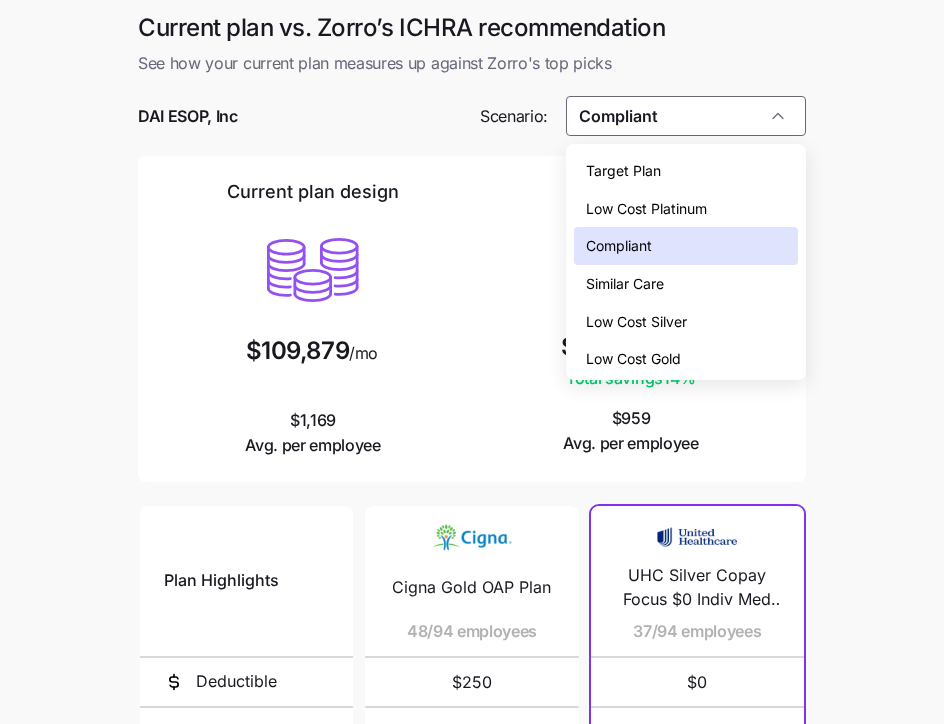 click on "Target Plan" at bounding box center [686, 171] 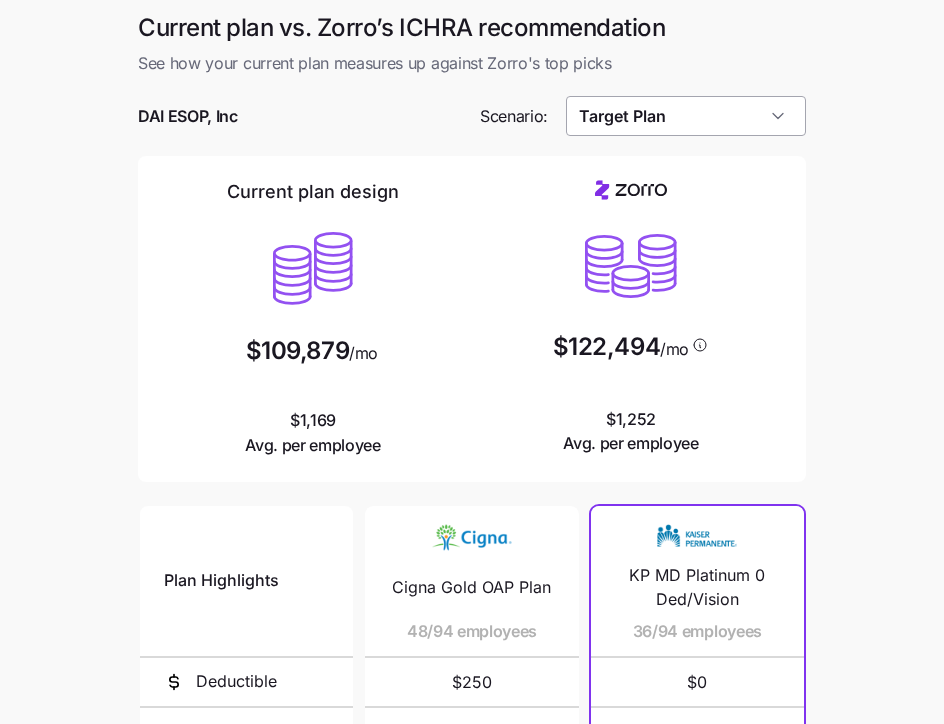 click on "Target Plan" at bounding box center [686, 116] 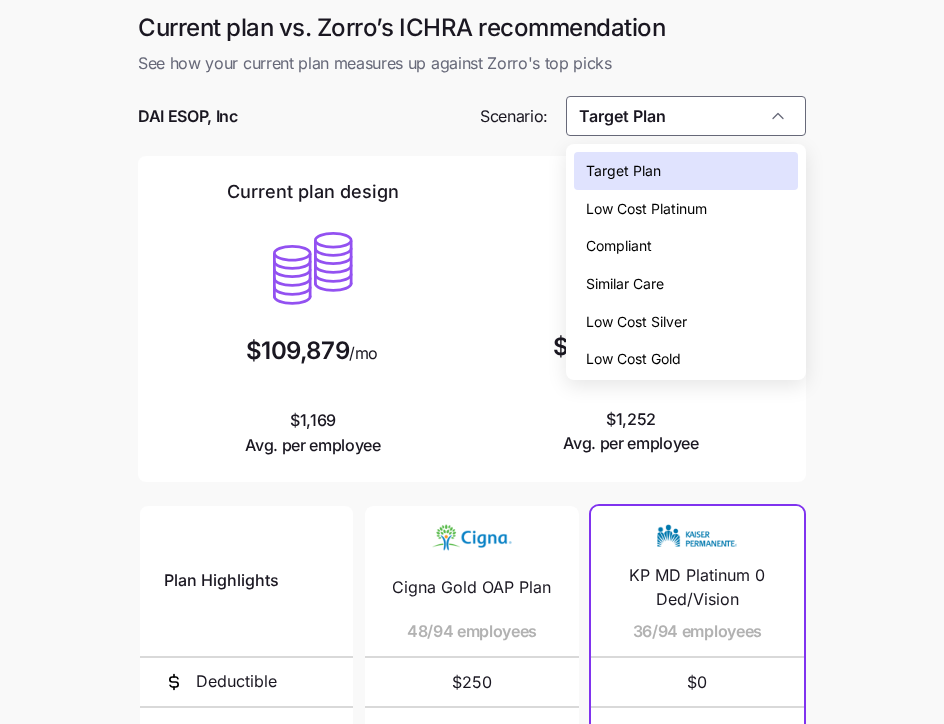 click on "Compliant" at bounding box center (686, 246) 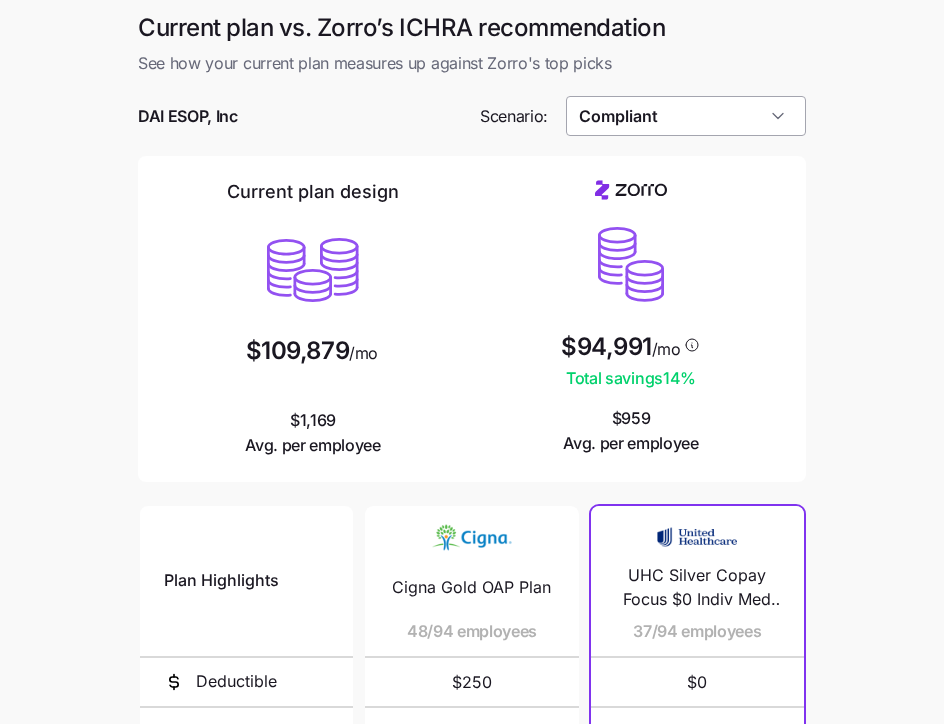 click on "Compliant" at bounding box center (686, 116) 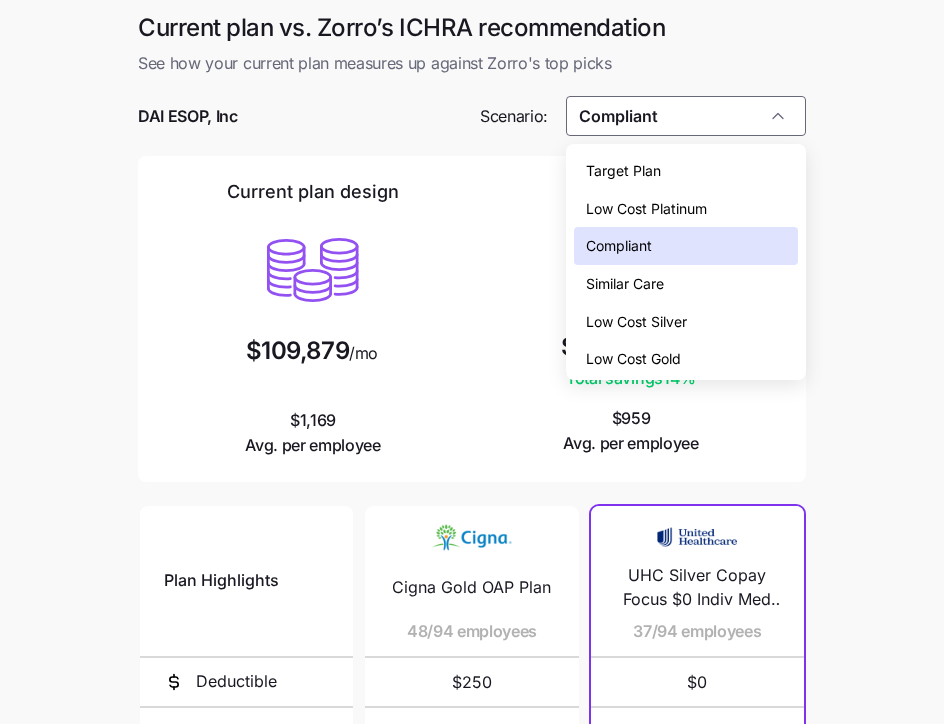 click on "Low Cost Platinum" at bounding box center (646, 209) 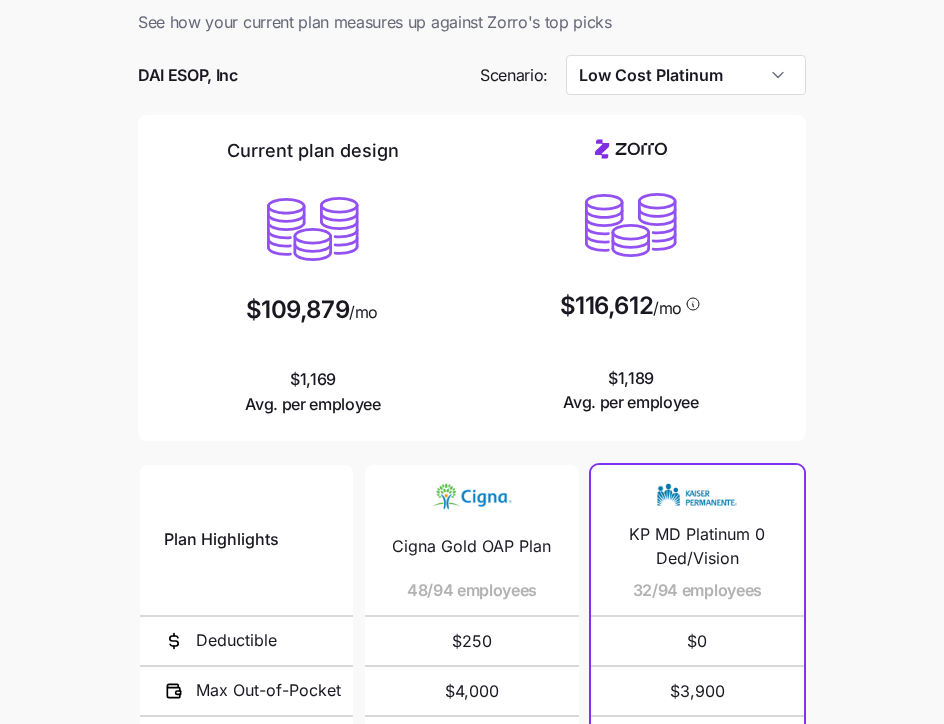 scroll, scrollTop: 0, scrollLeft: 0, axis: both 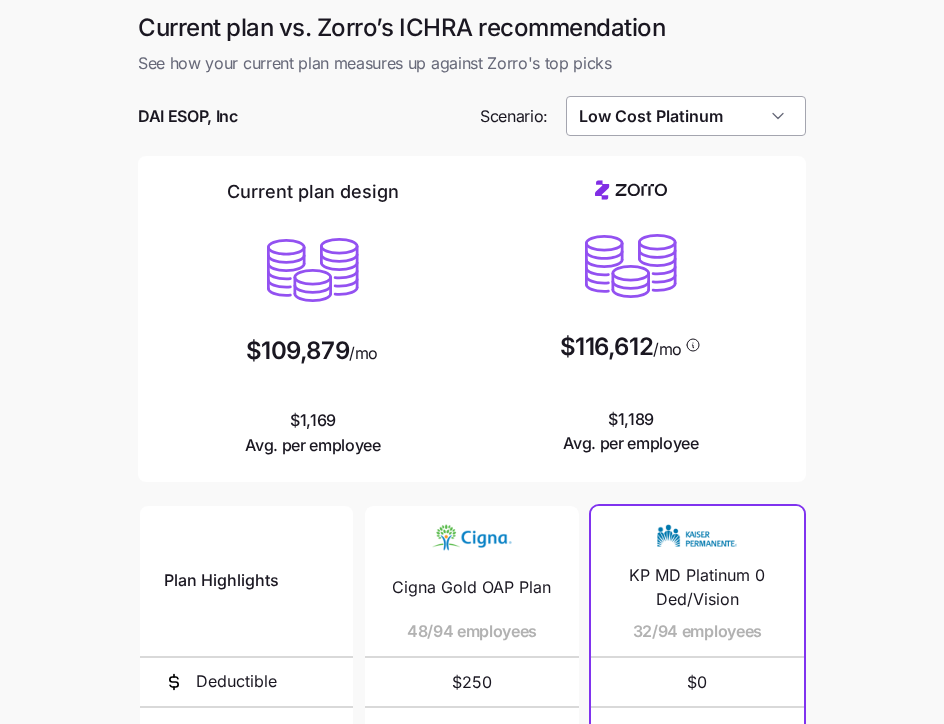 click on "Low Cost Platinum" at bounding box center [686, 116] 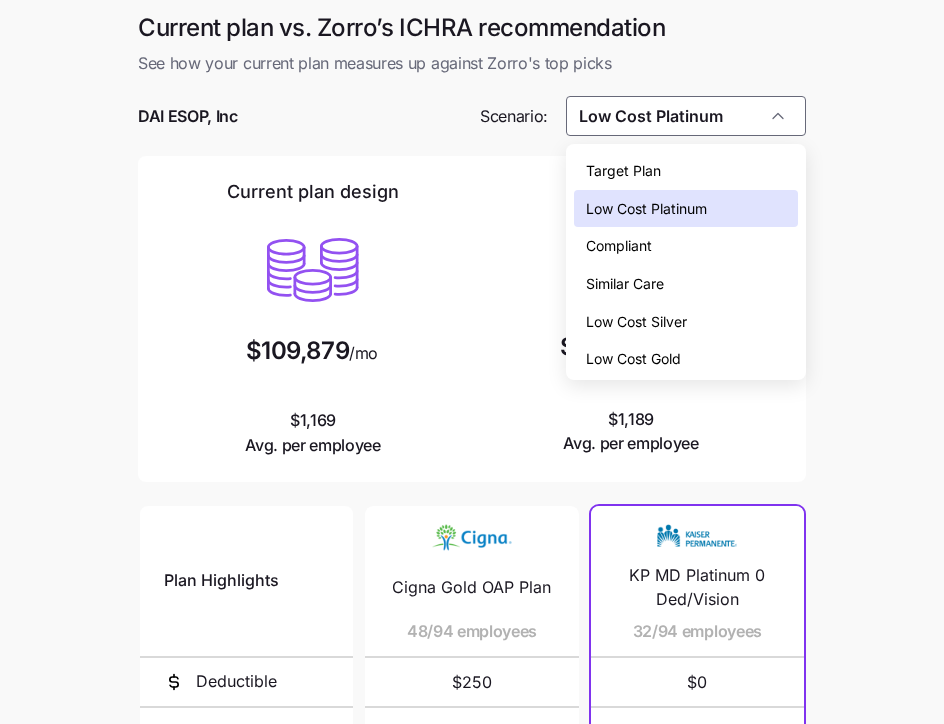 click on "Similar Care" at bounding box center (686, 284) 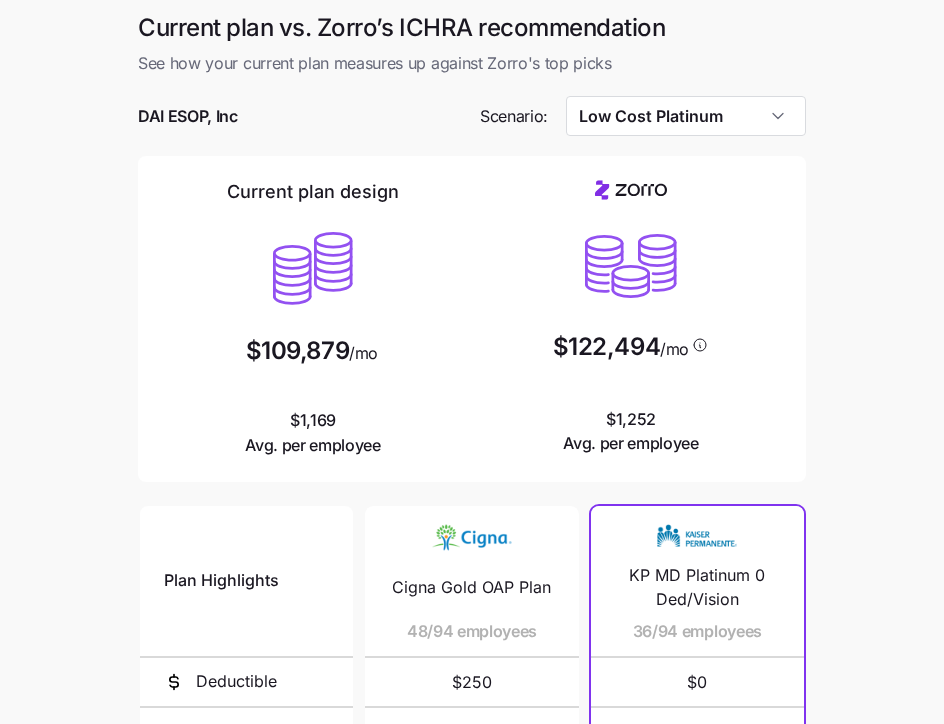 type on "Similar Care" 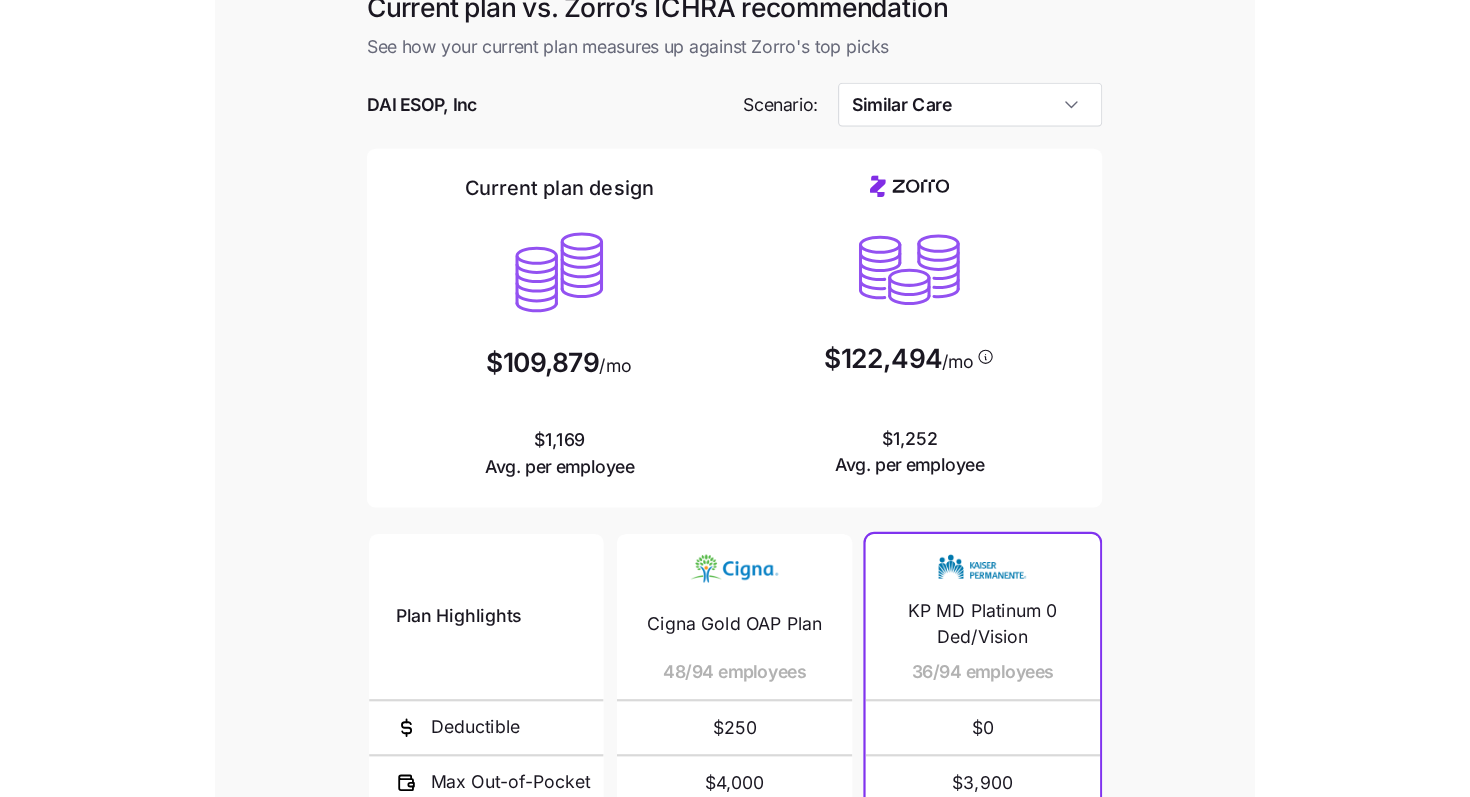 scroll, scrollTop: 19, scrollLeft: 0, axis: vertical 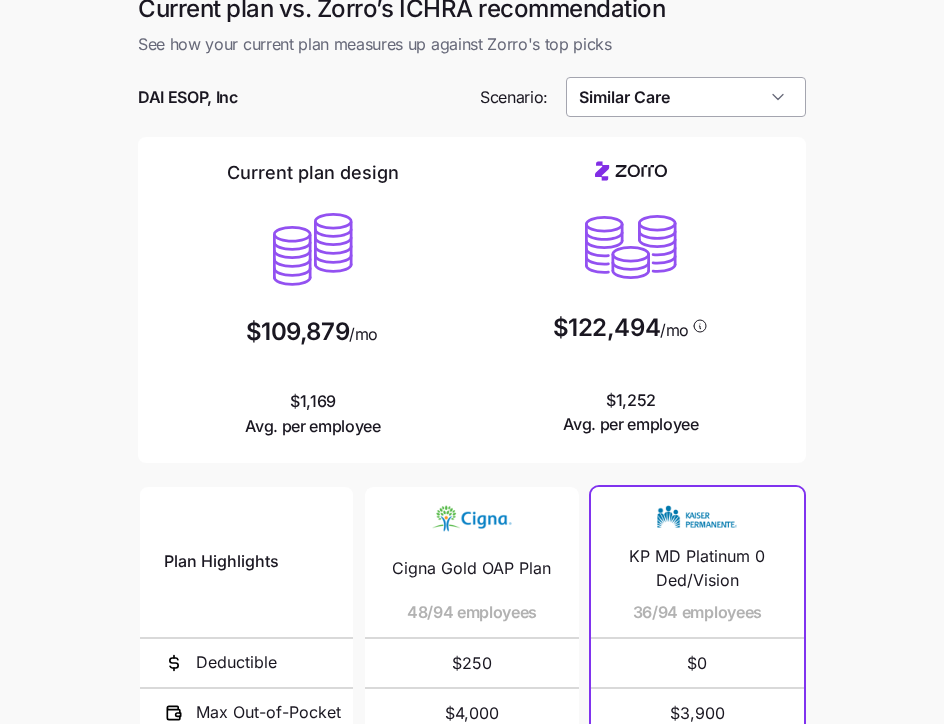 click on "Similar Care" at bounding box center [686, 97] 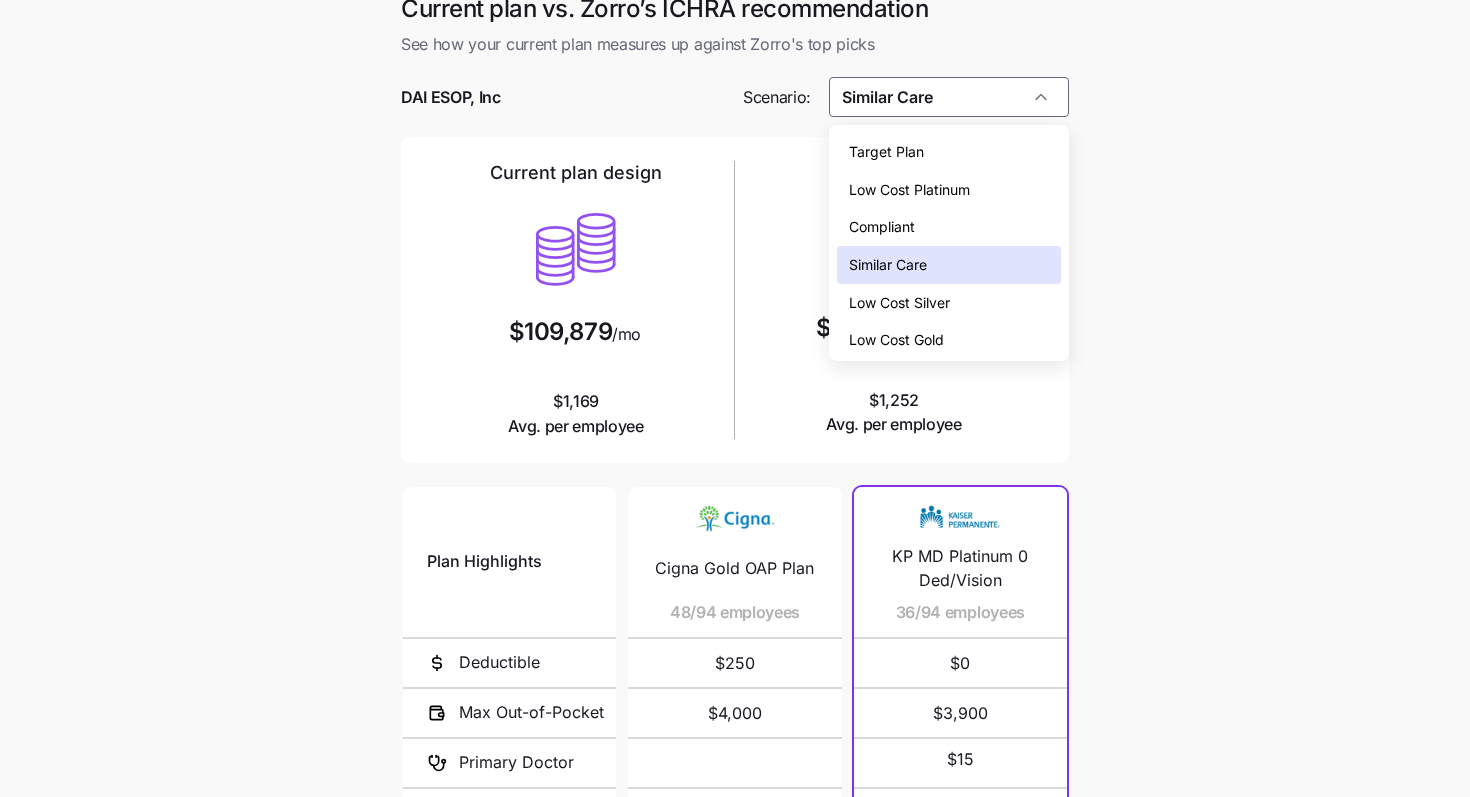 click on "Current plan vs. Zorro’s ICHRA recommendation See how your current plan measures up against Zorro's top picks DAI ESOP, Inc Scenario: Similar Care Current plan design $109,879 /mo $1,169 Avg. per employee $122,494 /mo $1,252 Avg. per employee Plan Highlights Deductible Max Out-of-Pocket Primary Doctor Generic Drugs Specialist Visit Cigna Gold OAP Plan 48/94 employees $250 $4,000 $10 Cigna Silver HDHP Plan 45/94 employees $1,650 $5,000 $15 KP HMO 1/94 employees $1,000 $4,000 $10 KP MD Platinum 0 Ded/Vision 36/94 employees $0 $3,900 $15 $5 $20 BluePreferred PPO HSA Gold $1,650 Virtual Connect 18/94 employees $1,650 $3,300 30% after deductible $15 after deductible 30% after deductible Sentara Platinum 0 Ded 8/94 employees $0 $3,500 $20 $10 $40 BluePreferred PPO Standard Gold 1500 Med Ded 25 Dent Ded 3/94 employees $1,500 $7,800 $30 $15 $60 Connect Gold CMS Standard 2/94 employees $1,500 $7,800 $30 $15 $60 Gold Elite 2/94 employees $800 $5,500 $25 $3 $50 Choice Gold Standard POS 2/94 employees $1,200 $7,375 $20" at bounding box center (735, 527) 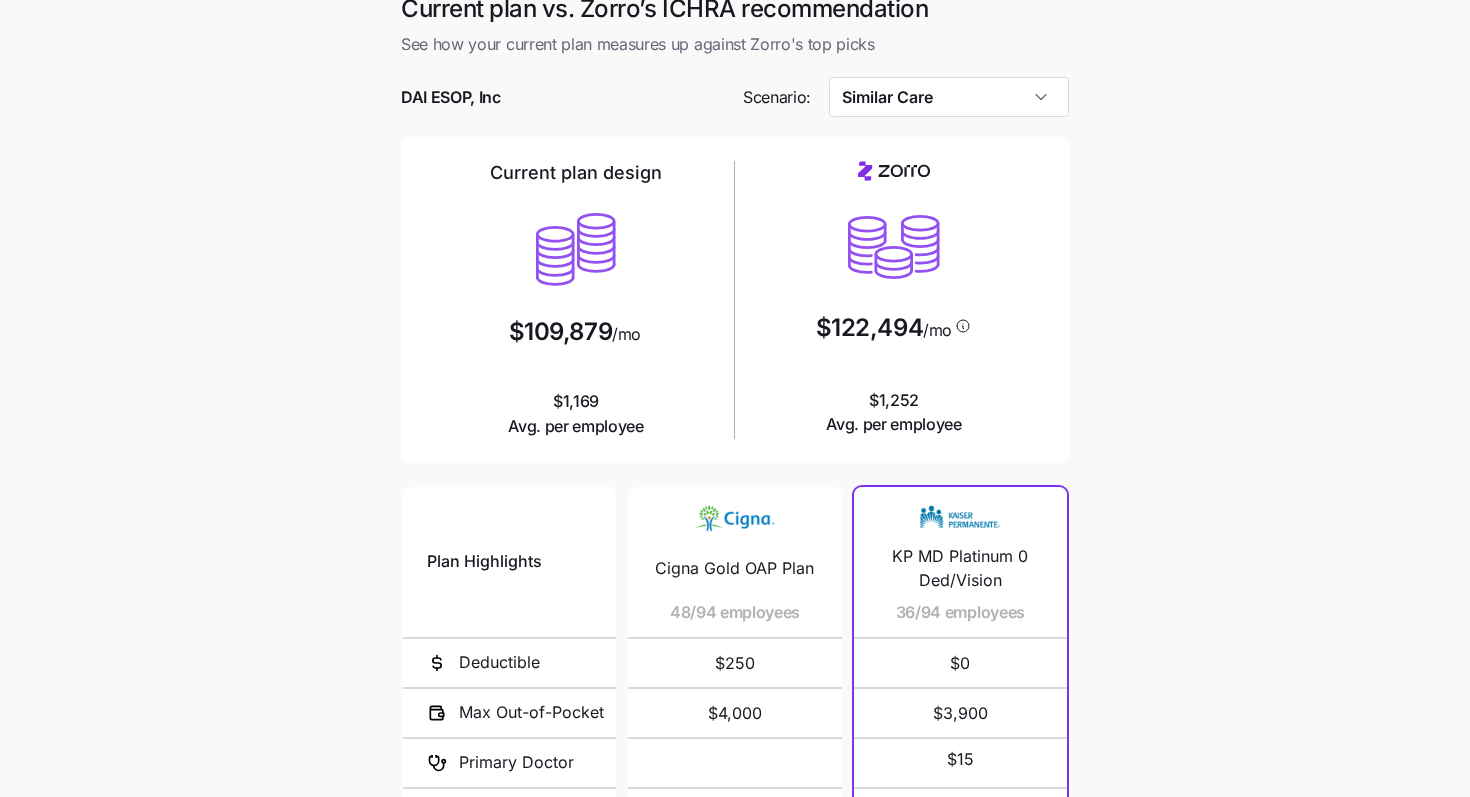 scroll, scrollTop: 294, scrollLeft: 0, axis: vertical 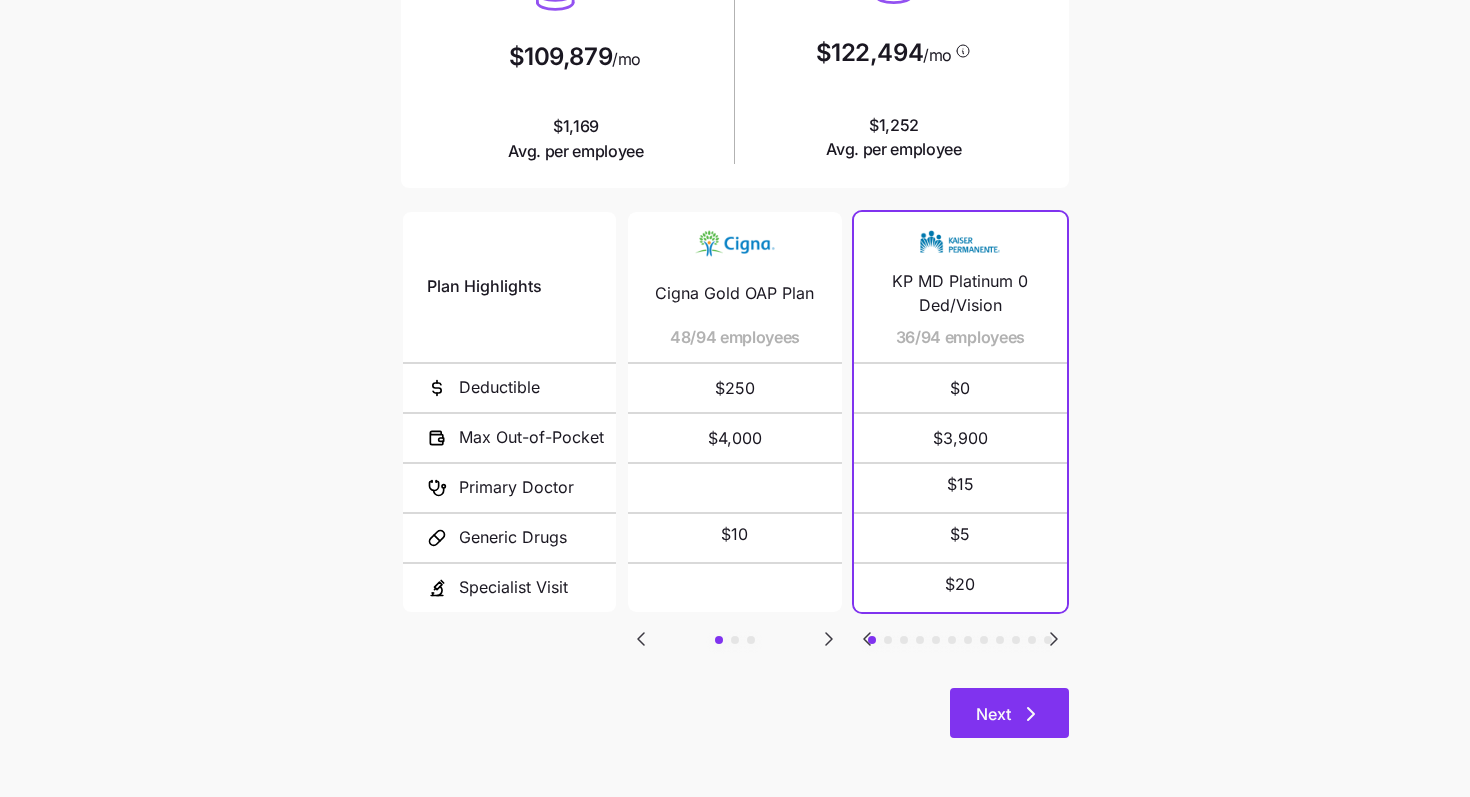 click on "Next" at bounding box center (1009, 713) 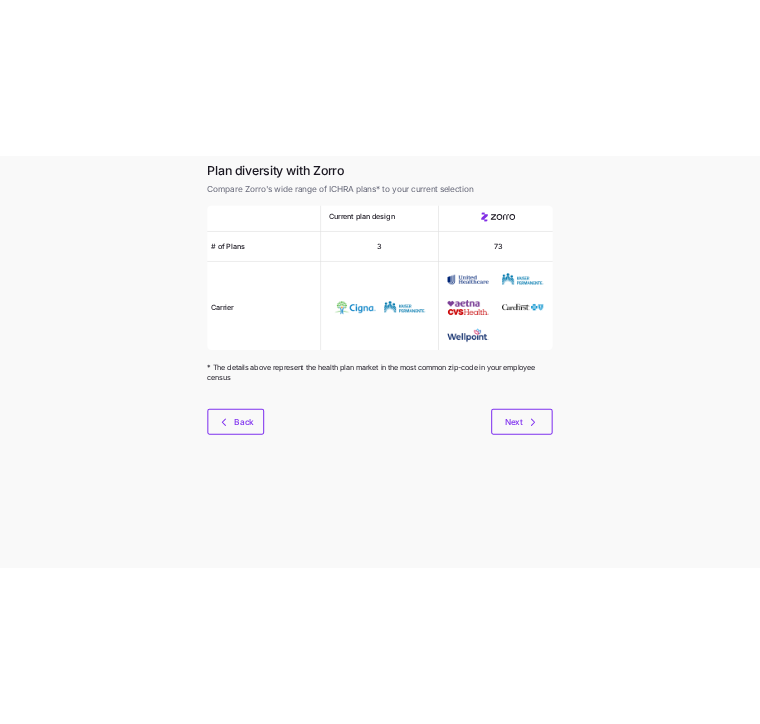 scroll, scrollTop: 0, scrollLeft: 0, axis: both 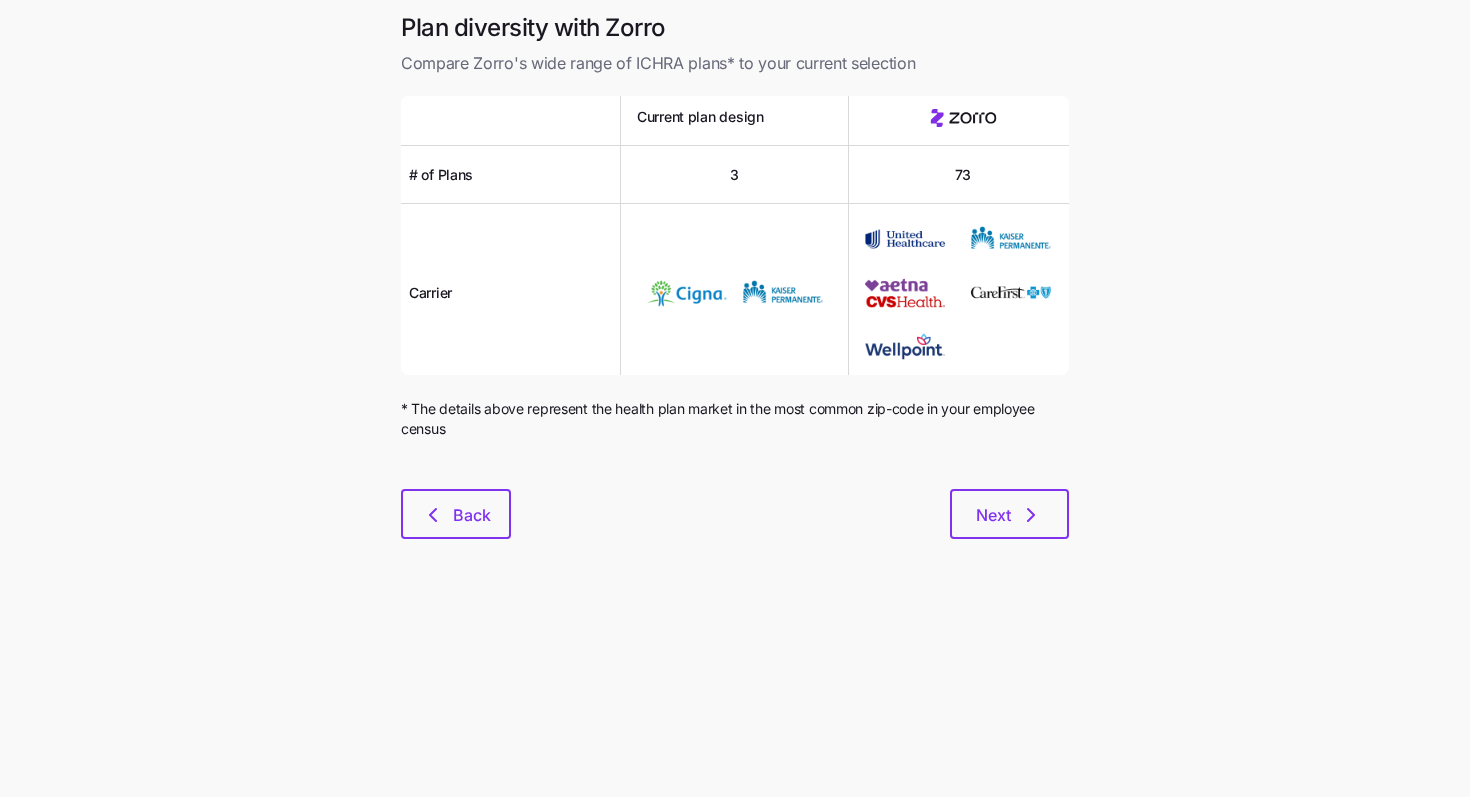 click on "Plan diversity with Zorro Compare Zorro's wide range of ICHRA plans* to your current selection   Current plan design # of Plans 3 73 Carrier * The details above represent the health plan market in the most common zip-code in your employee census Back Next" at bounding box center (735, 287) 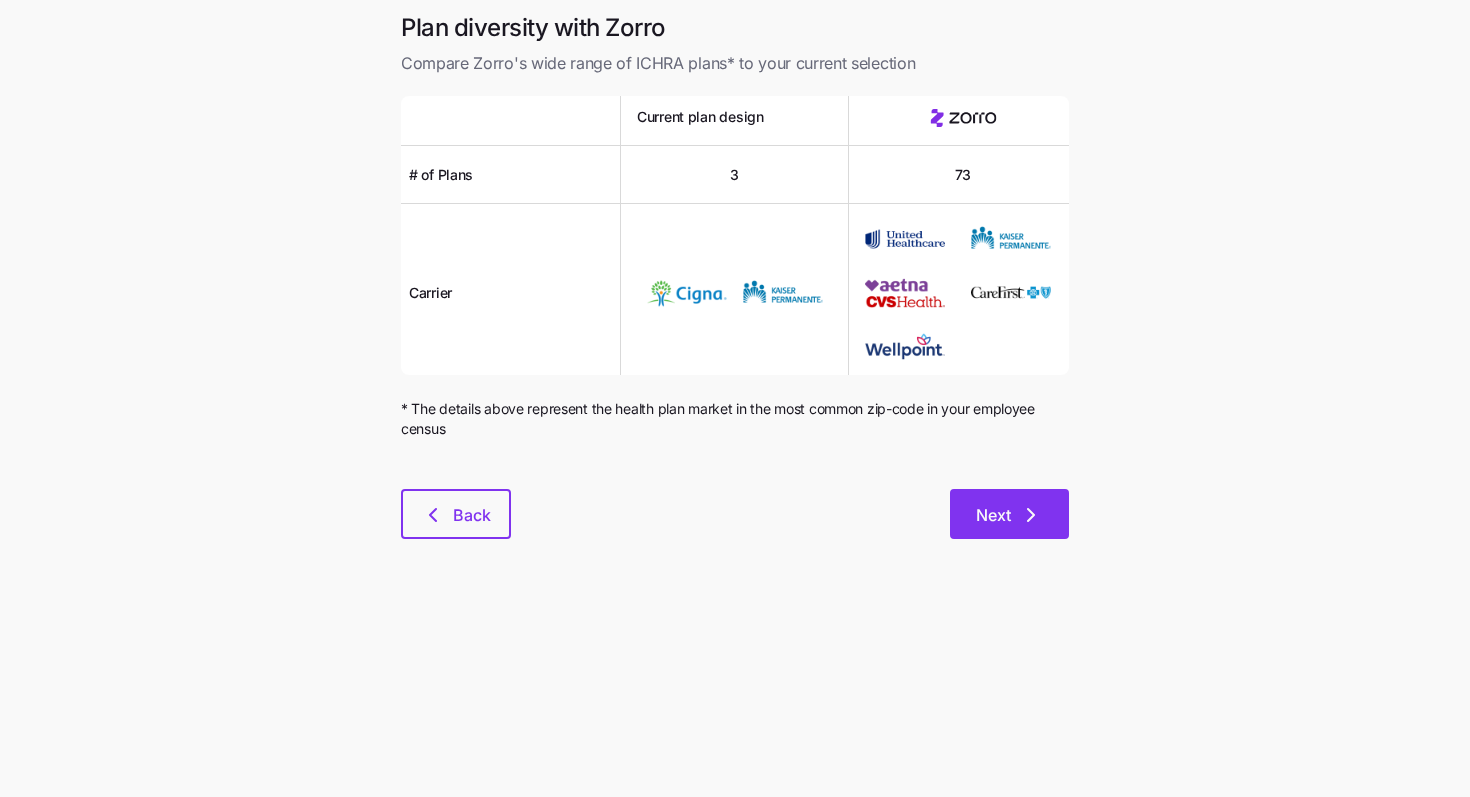 click on "Next" at bounding box center (1009, 514) 